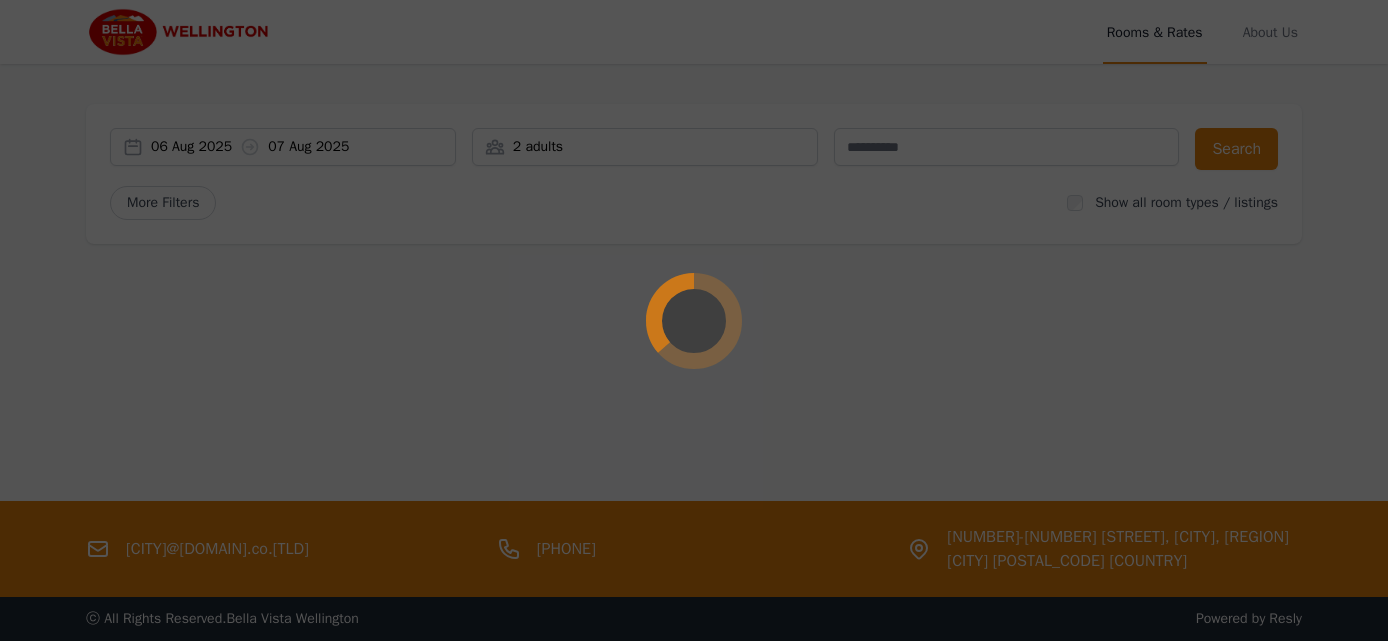 scroll, scrollTop: 0, scrollLeft: 0, axis: both 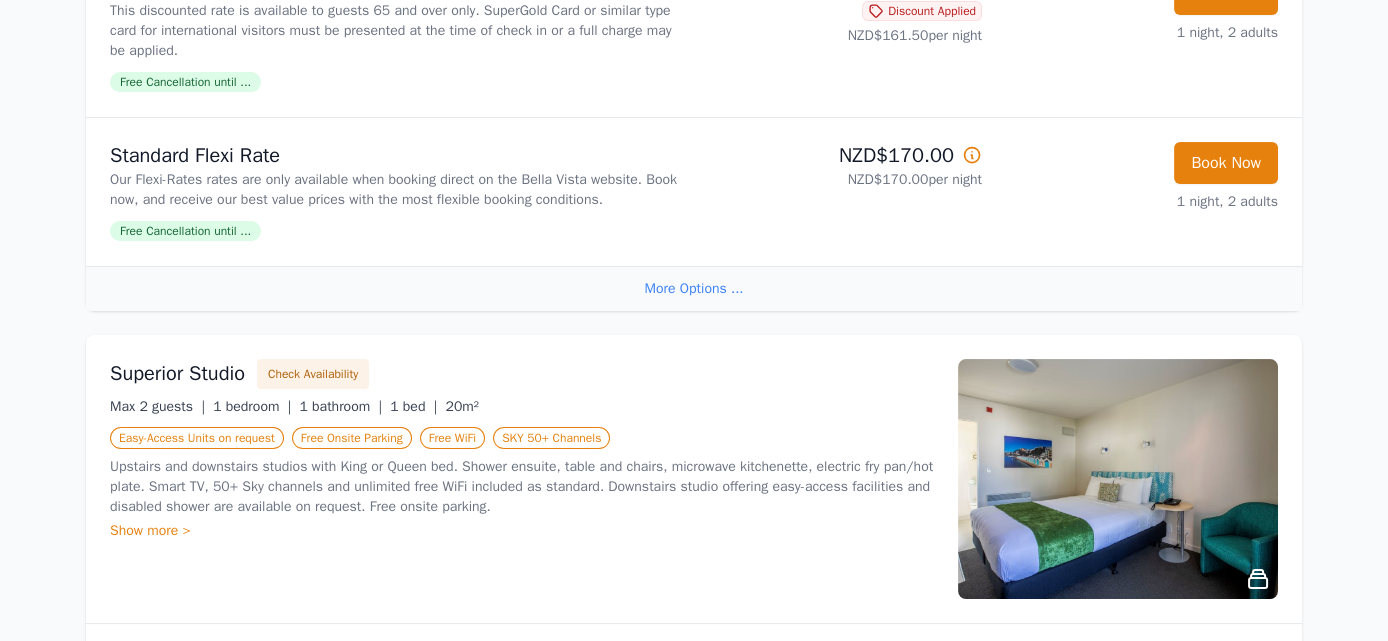click on "More Options ..." at bounding box center [694, 288] 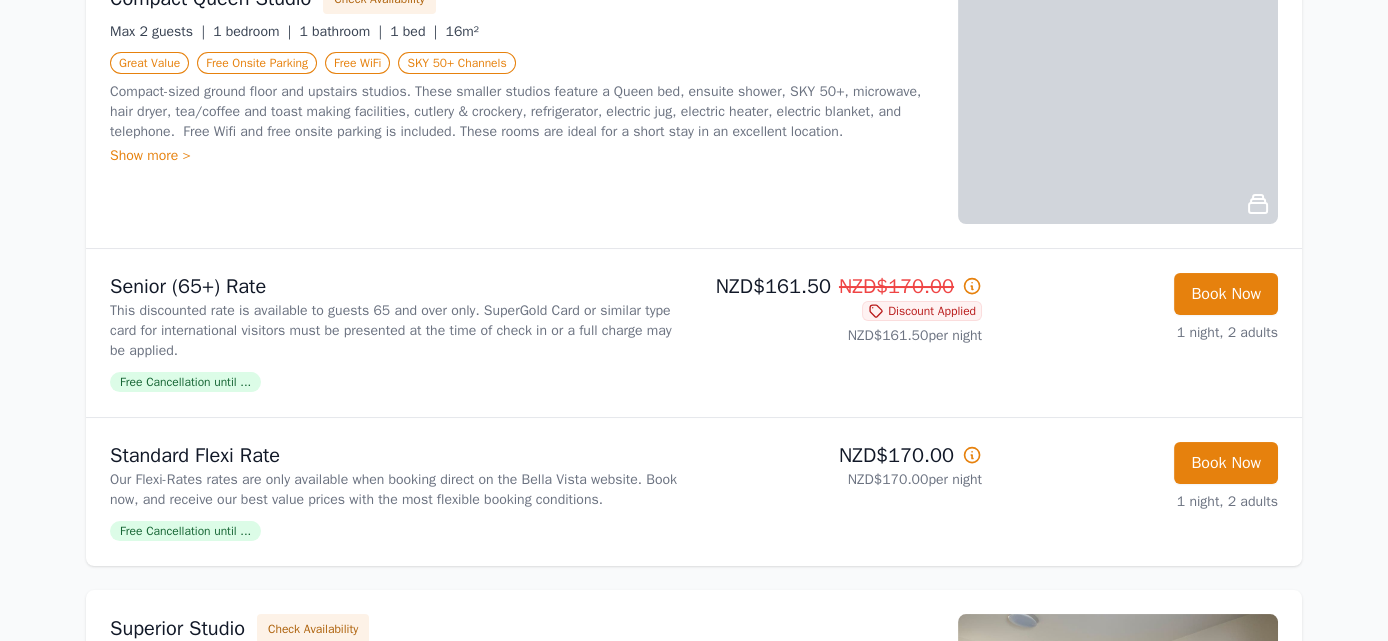 scroll, scrollTop: 0, scrollLeft: 0, axis: both 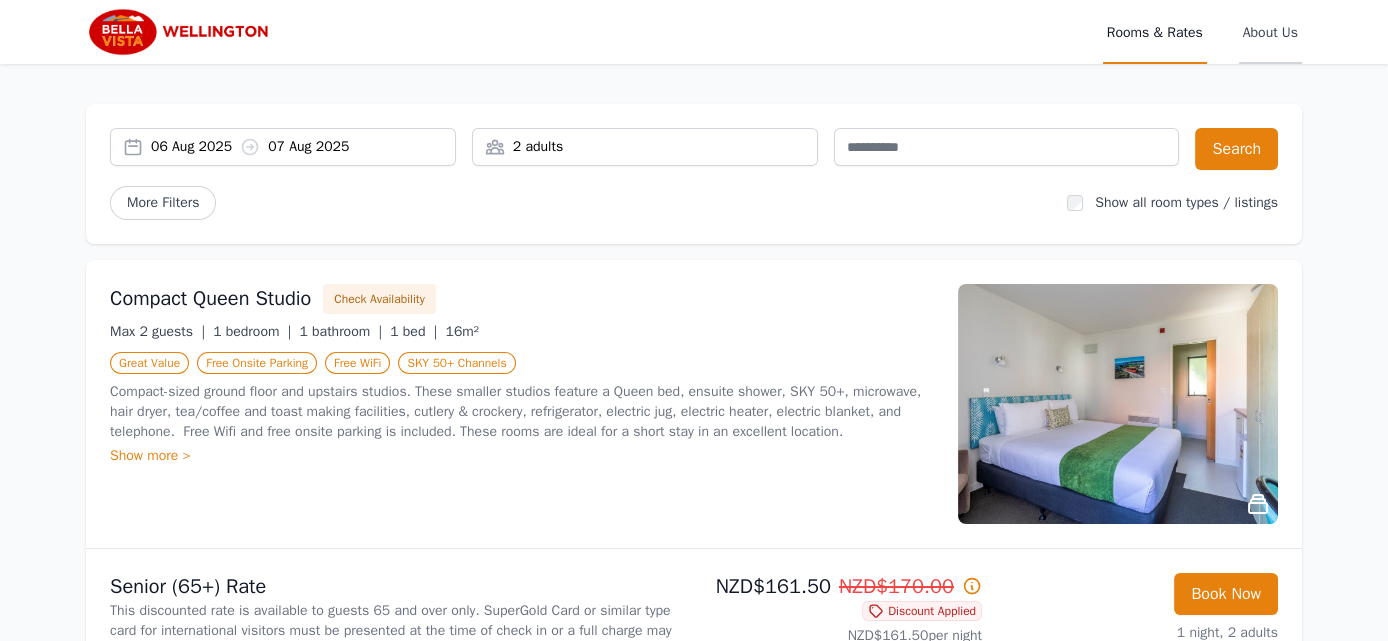 click on "About Us" at bounding box center (1270, 32) 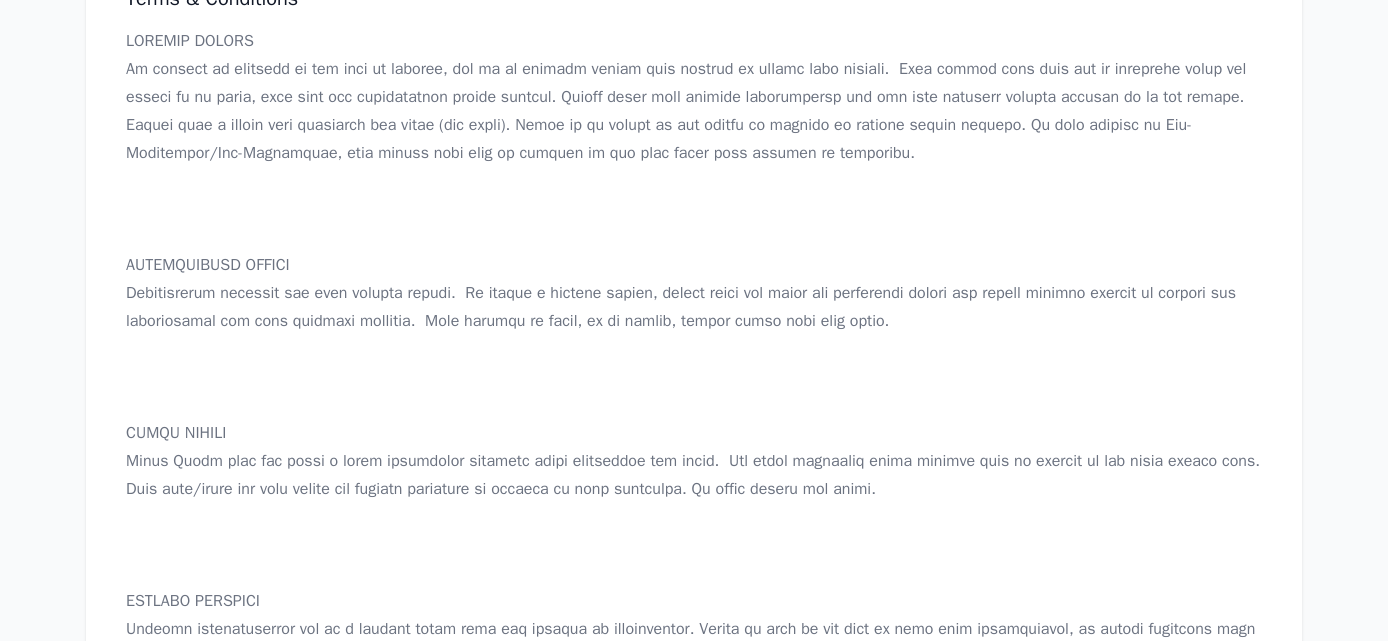 scroll, scrollTop: 1145, scrollLeft: 0, axis: vertical 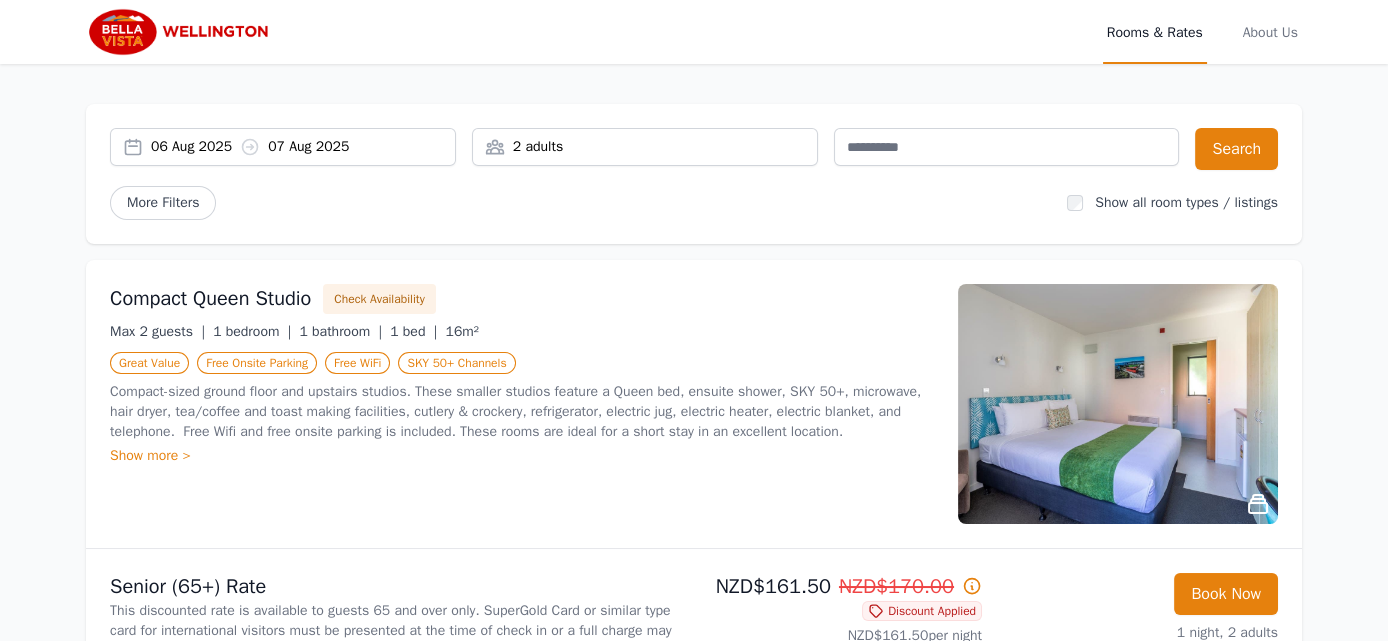 click 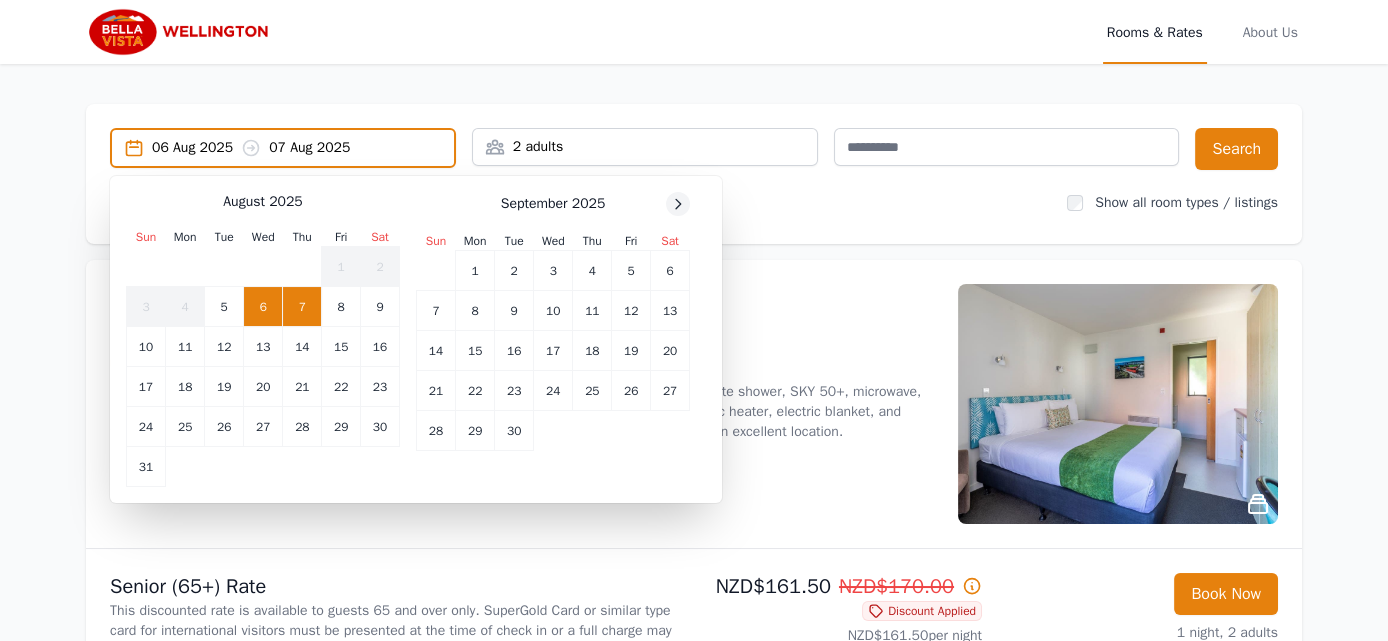 click at bounding box center [678, 204] 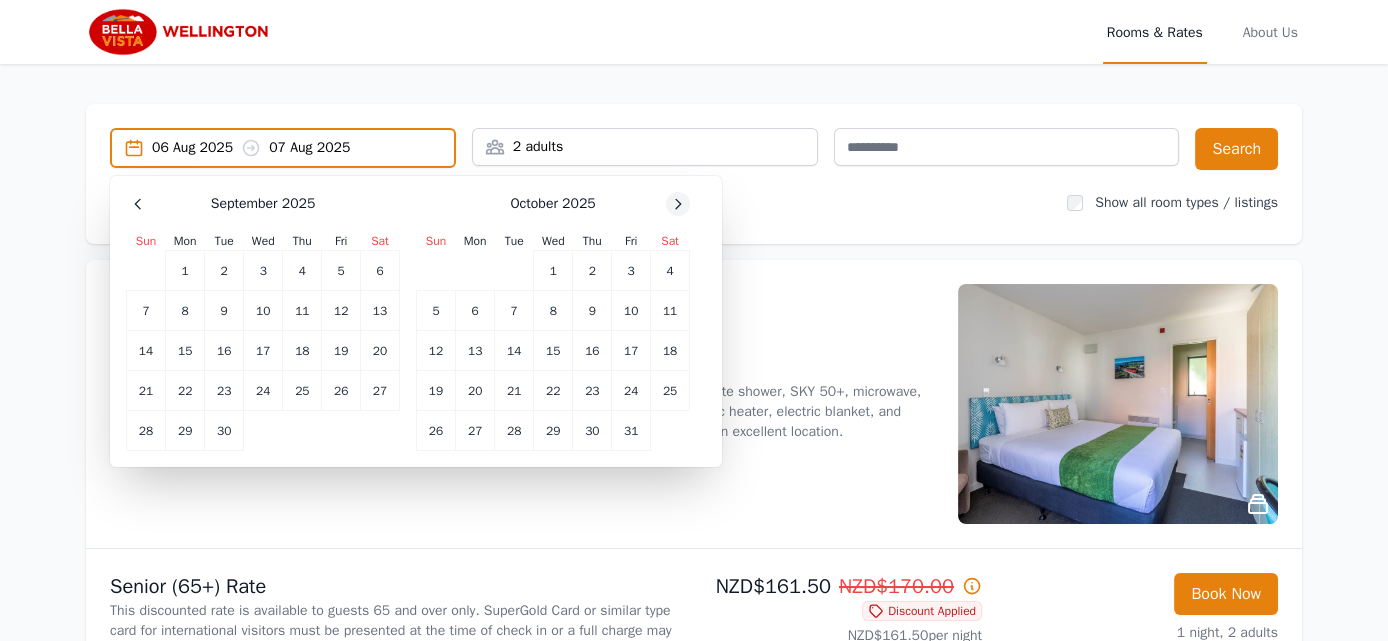 click 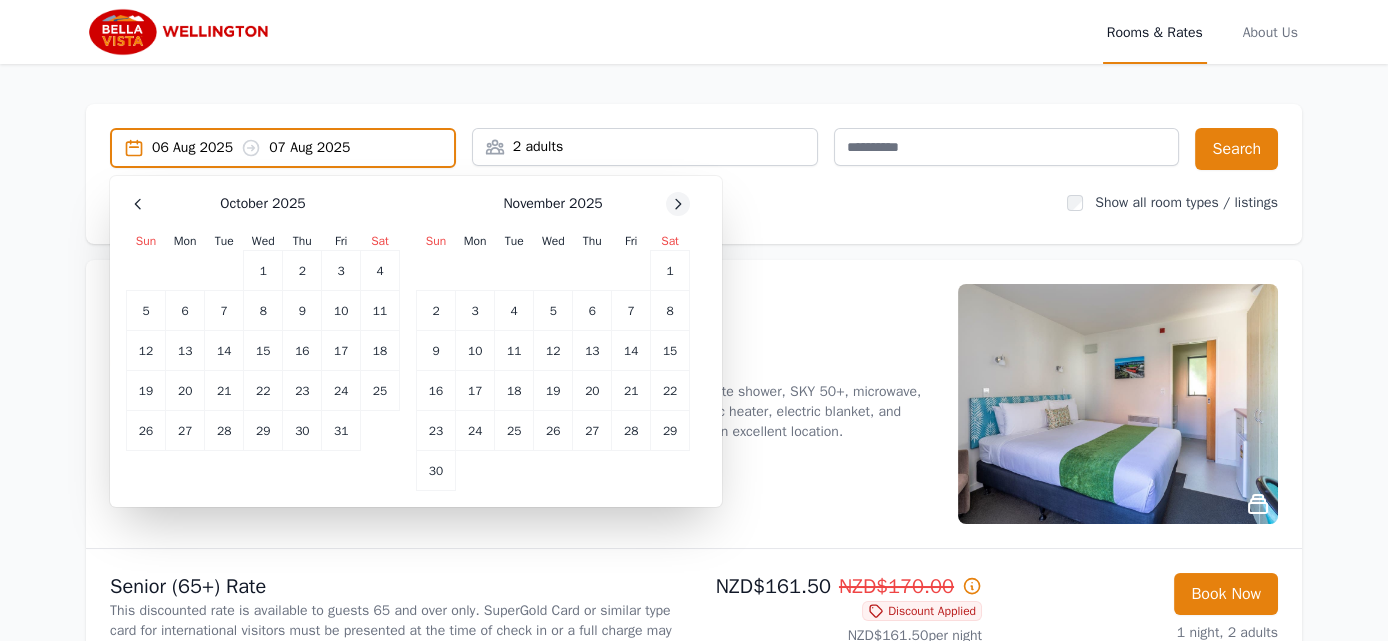 click 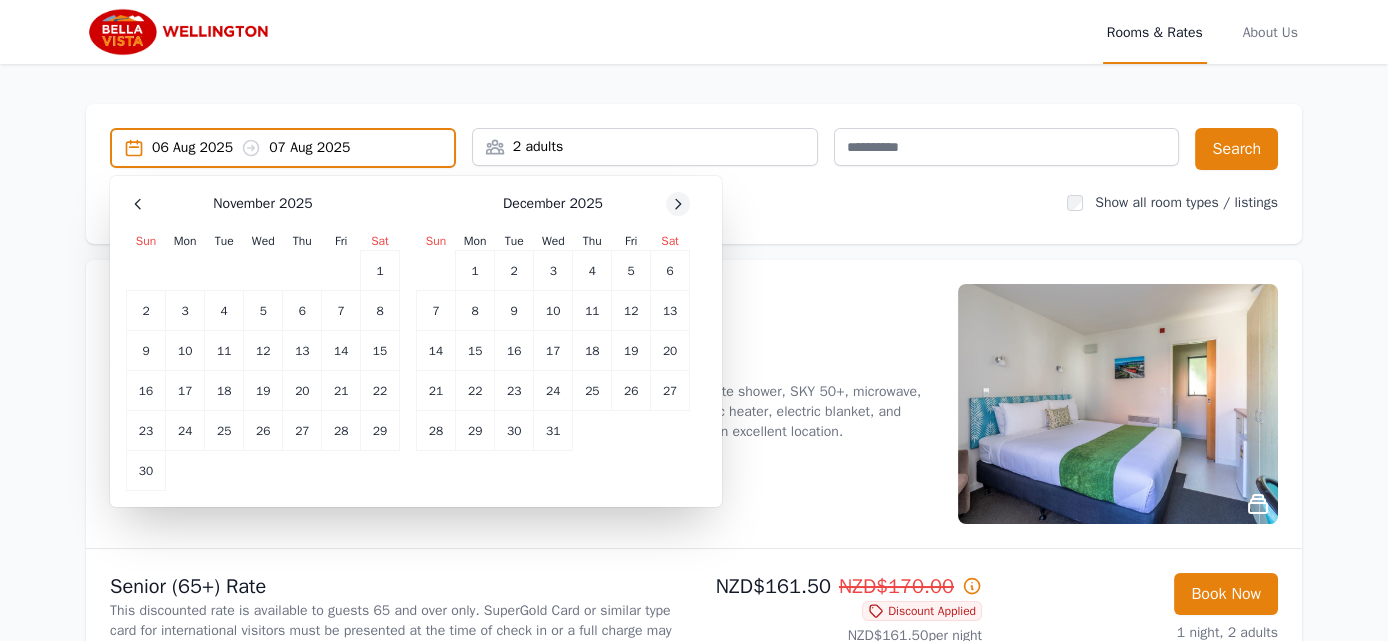 click 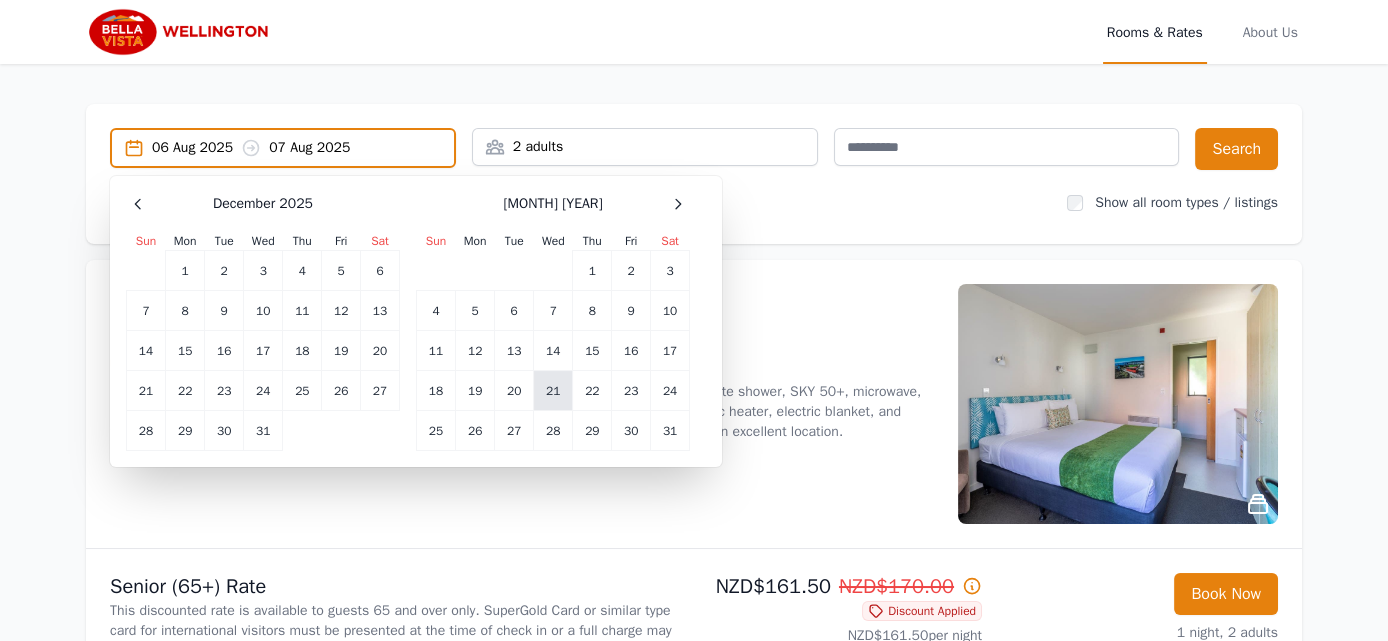 click on "21" at bounding box center [553, 391] 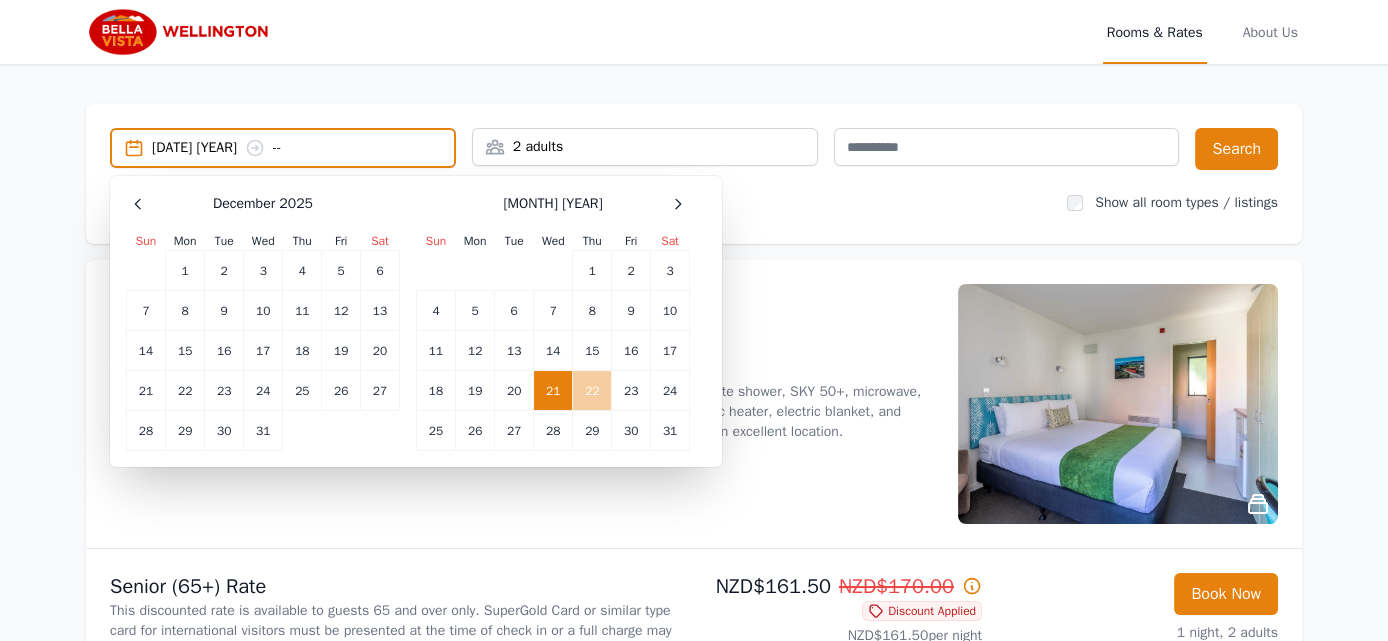 click on "22" at bounding box center [592, 391] 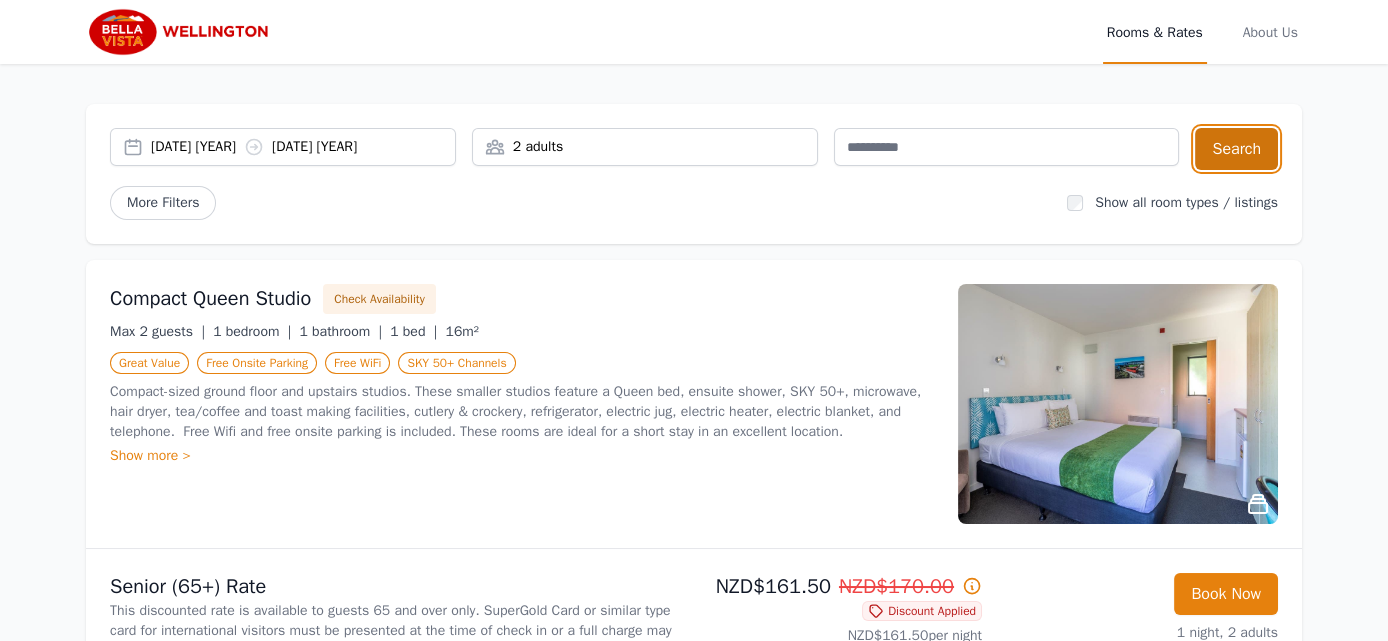 click on "Search" at bounding box center [1236, 149] 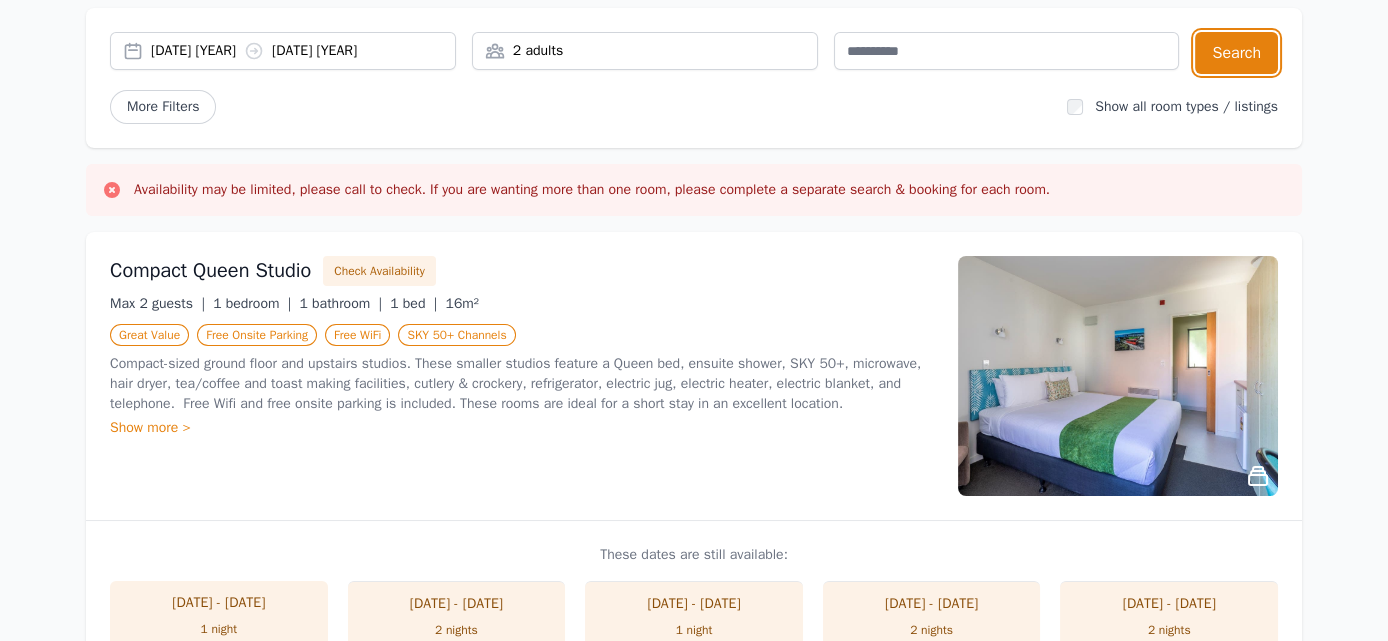 scroll, scrollTop: 0, scrollLeft: 0, axis: both 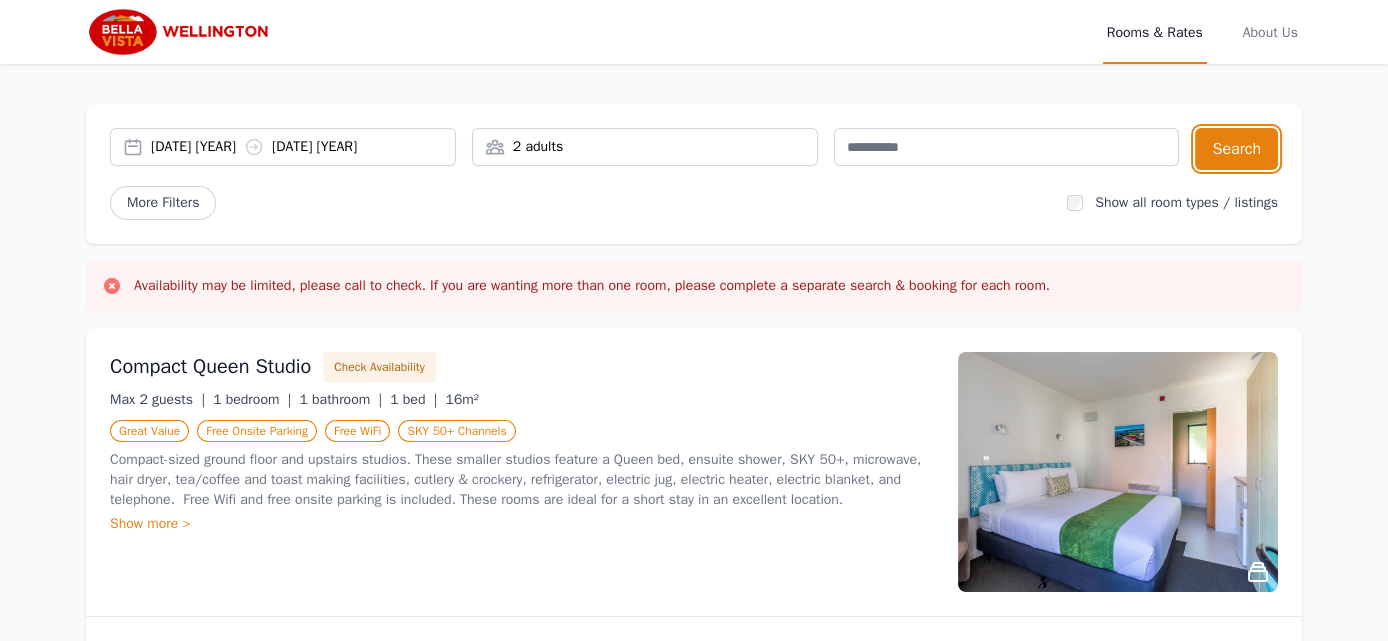 click on "21 Jan 2026 22 Jan 2026" at bounding box center [303, 147] 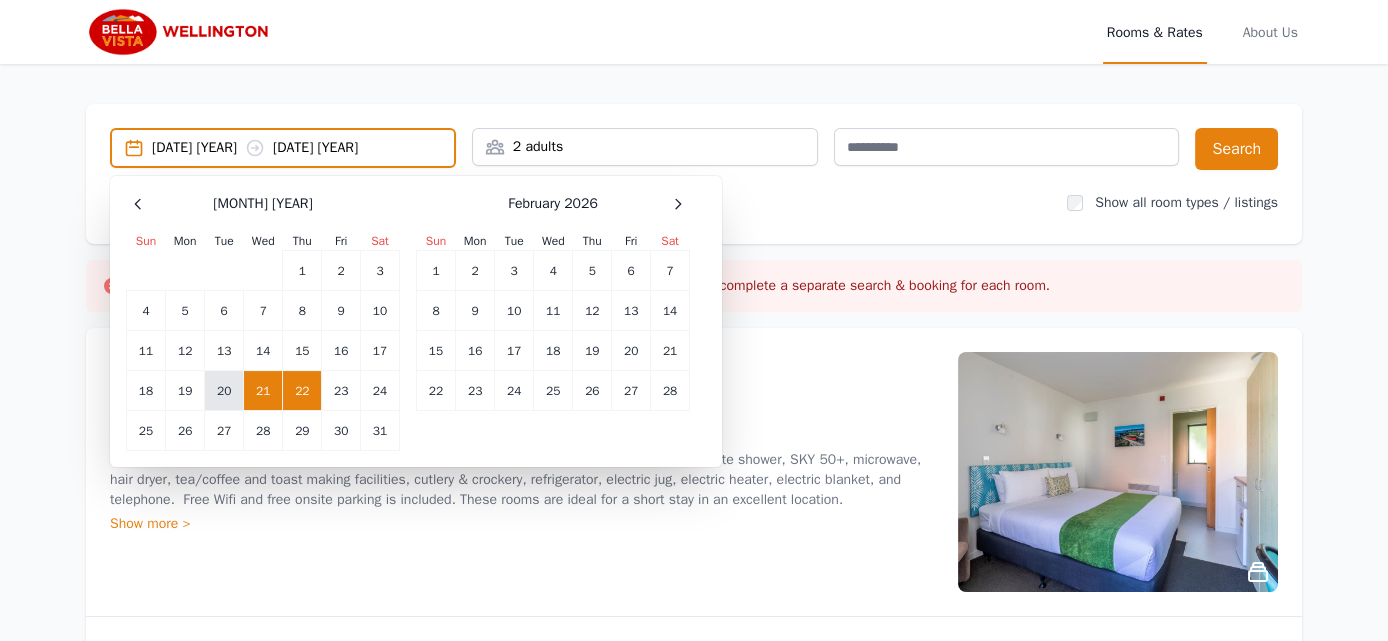 click on "20" at bounding box center (224, 391) 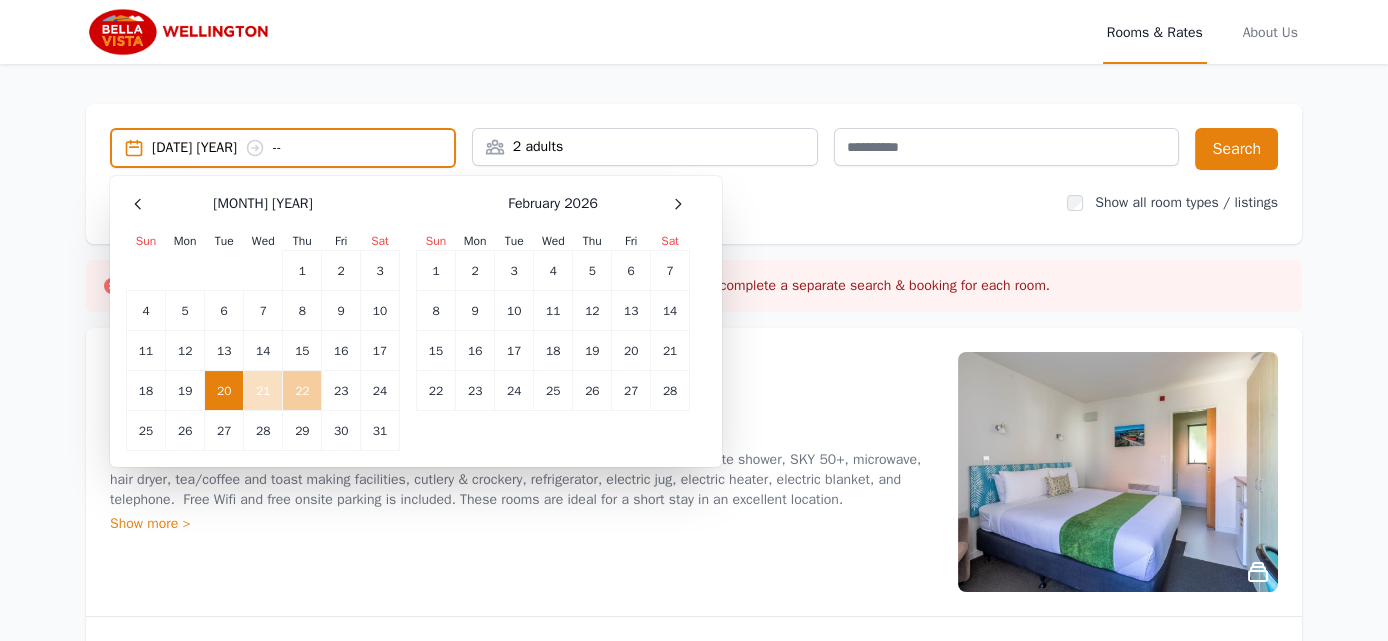 click on "22" at bounding box center (302, 391) 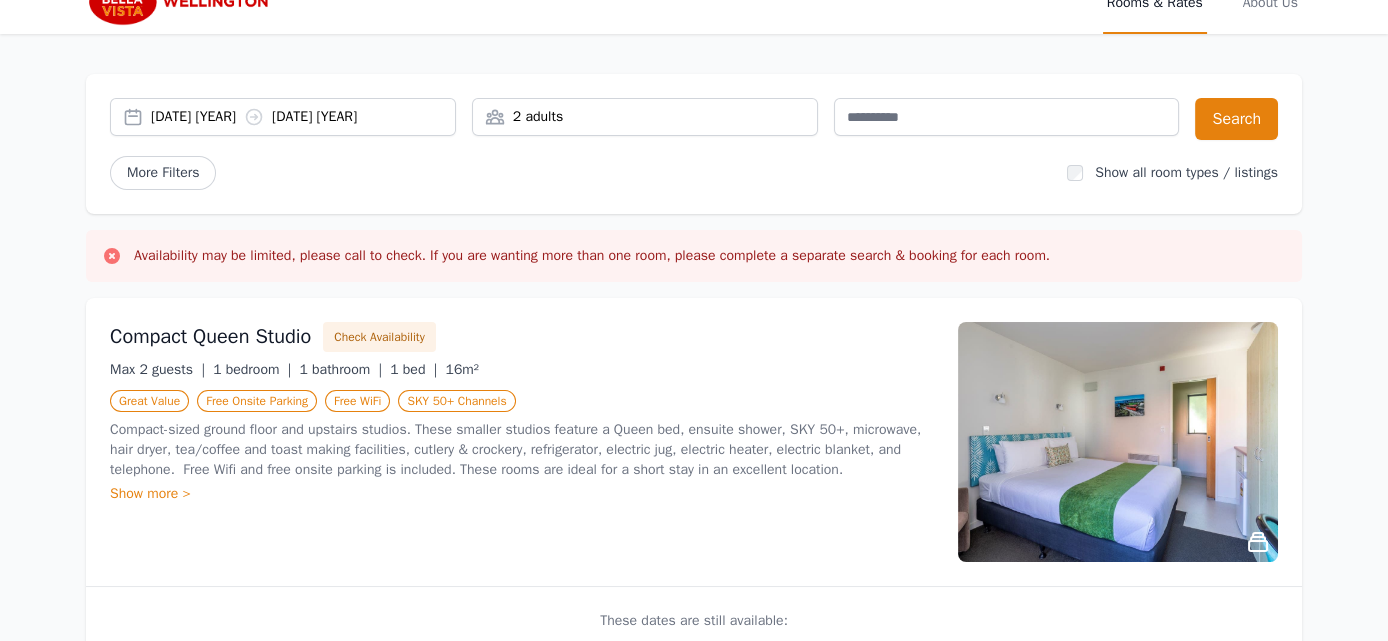 scroll, scrollTop: 0, scrollLeft: 0, axis: both 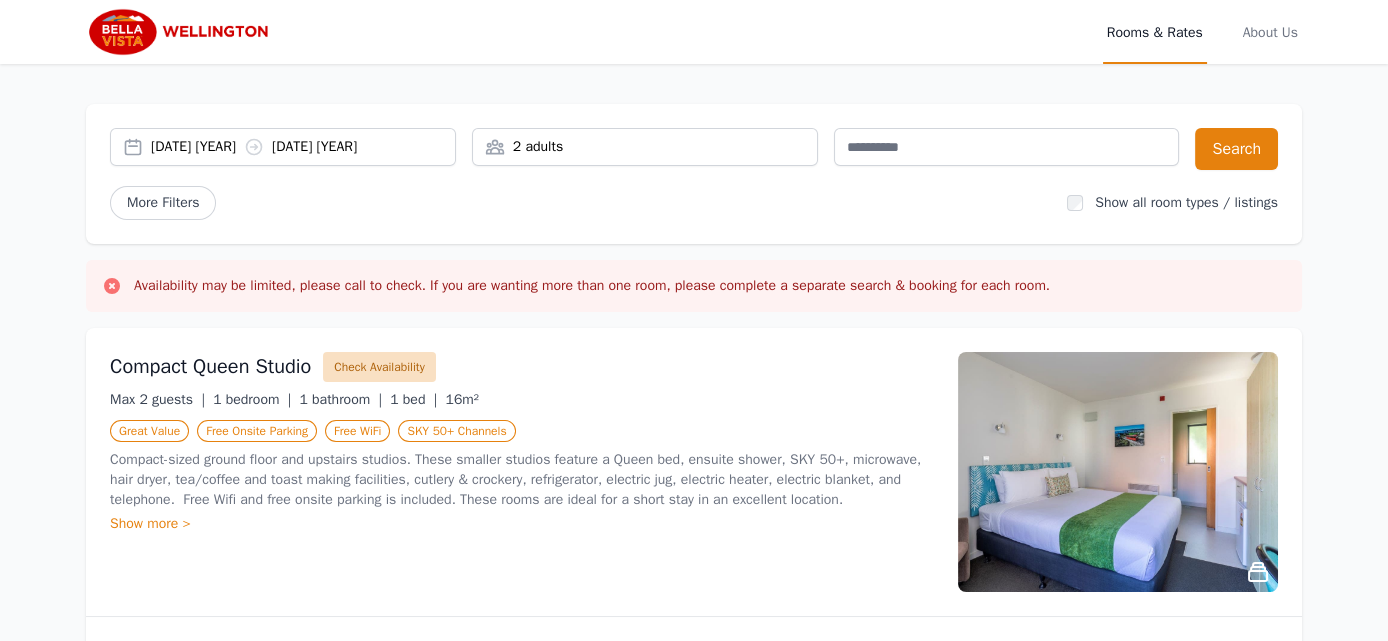 click on "Check Availability" at bounding box center (379, 367) 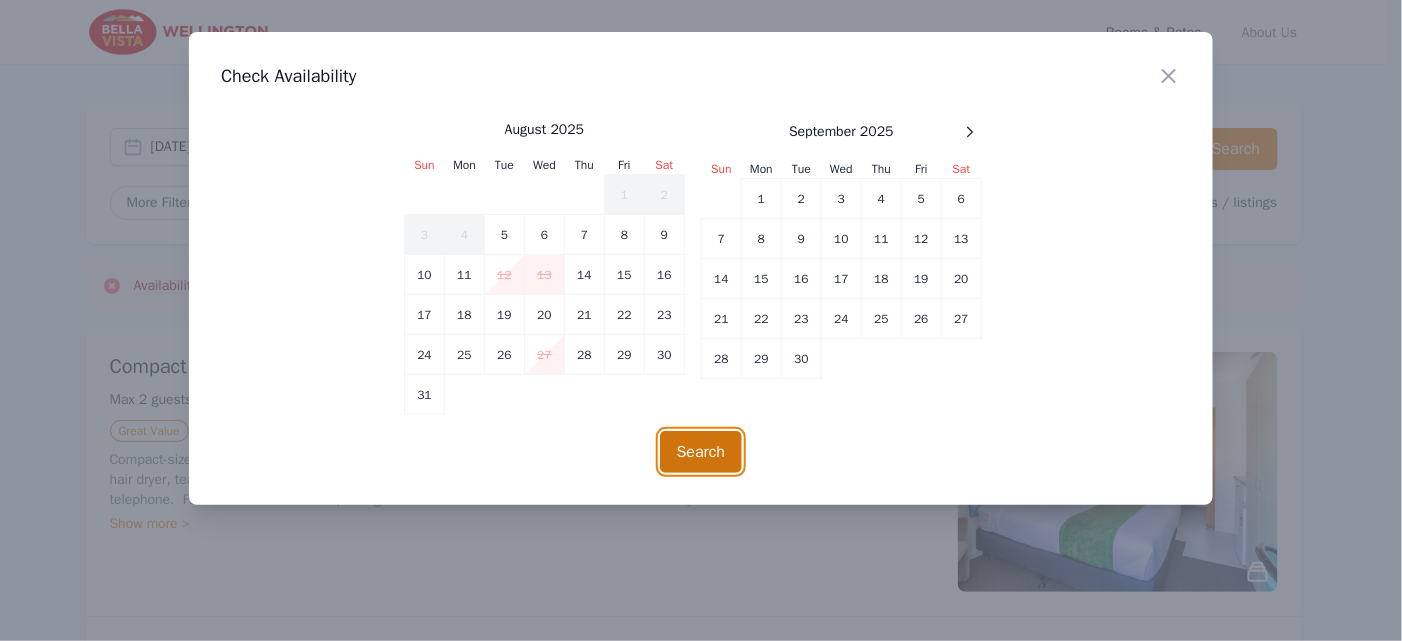 click on "Search" at bounding box center [701, 452] 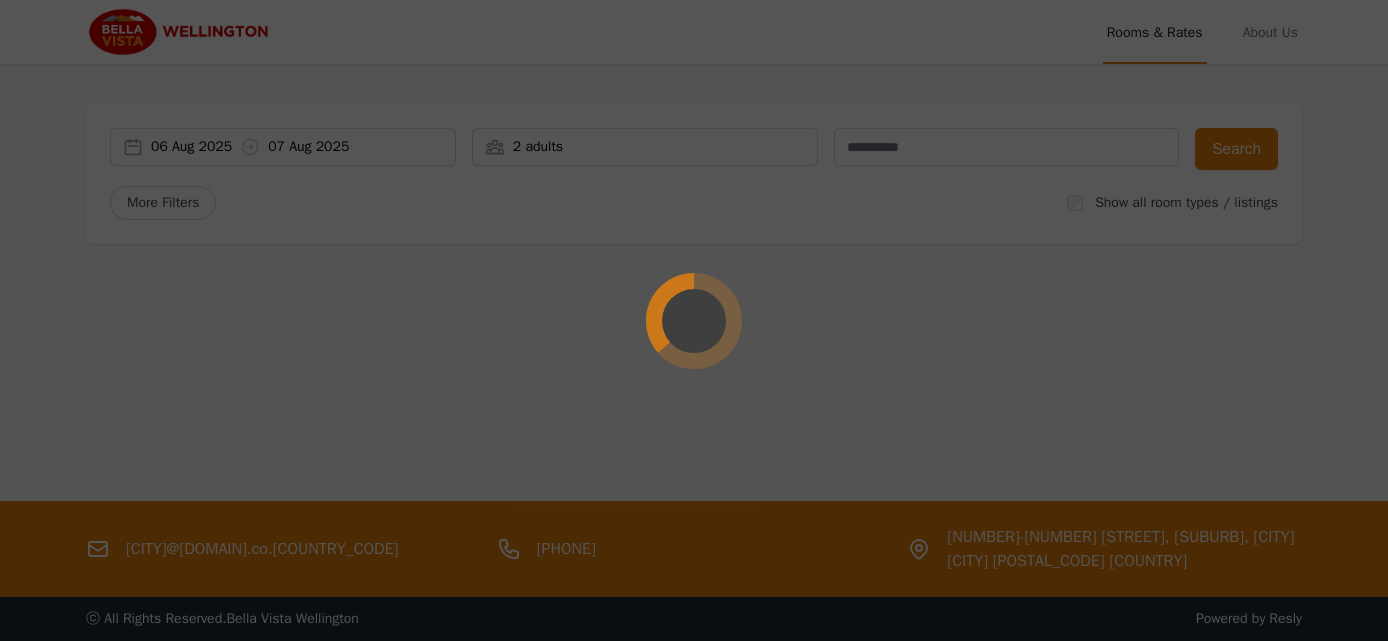 scroll, scrollTop: 0, scrollLeft: 0, axis: both 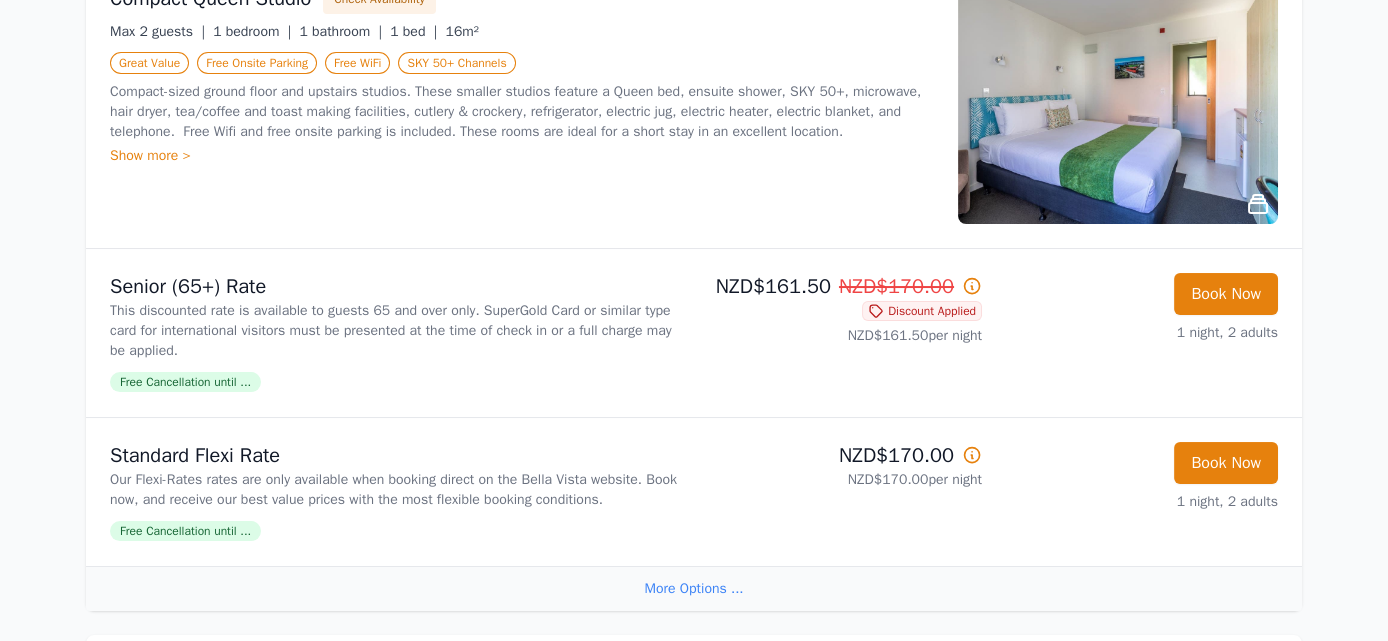 click on "Free Cancellation until ..." at bounding box center [185, 382] 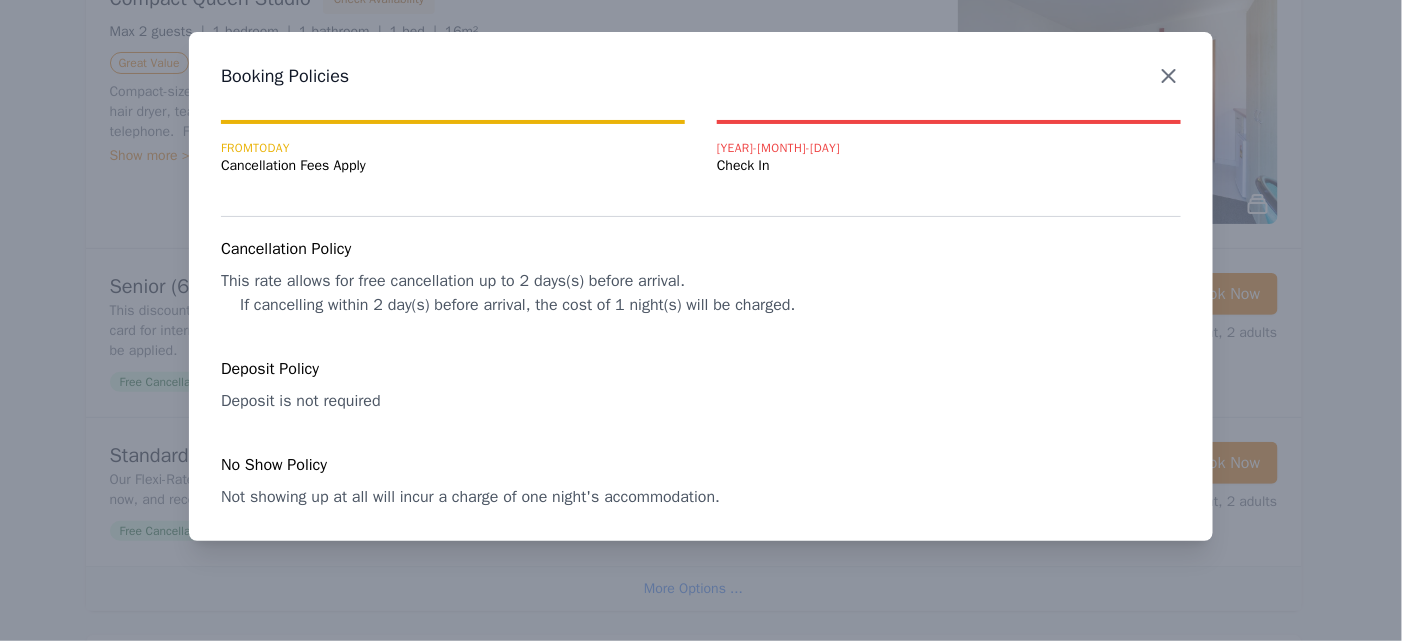 click 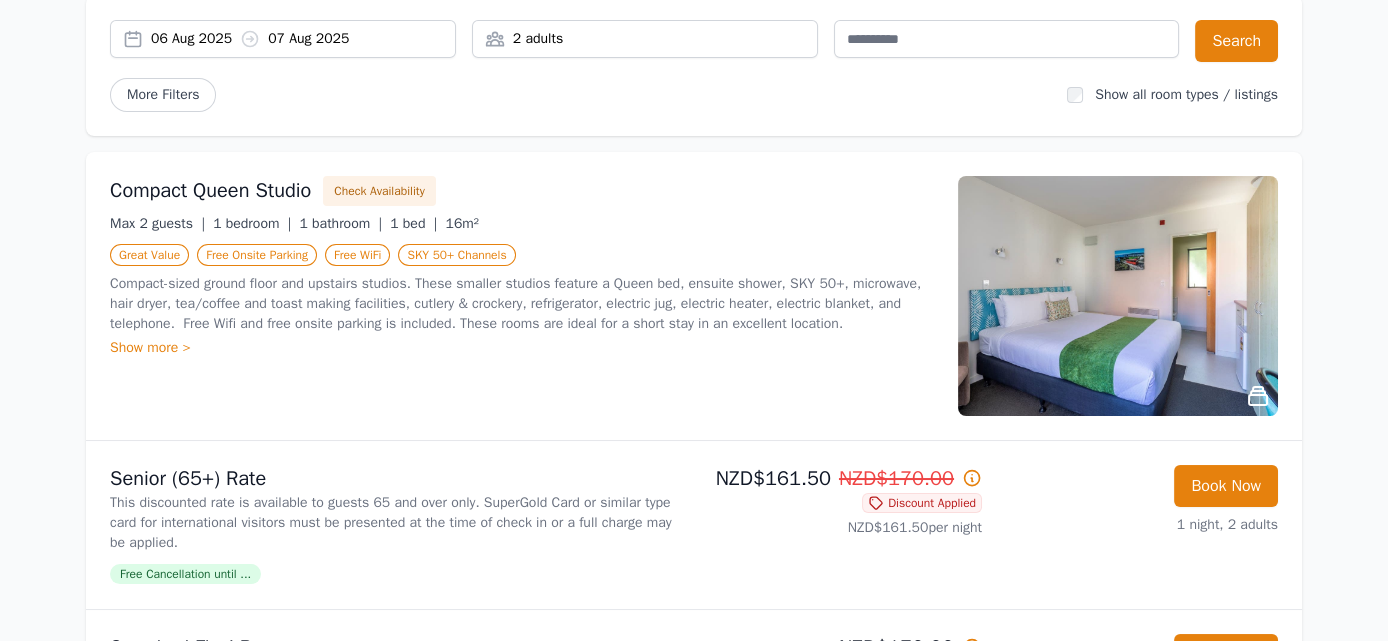 scroll, scrollTop: 0, scrollLeft: 0, axis: both 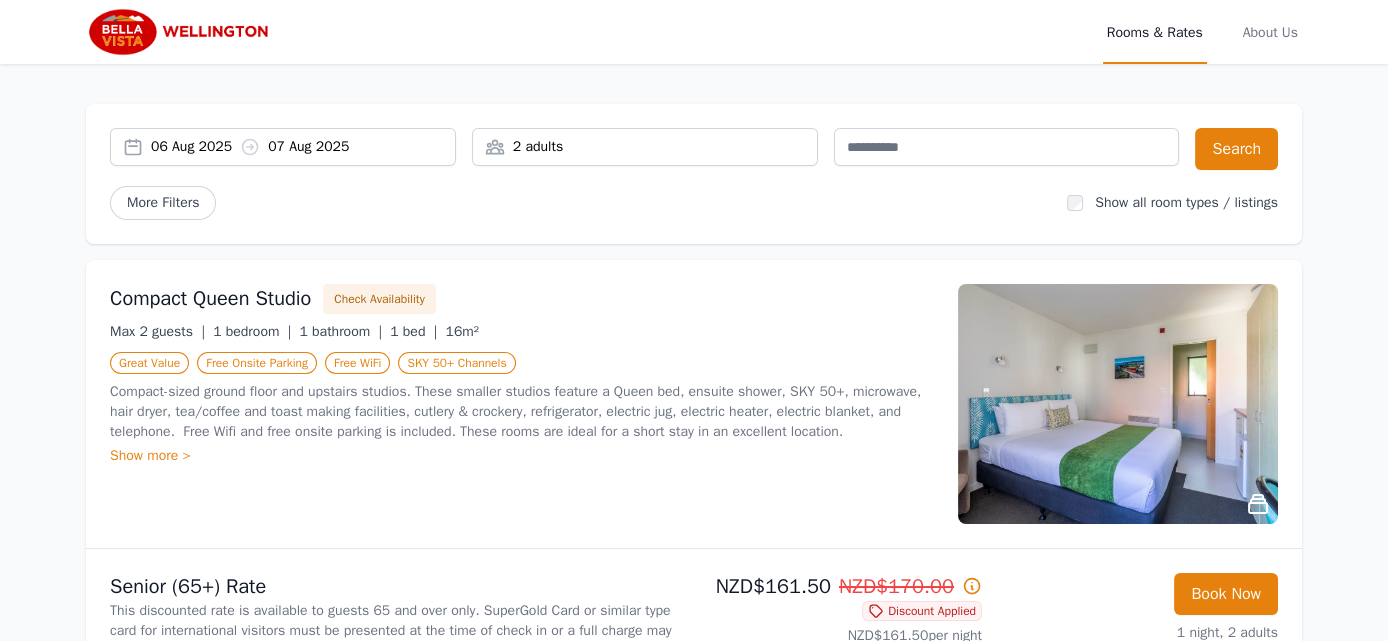 click on "06 Aug 2025 07 Aug 2025" at bounding box center [303, 147] 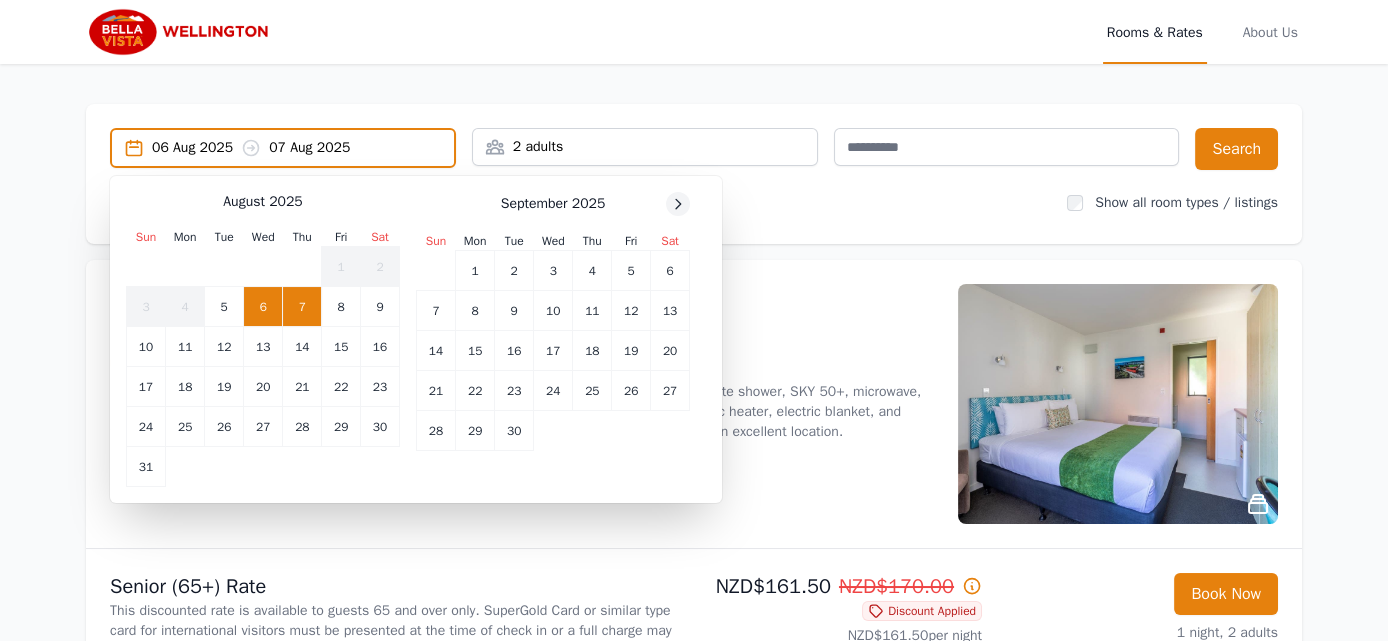 click 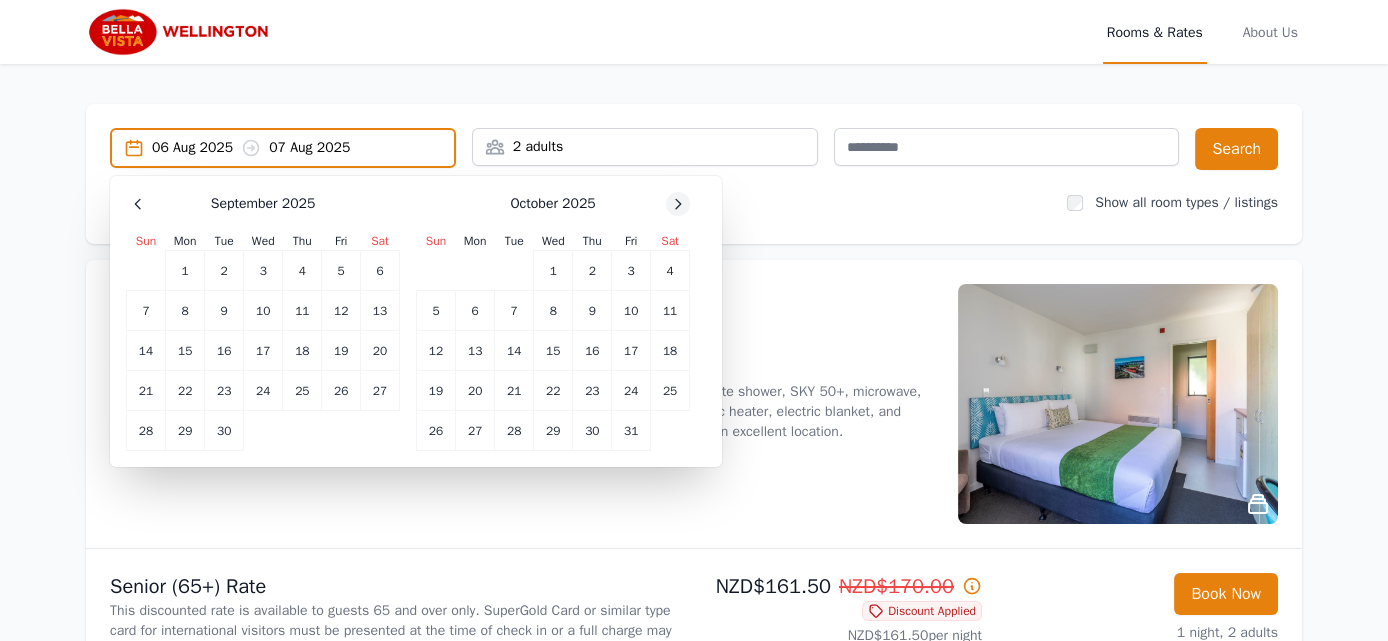 click 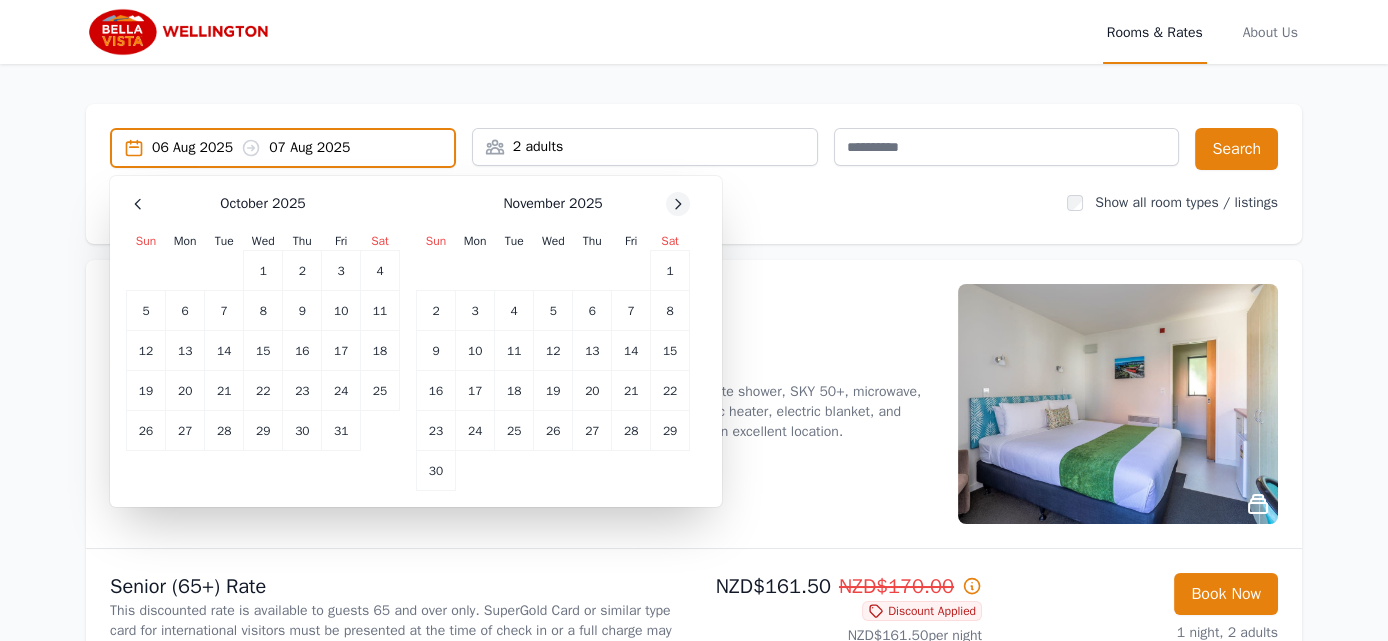 click 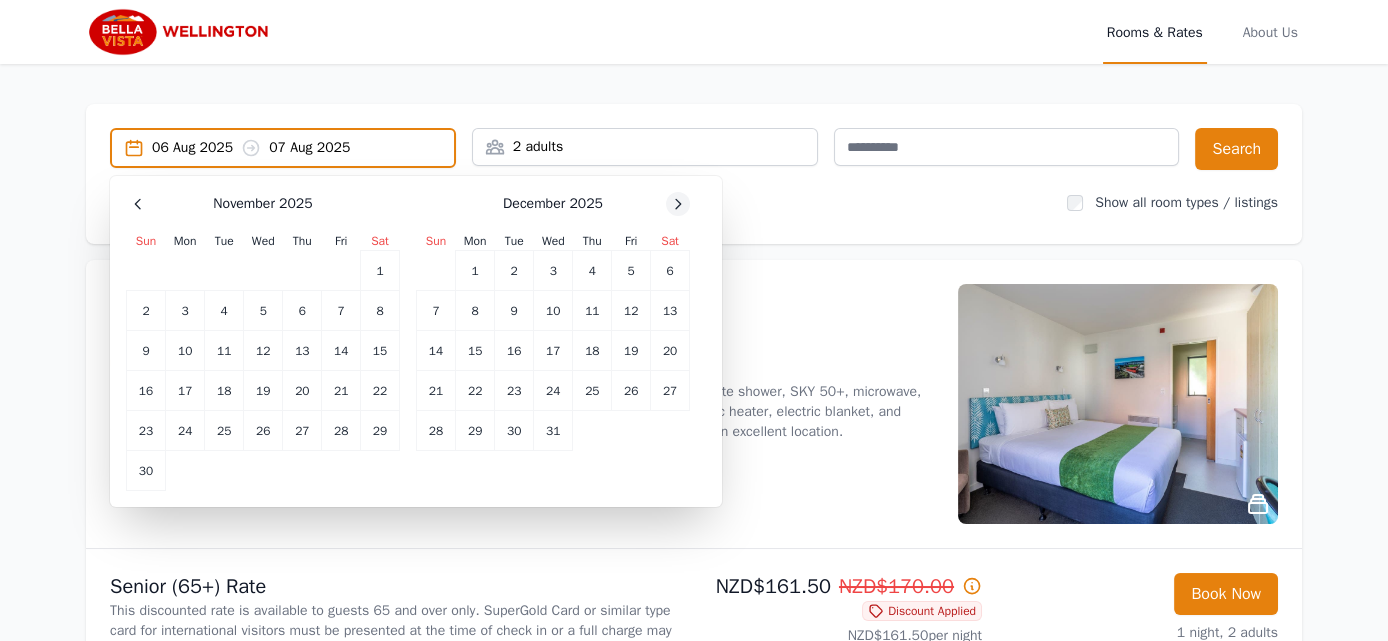 click 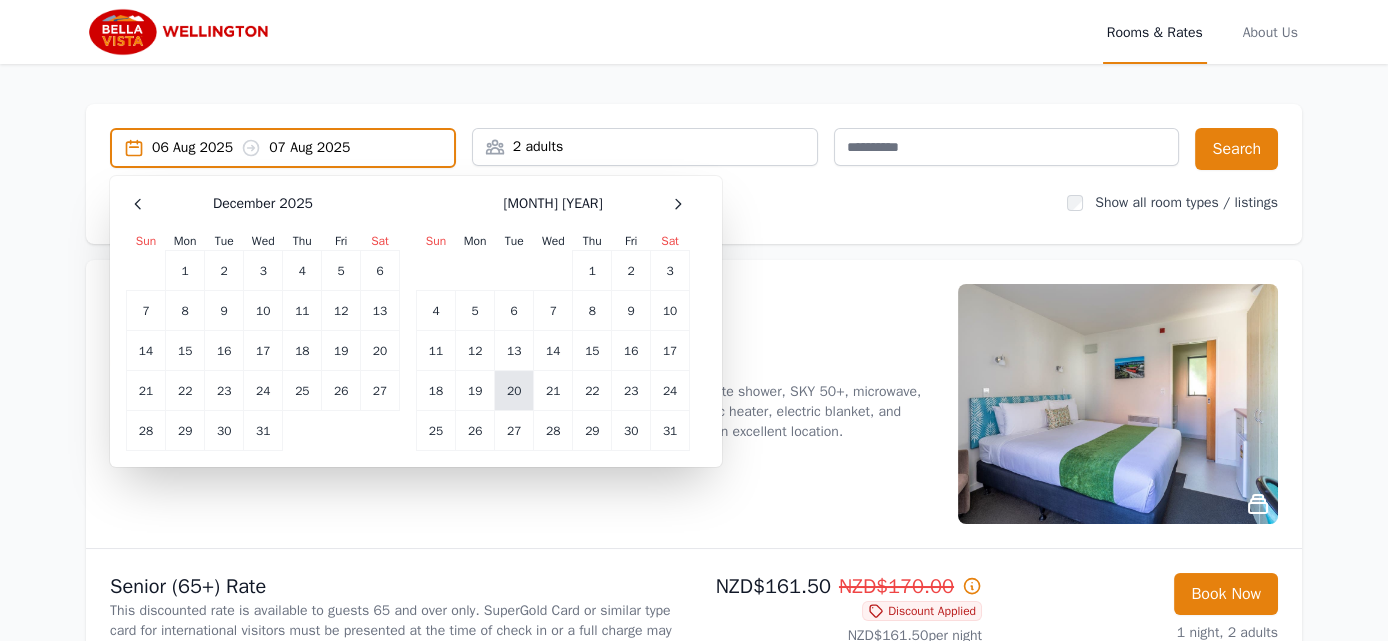 click on "20" at bounding box center (514, 391) 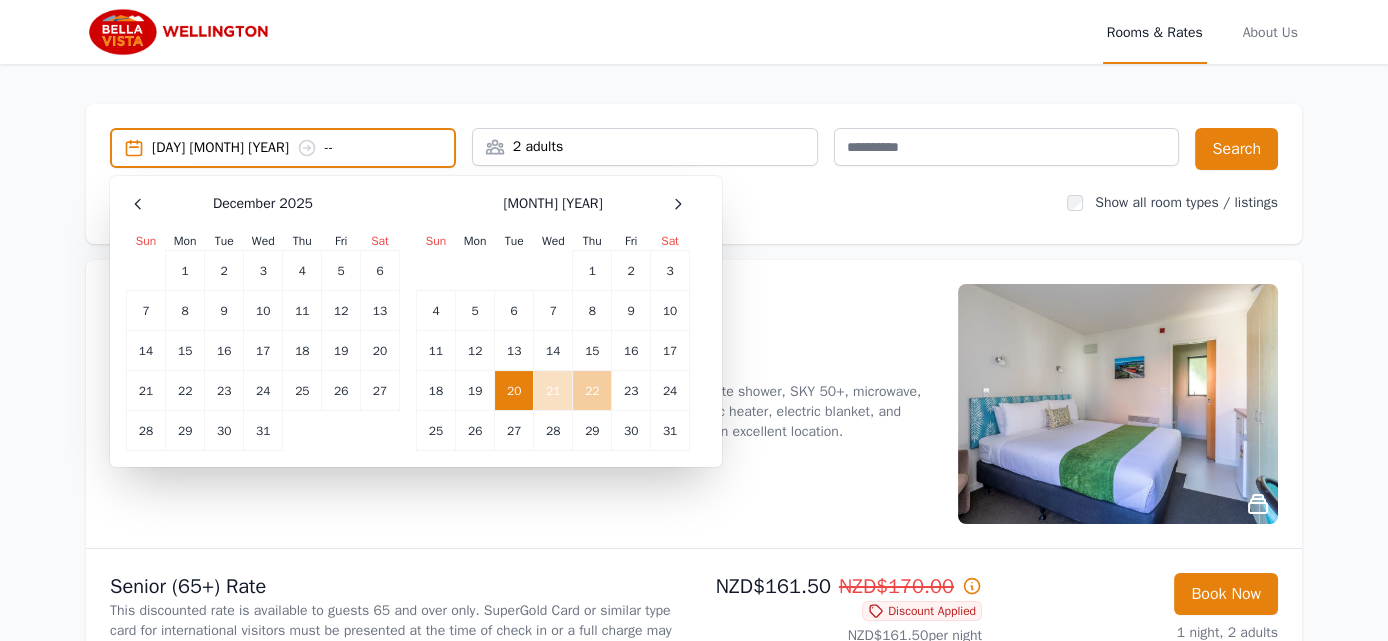 click on "22" at bounding box center (592, 391) 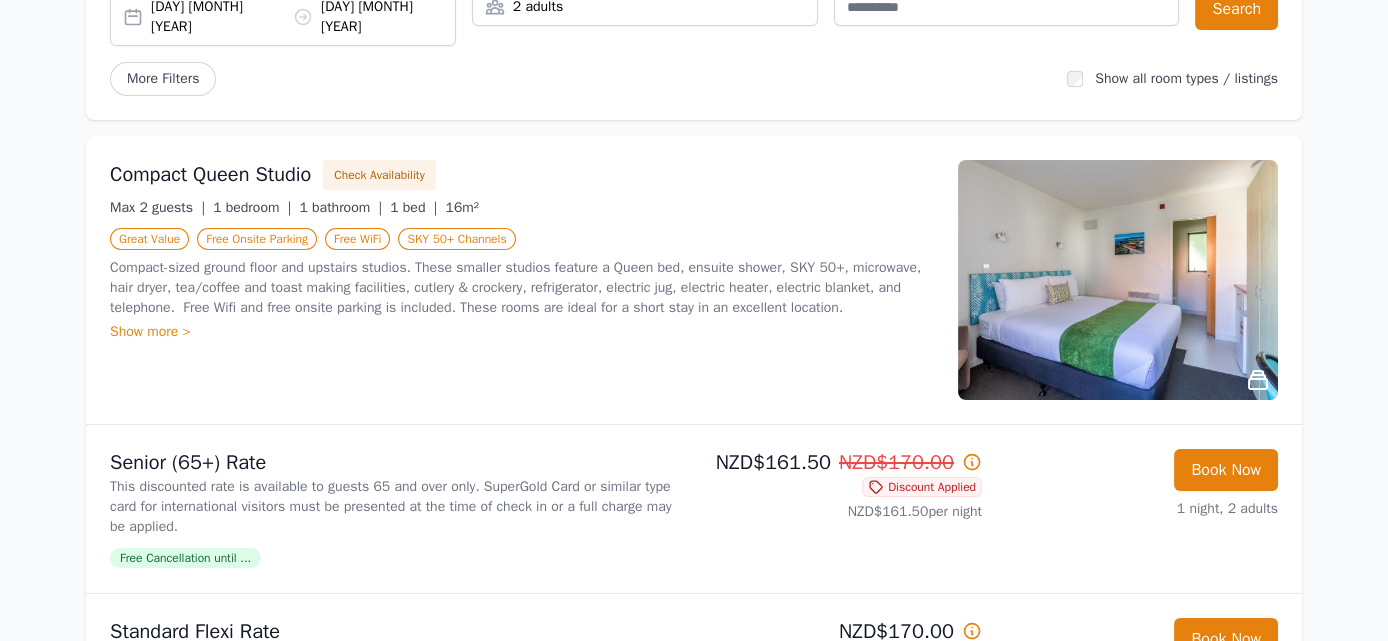 scroll, scrollTop: 0, scrollLeft: 0, axis: both 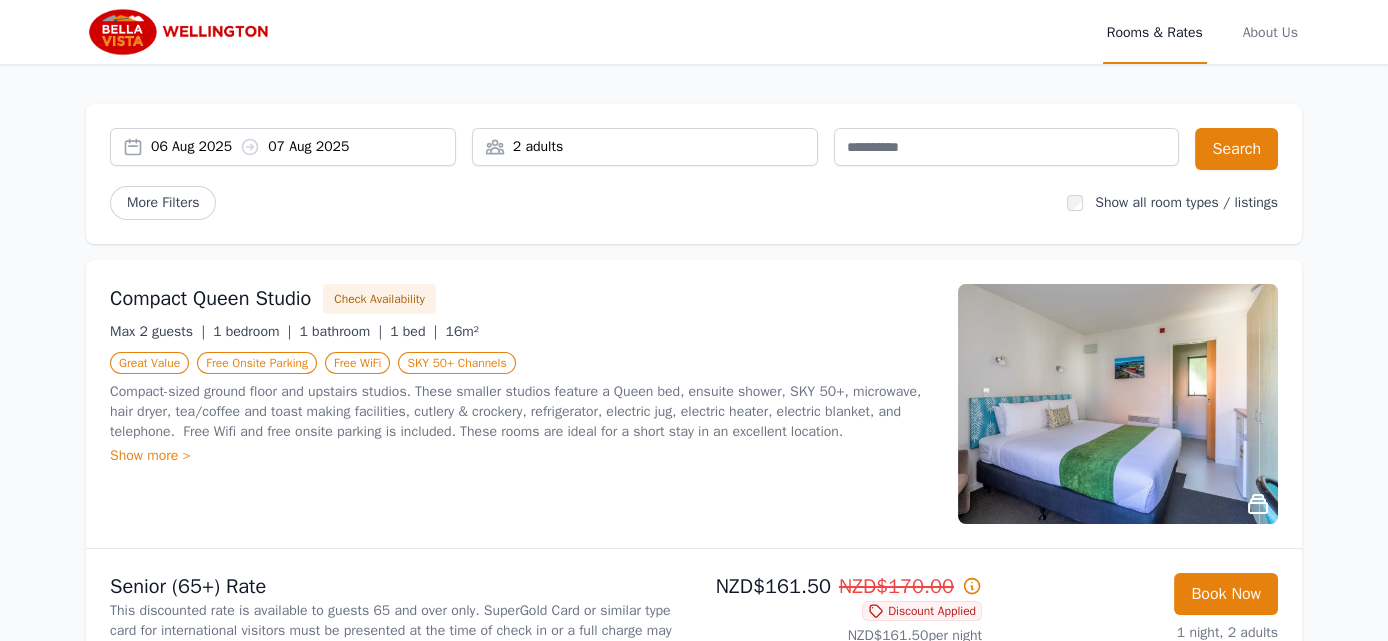 click on "06 Aug 2025 07 Aug 2025" at bounding box center [303, 147] 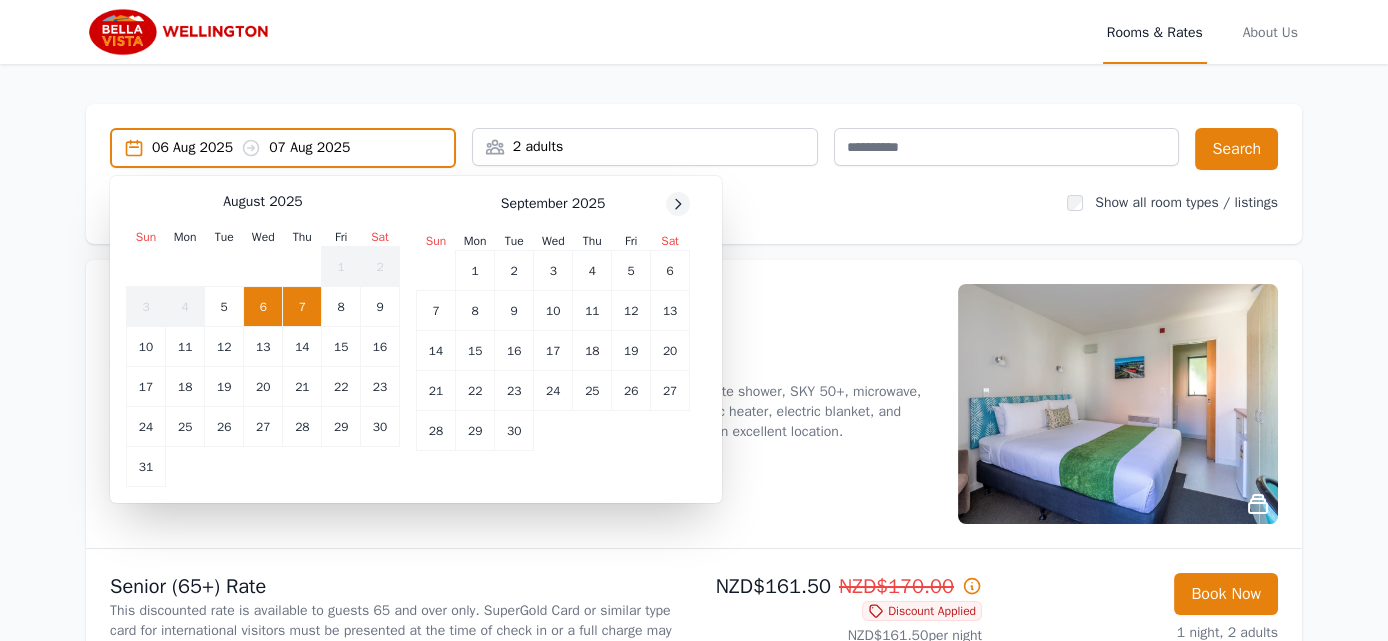 click 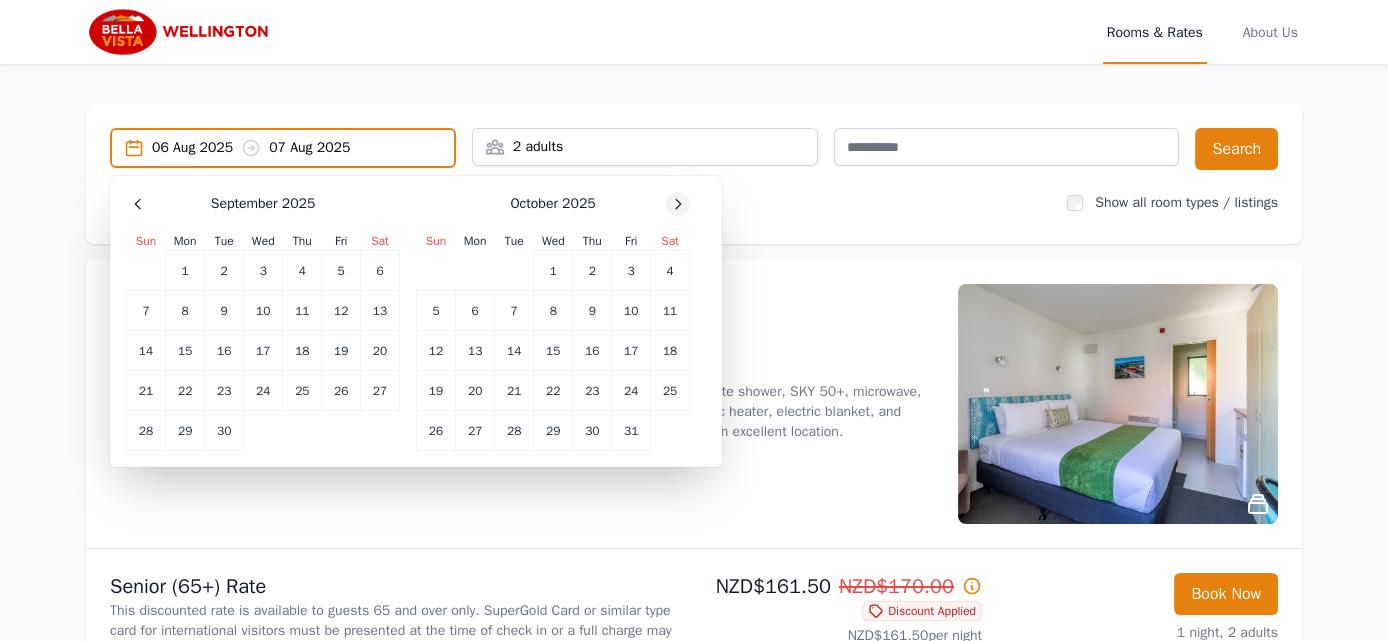 click 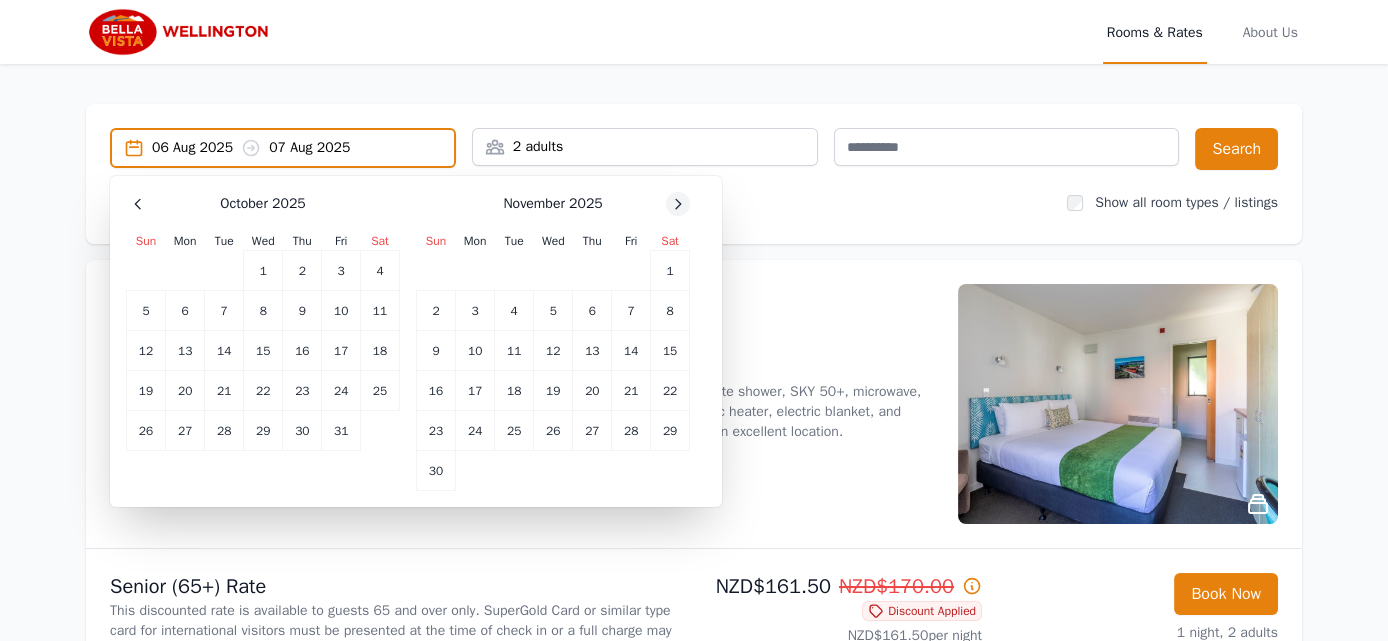 click 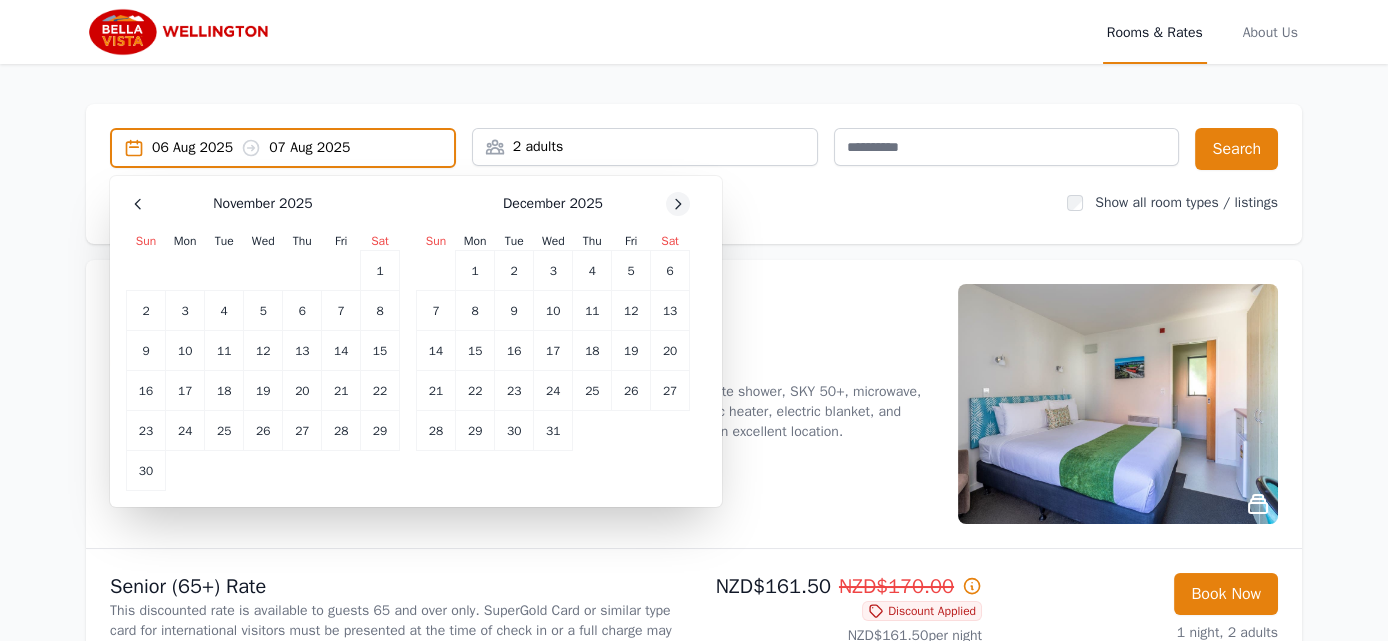 click 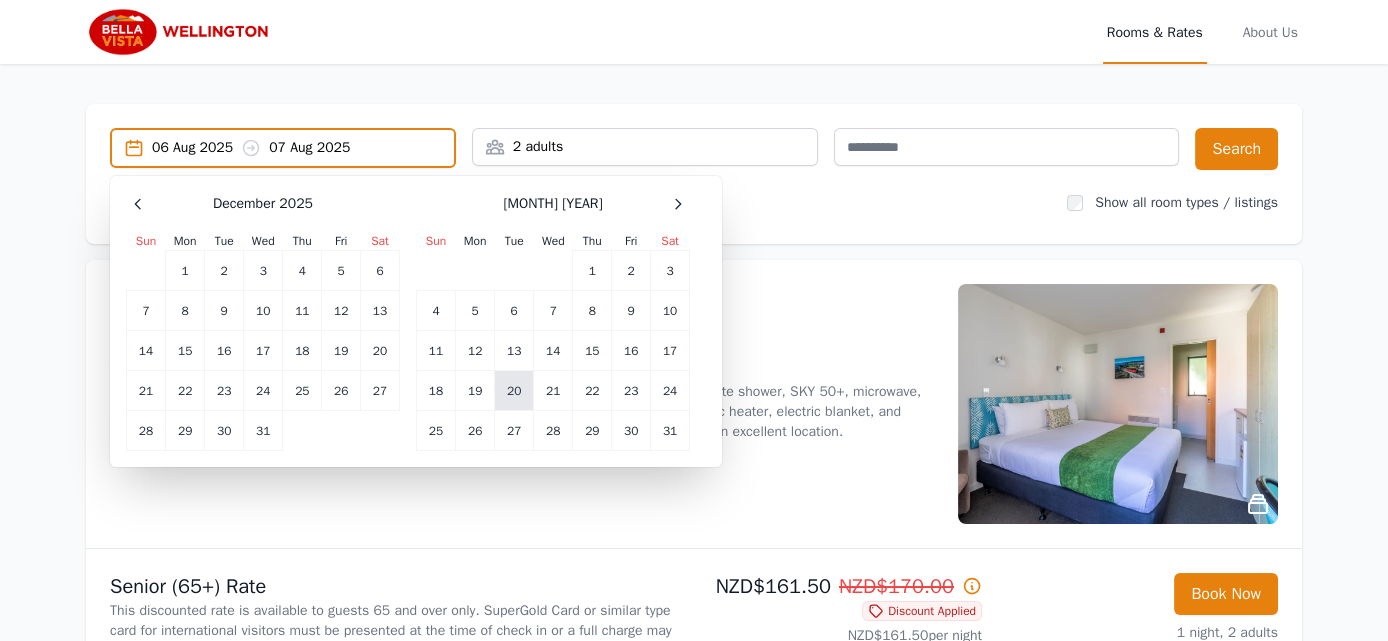 click on "20" at bounding box center (514, 391) 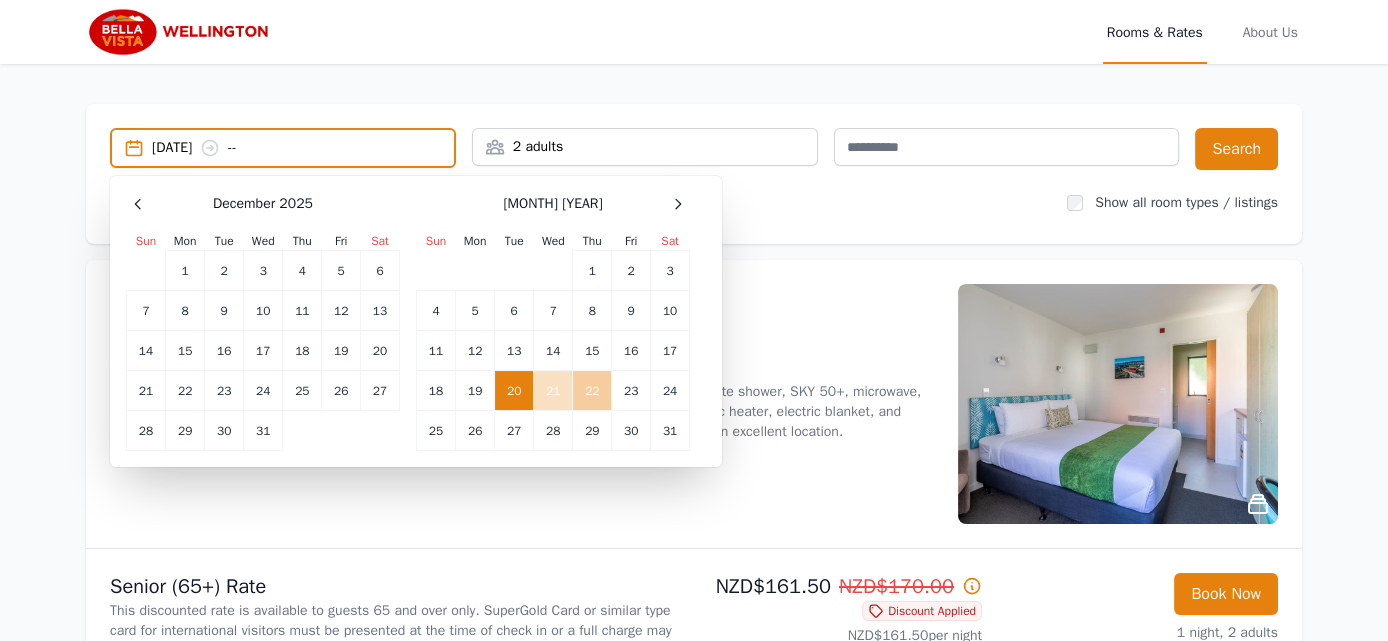 click on "22" at bounding box center [592, 391] 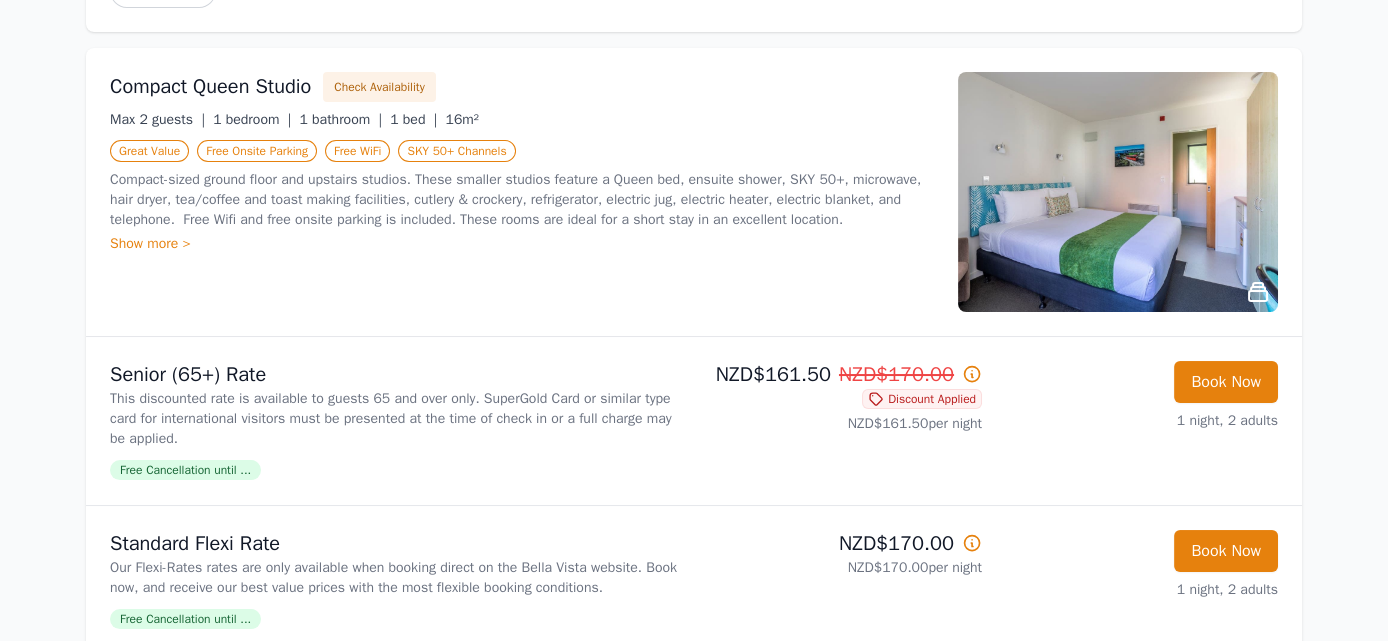 scroll, scrollTop: 300, scrollLeft: 0, axis: vertical 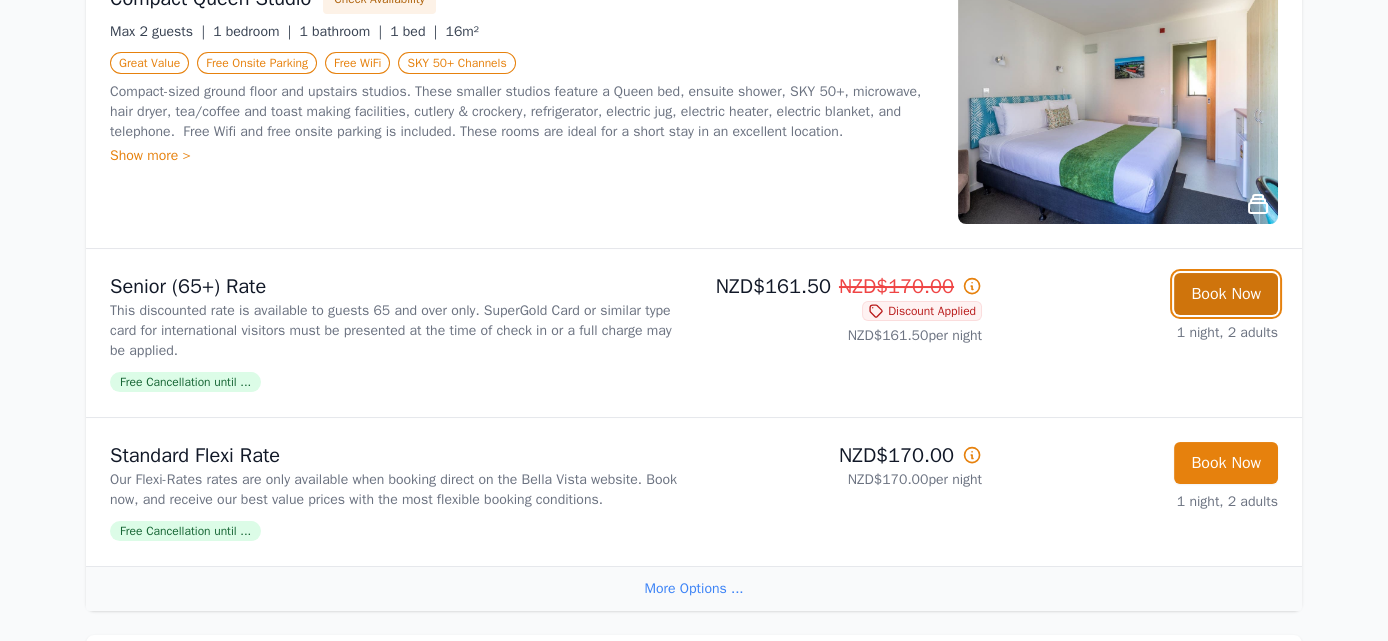 click on "Book Now" at bounding box center [1226, 294] 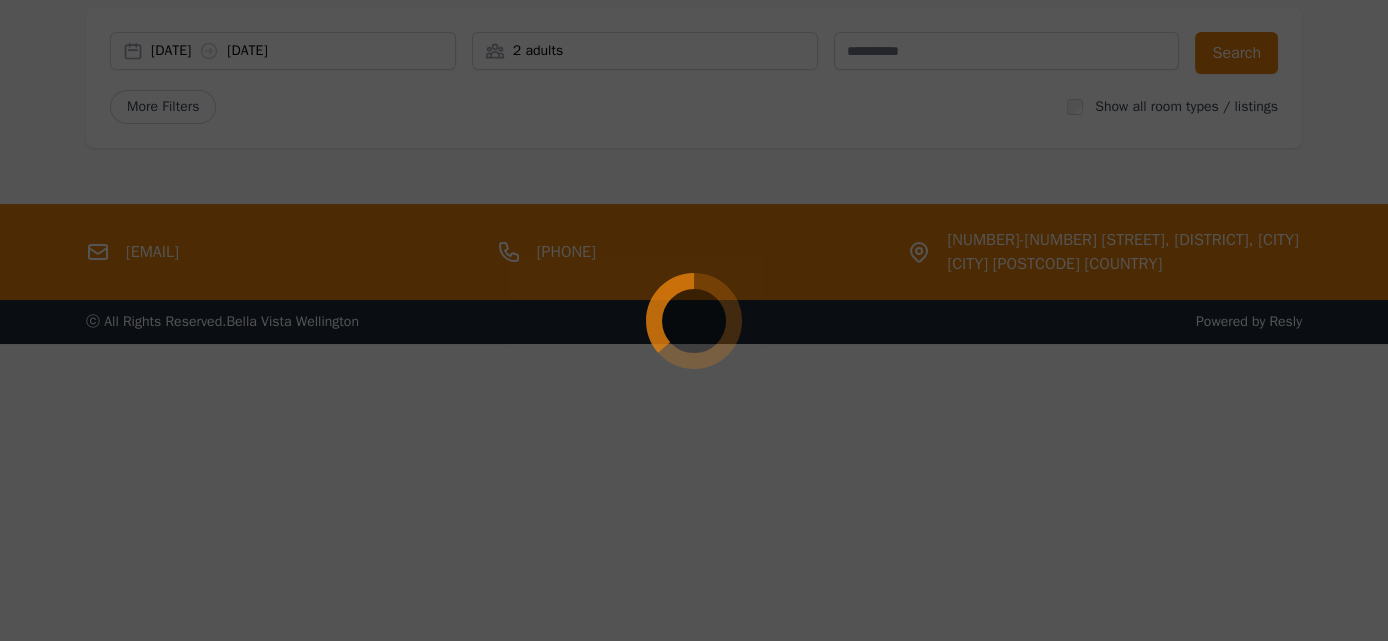 scroll, scrollTop: 96, scrollLeft: 0, axis: vertical 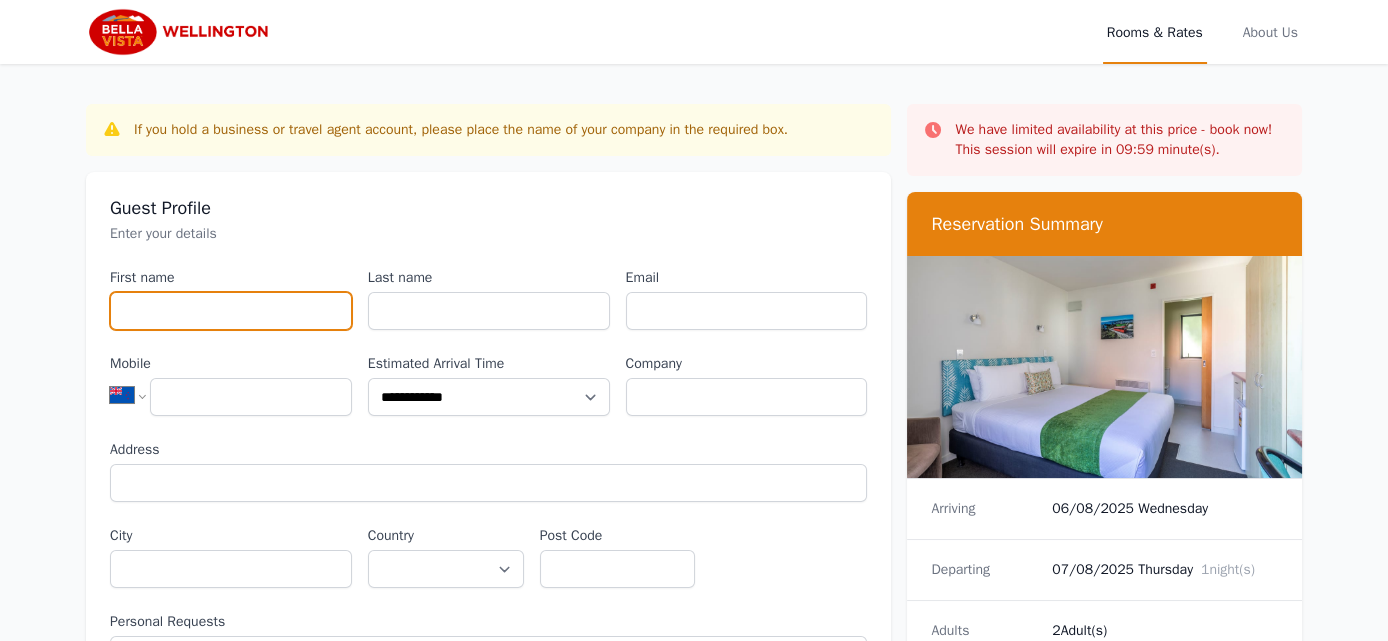 click on "First name" at bounding box center (231, 311) 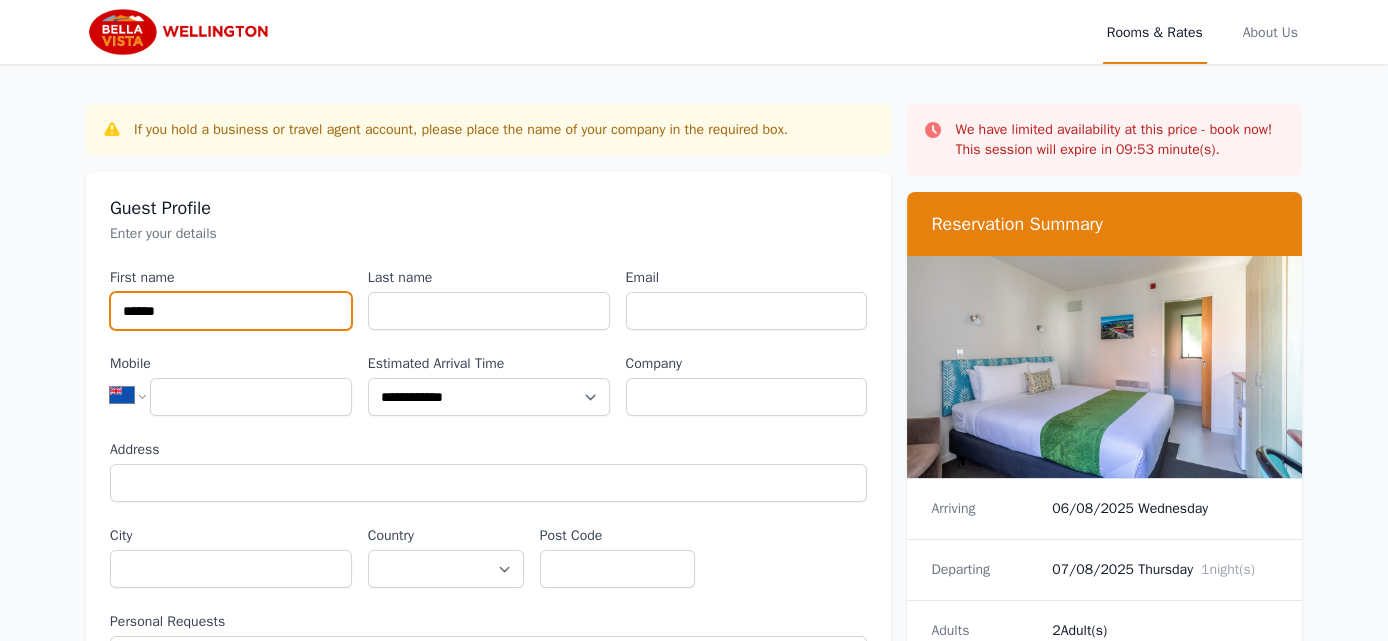 type on "******" 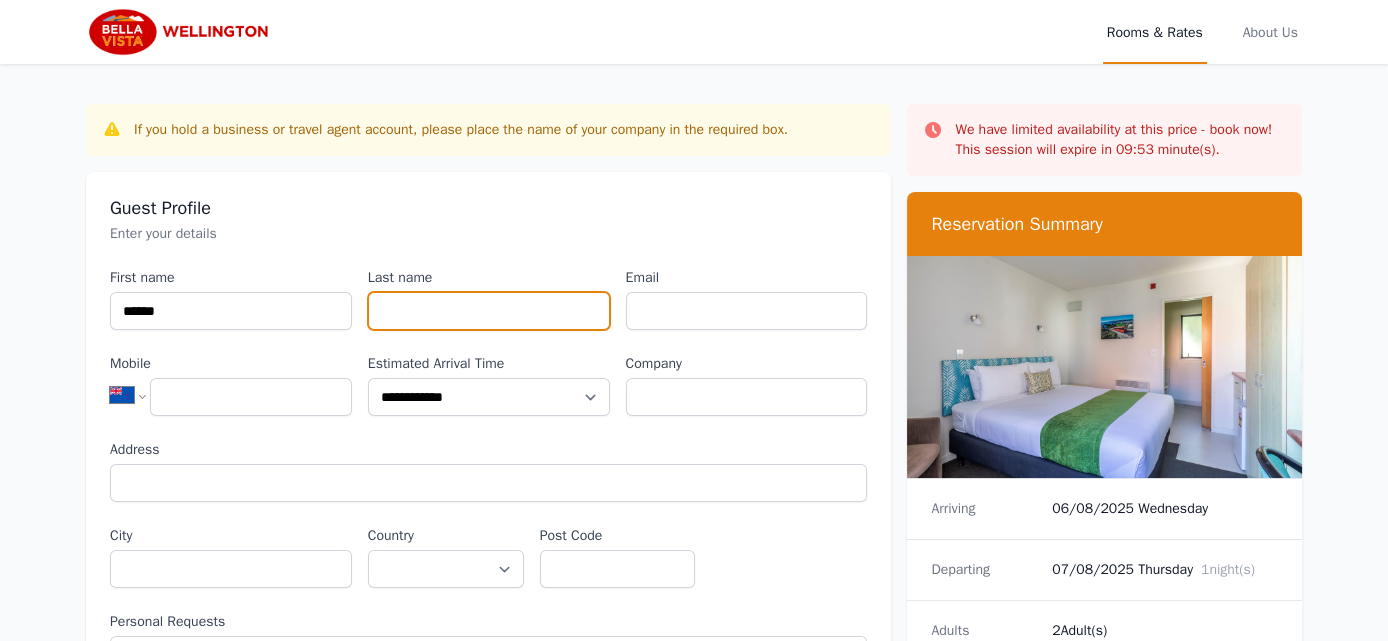 click on "Last name" at bounding box center (489, 311) 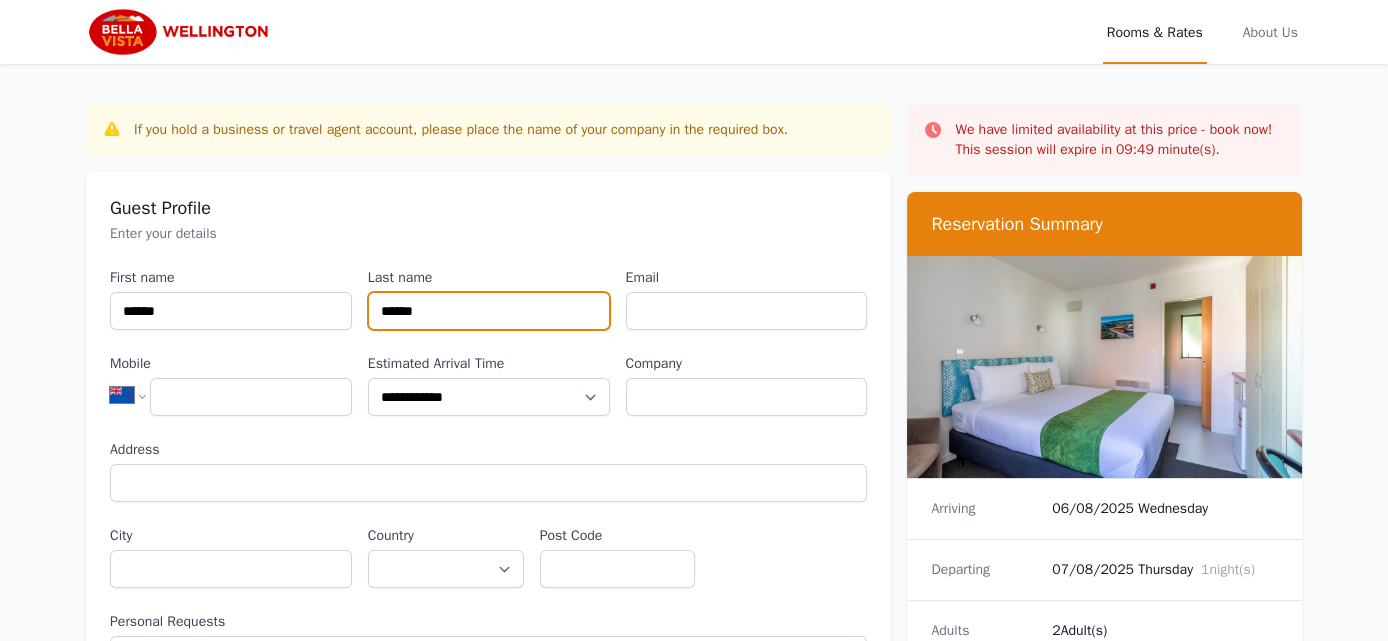 type on "******" 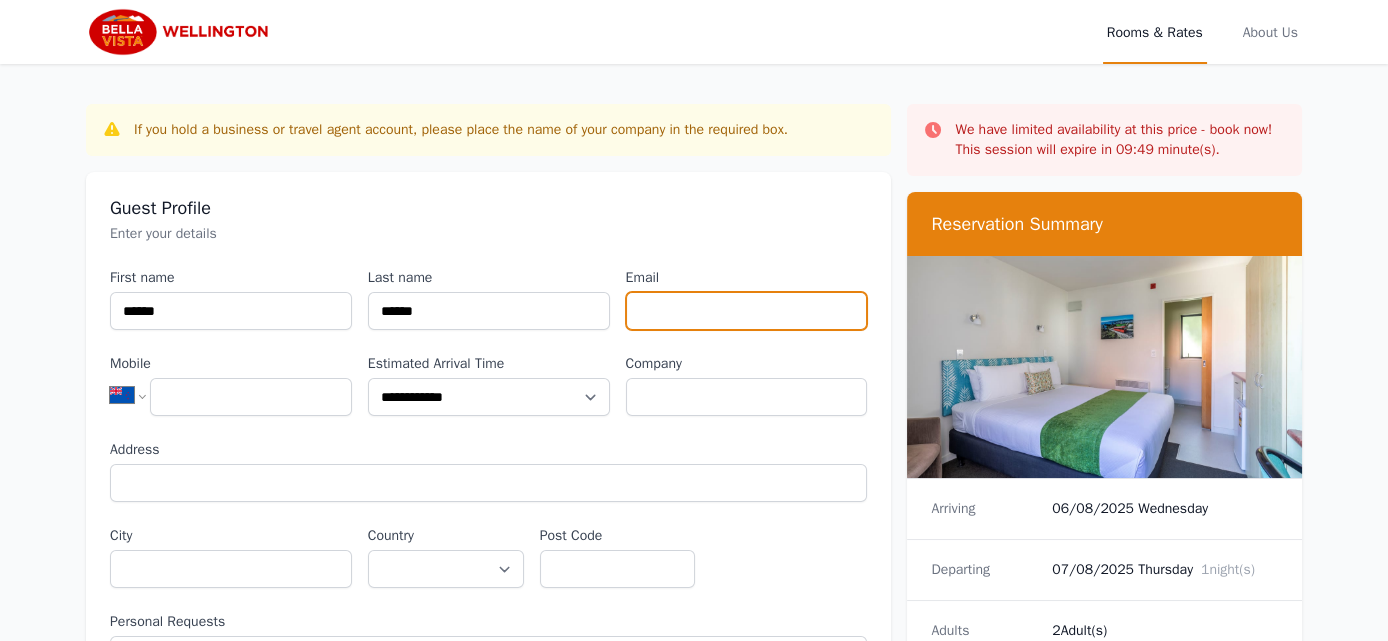 click on "Email" at bounding box center [747, 311] 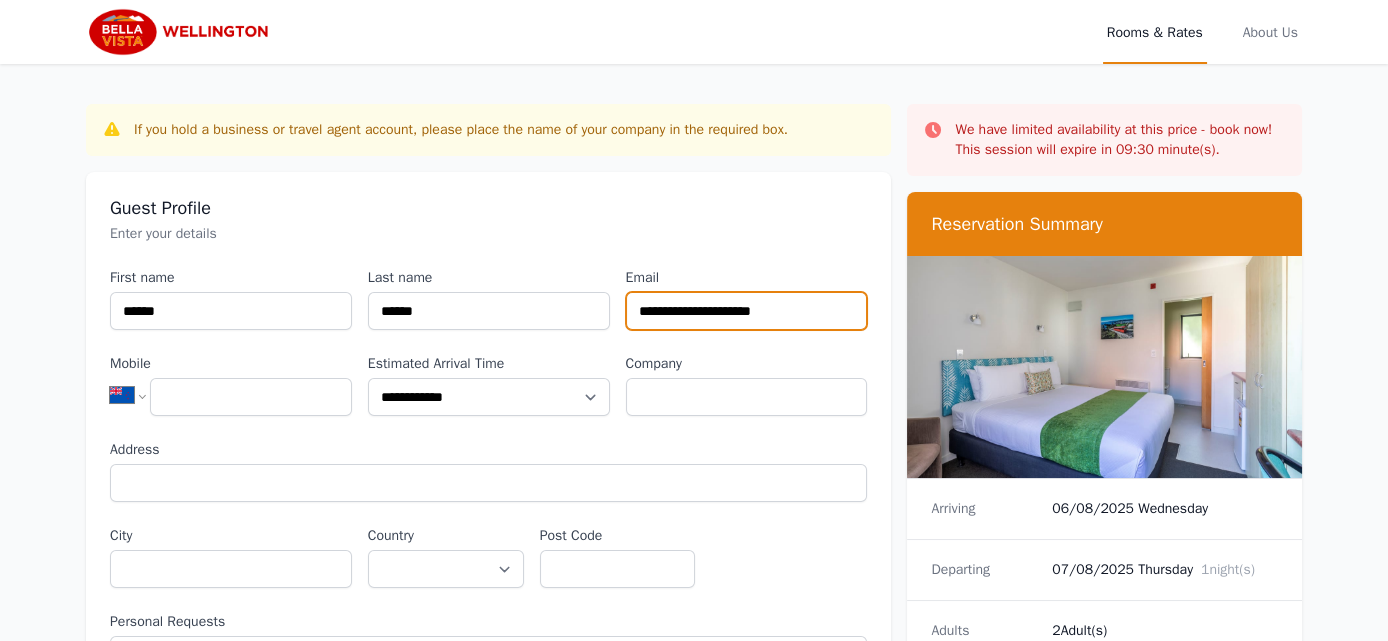 click on "**********" at bounding box center (747, 311) 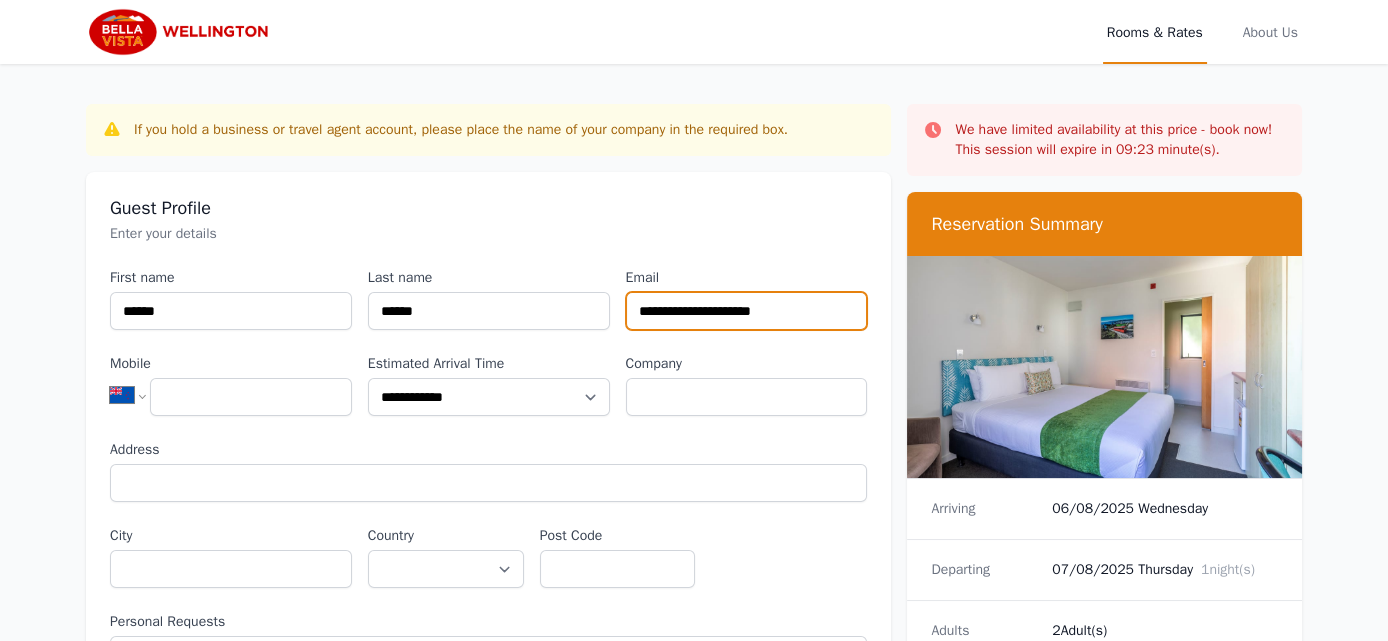 type on "**********" 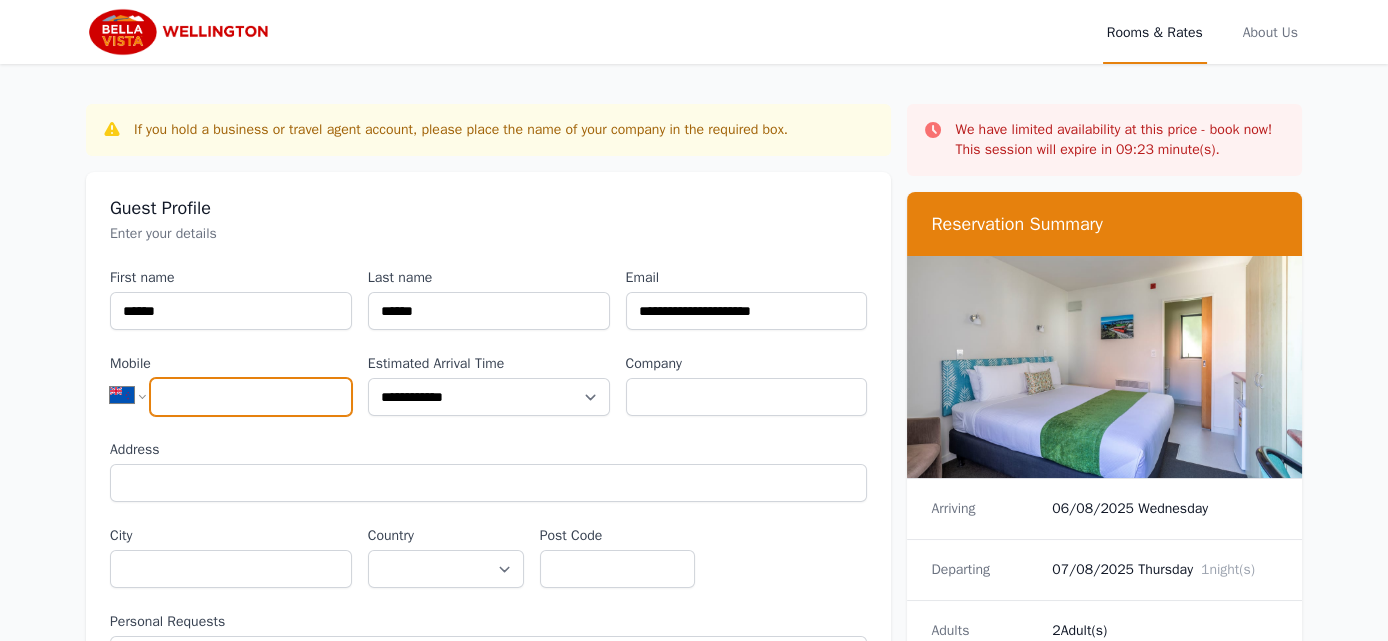 click on "Mobile" at bounding box center (251, 397) 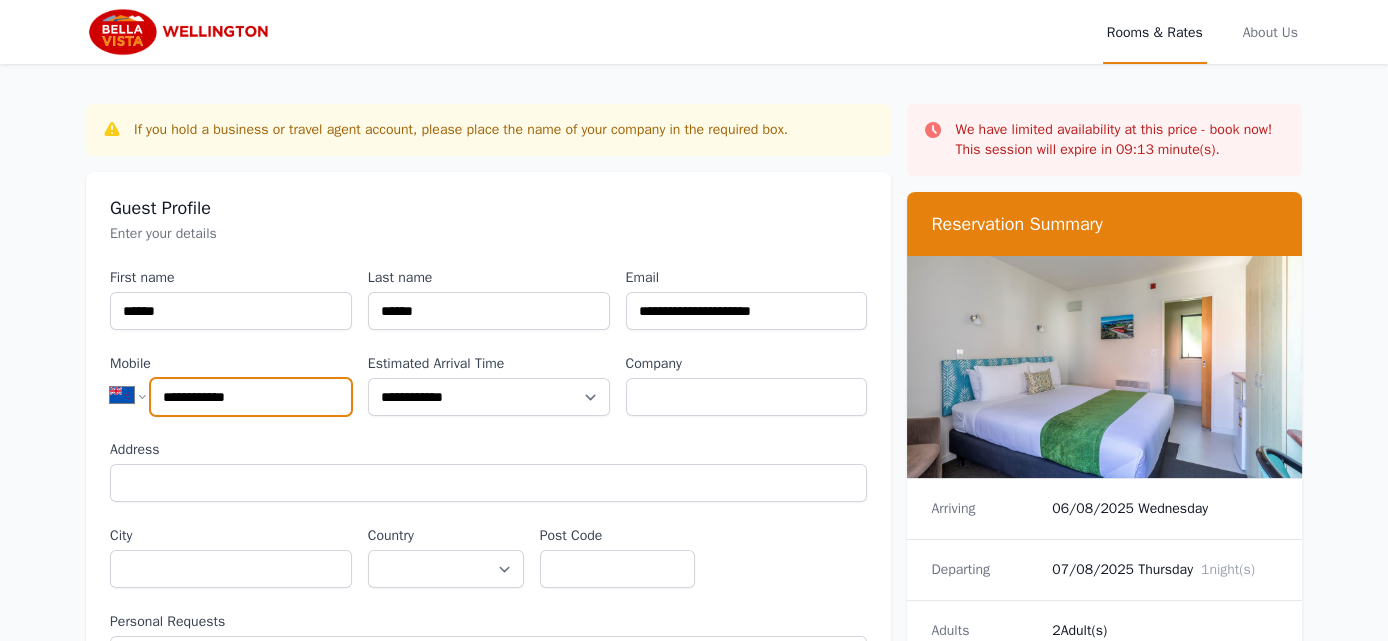 type on "**********" 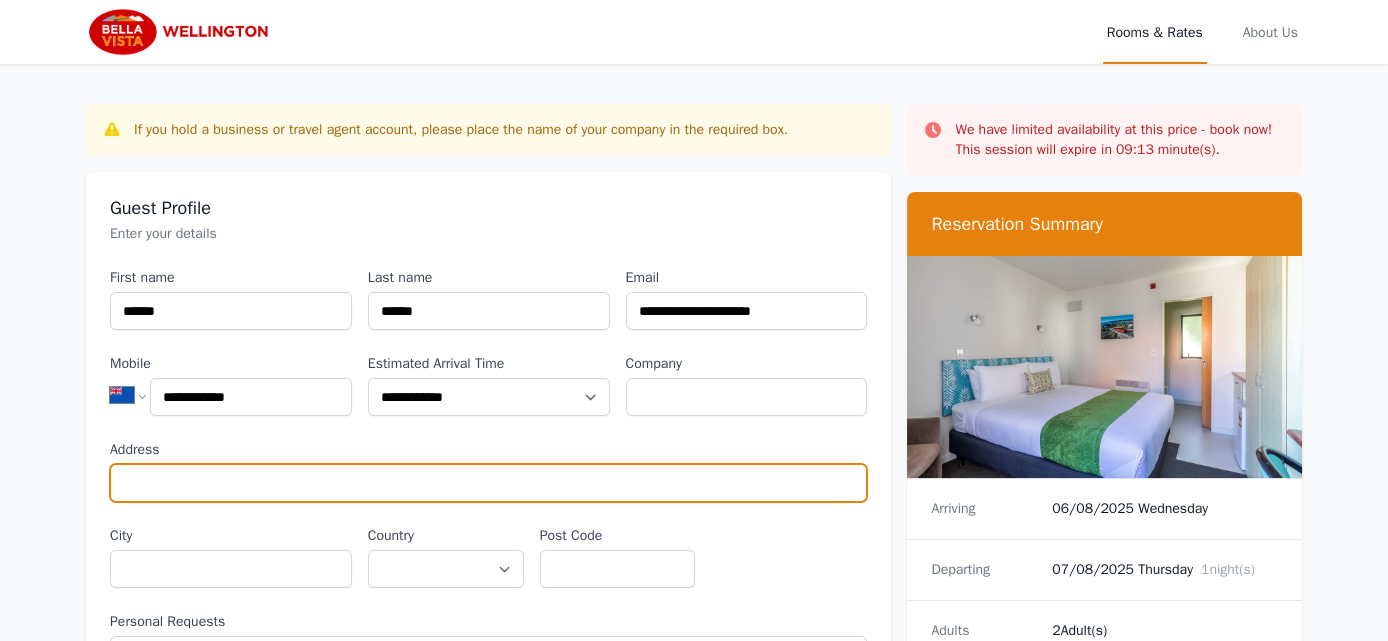 click on "Address" at bounding box center [488, 483] 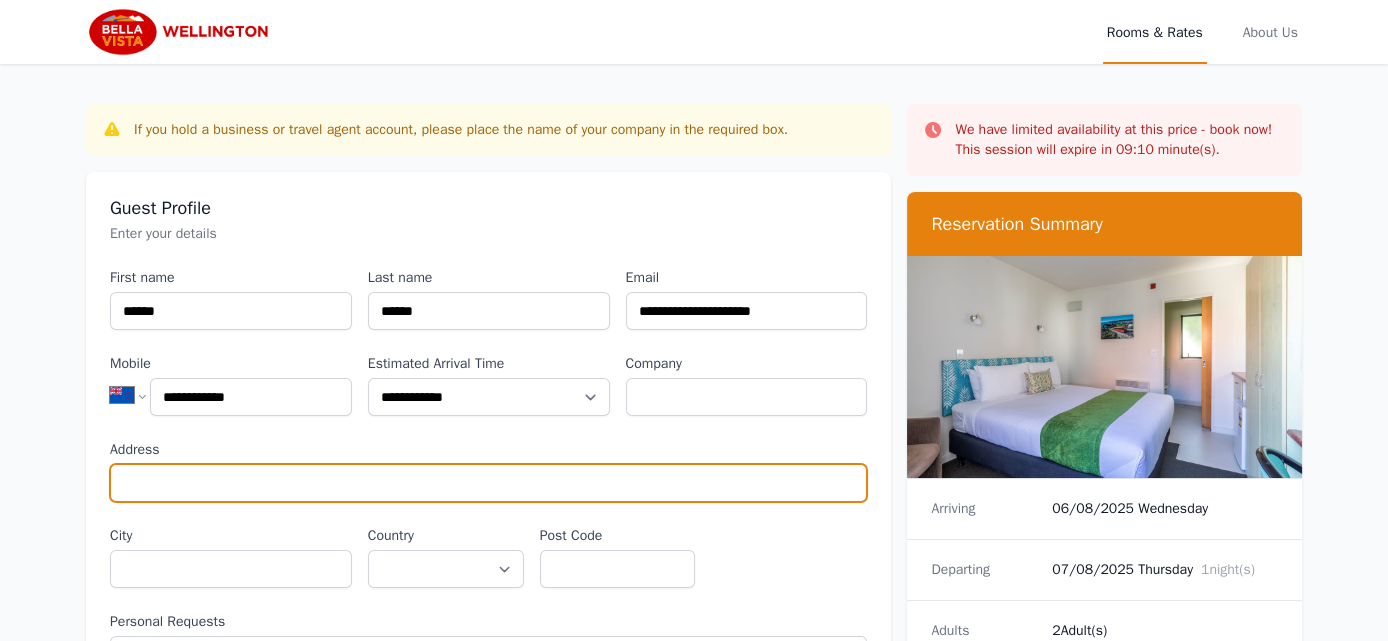 type on "**********" 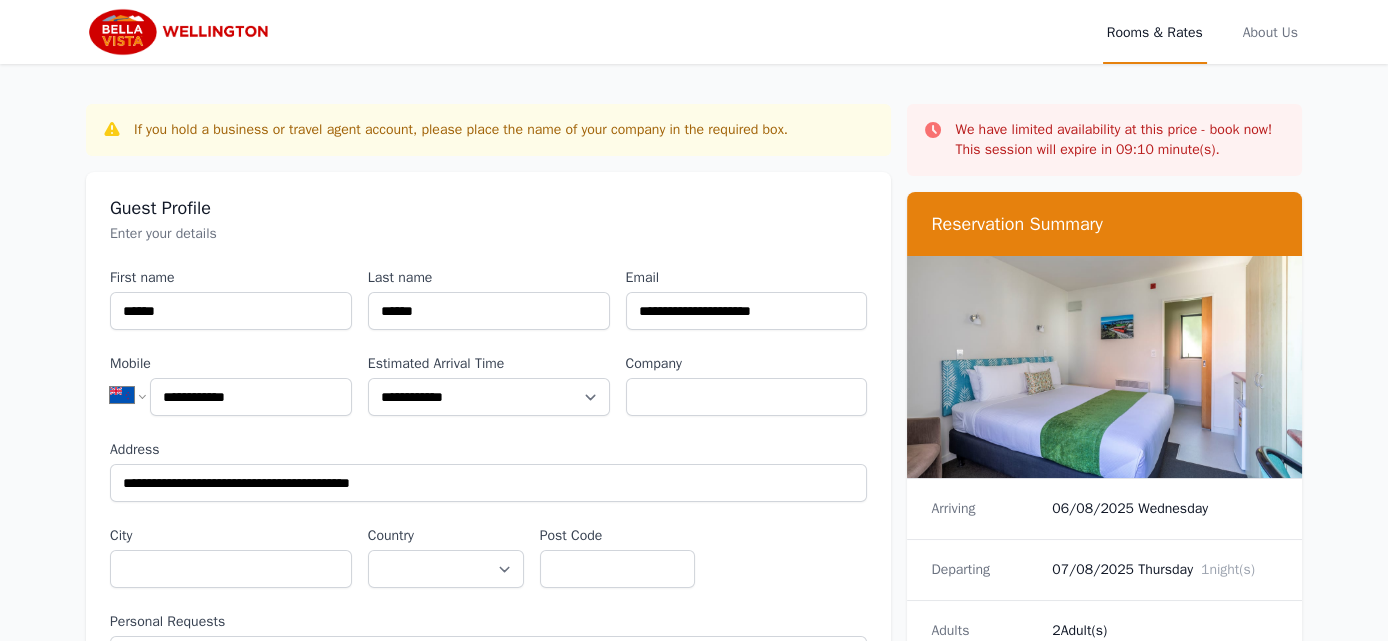 select on "**********" 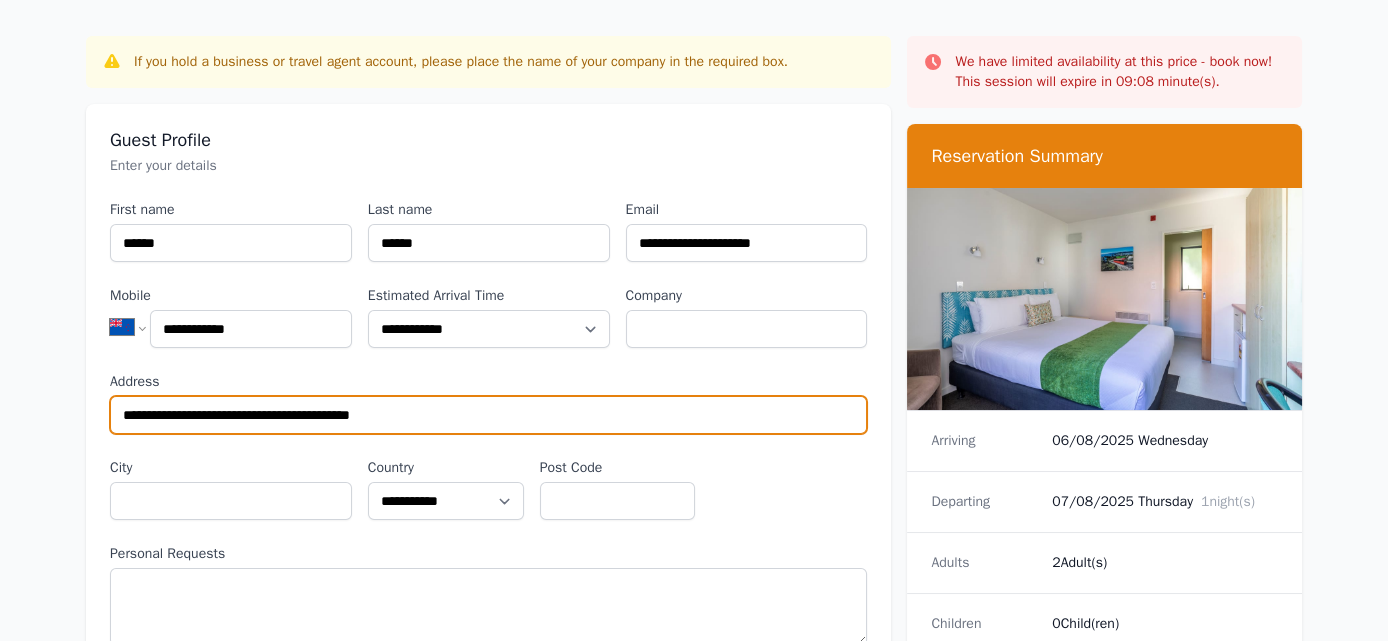 scroll, scrollTop: 99, scrollLeft: 0, axis: vertical 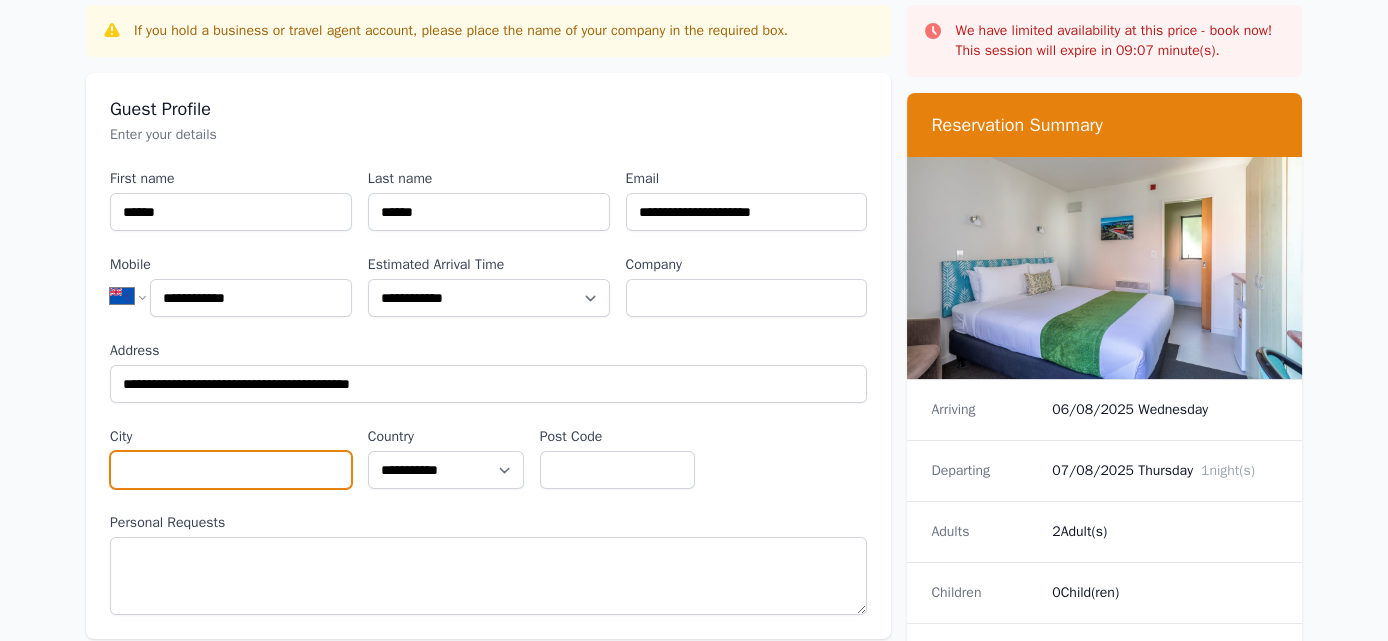 click on "City" at bounding box center (231, 470) 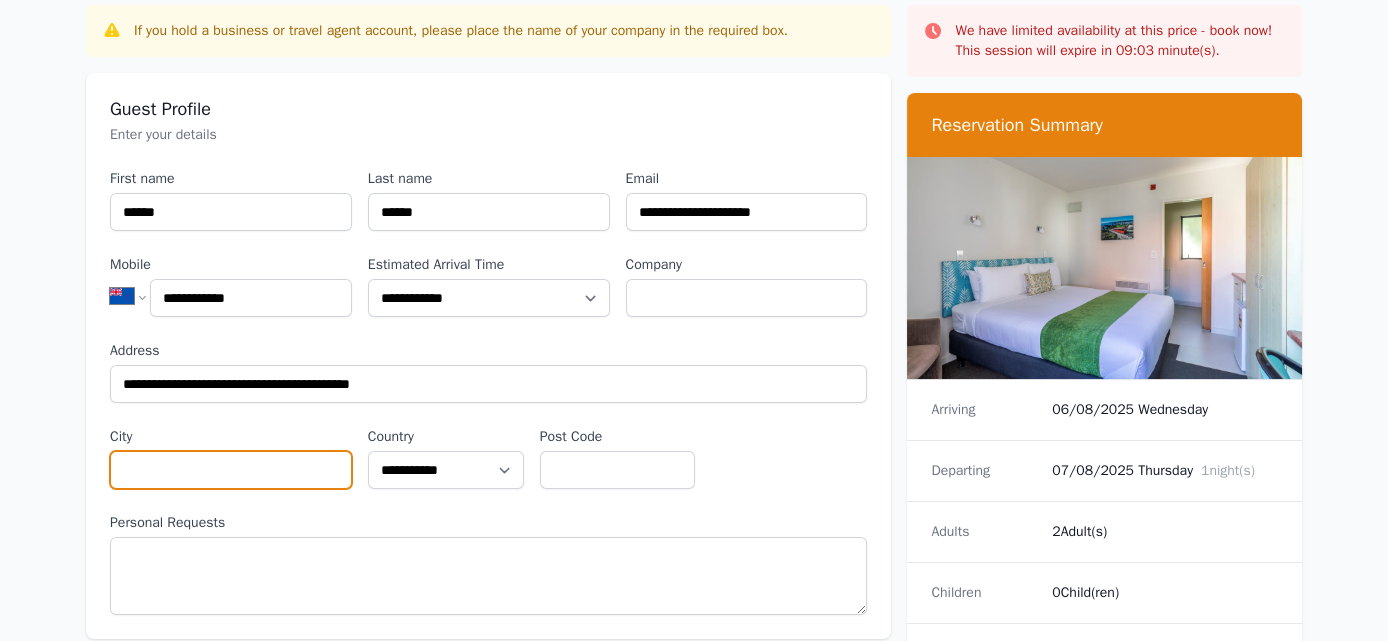 type on "*" 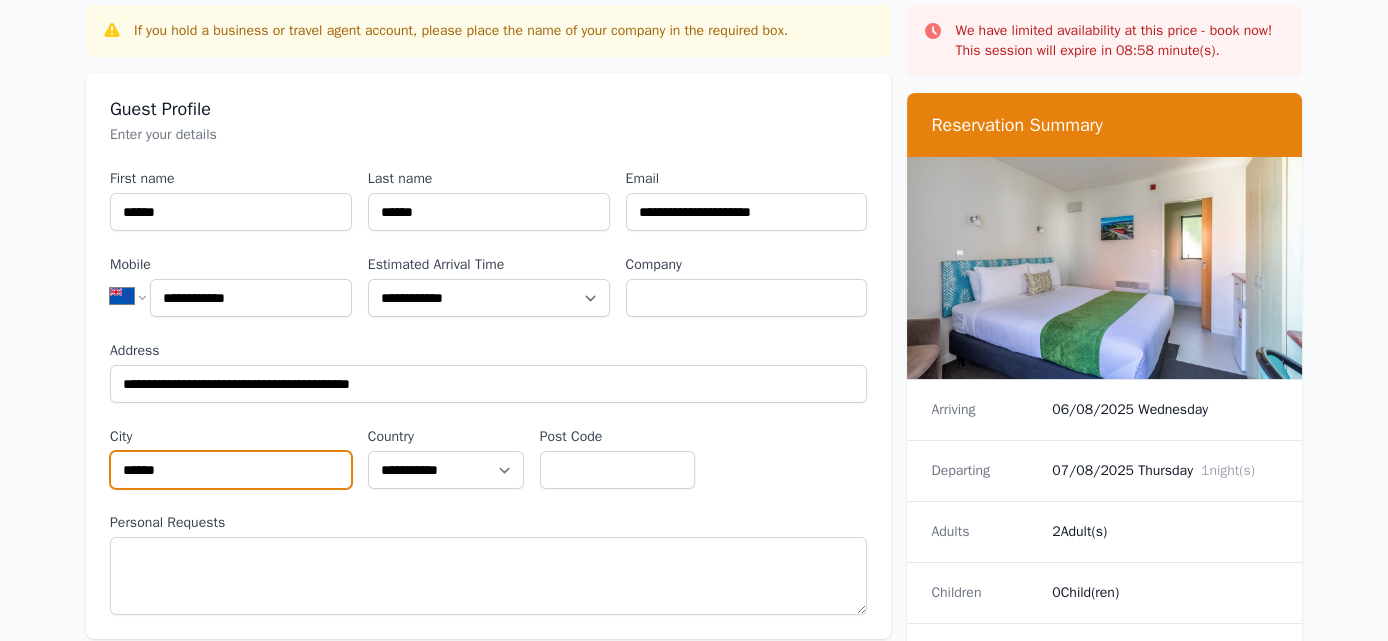 type on "******" 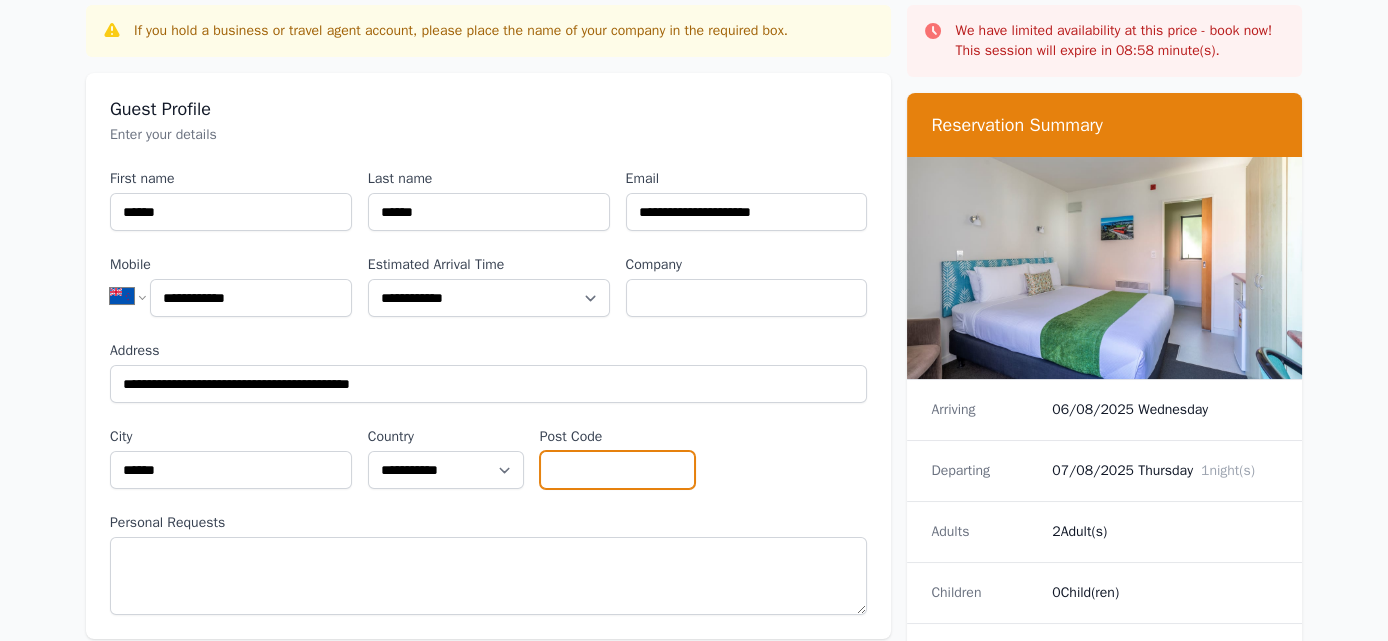 click on "Post Code" at bounding box center (618, 470) 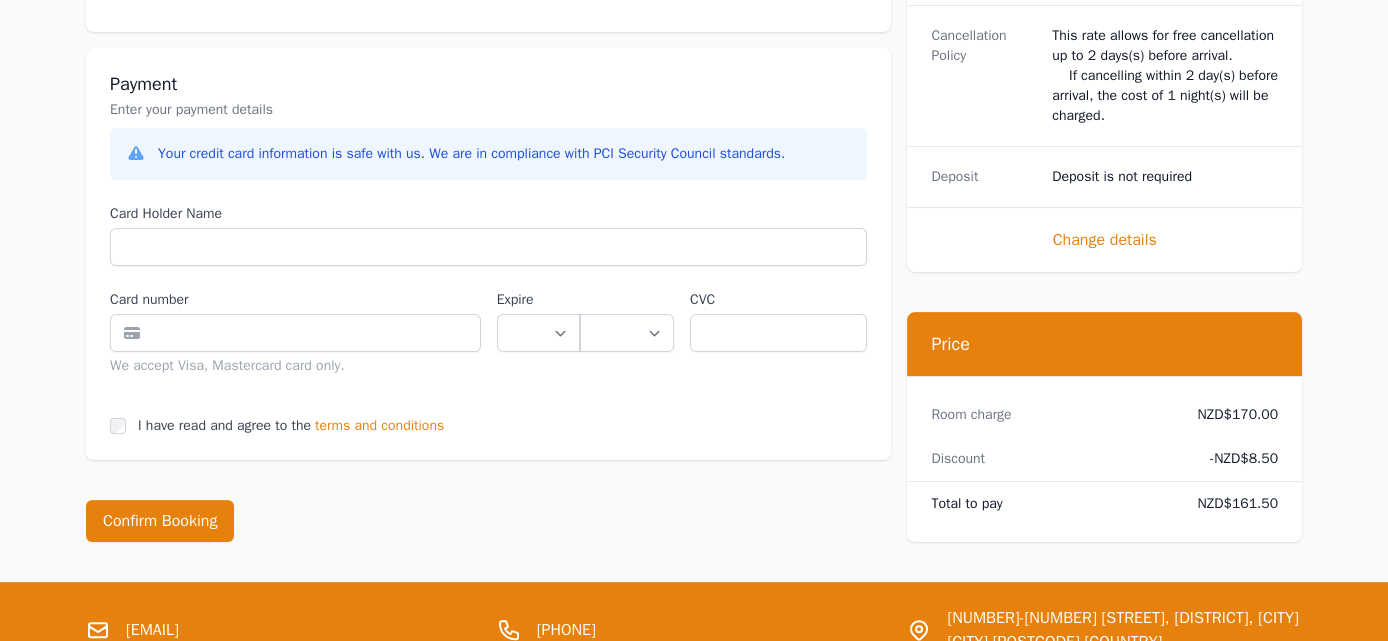 scroll, scrollTop: 1000, scrollLeft: 0, axis: vertical 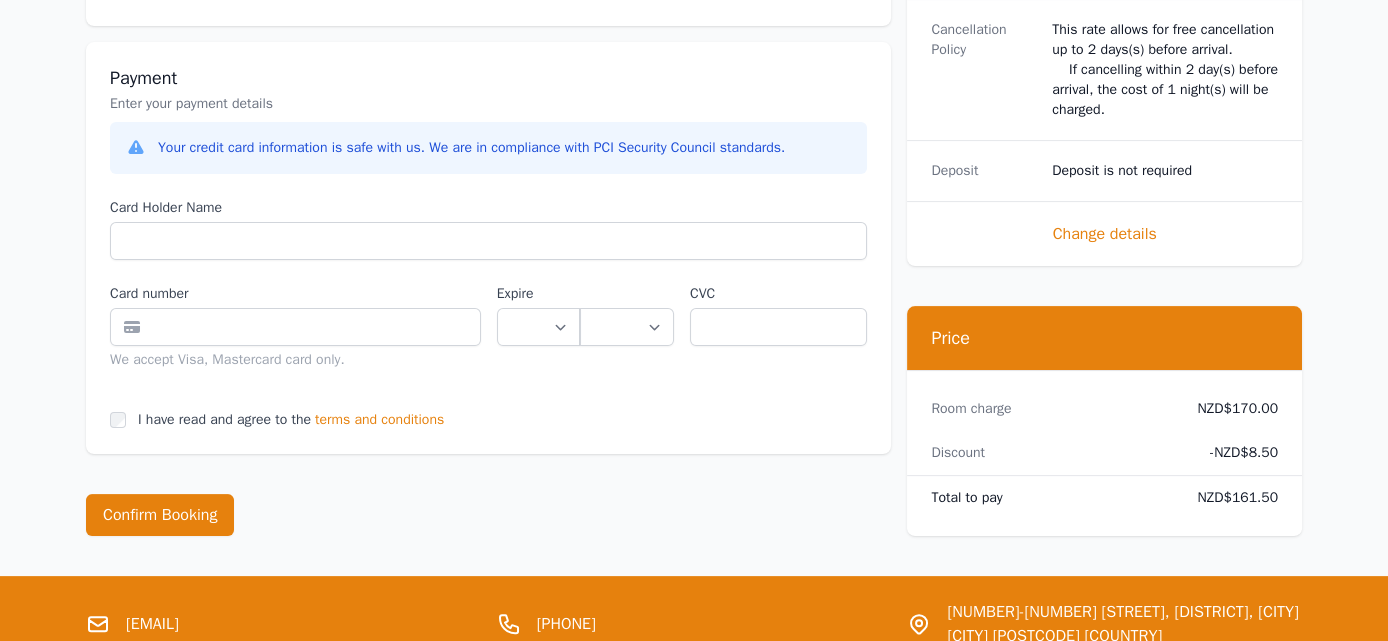 type on "****" 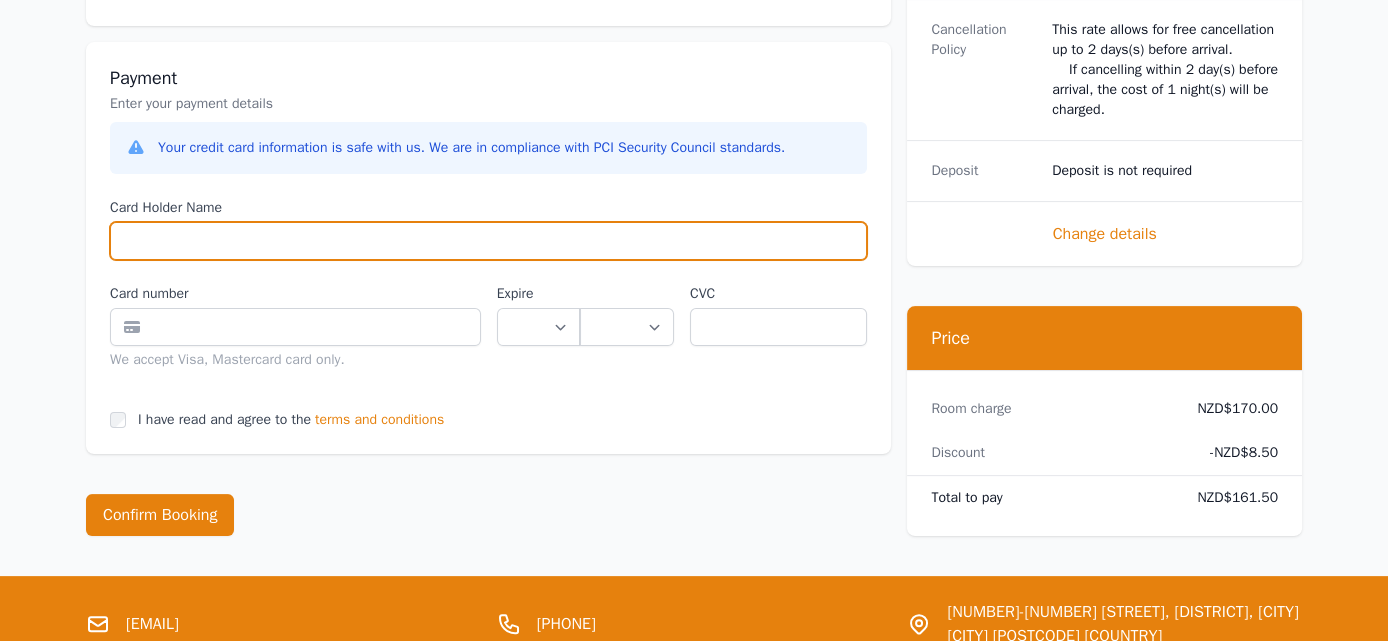 click on "Card Holder Name" at bounding box center (488, 241) 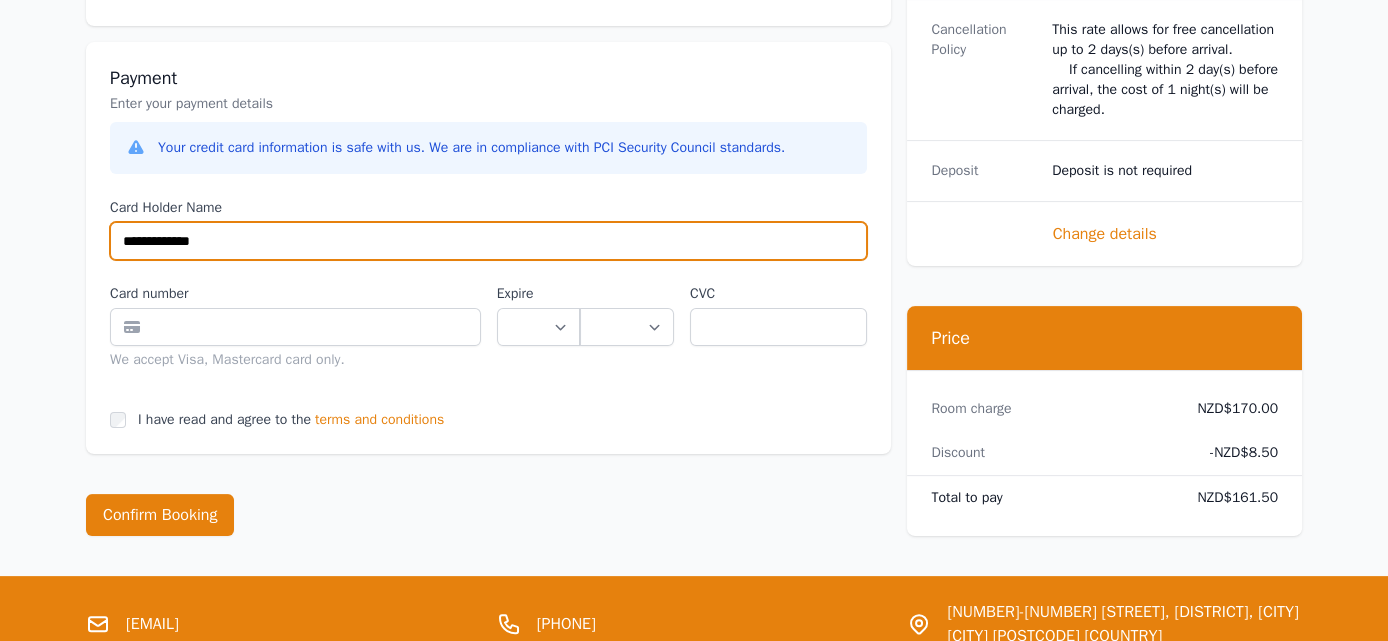 type on "**********" 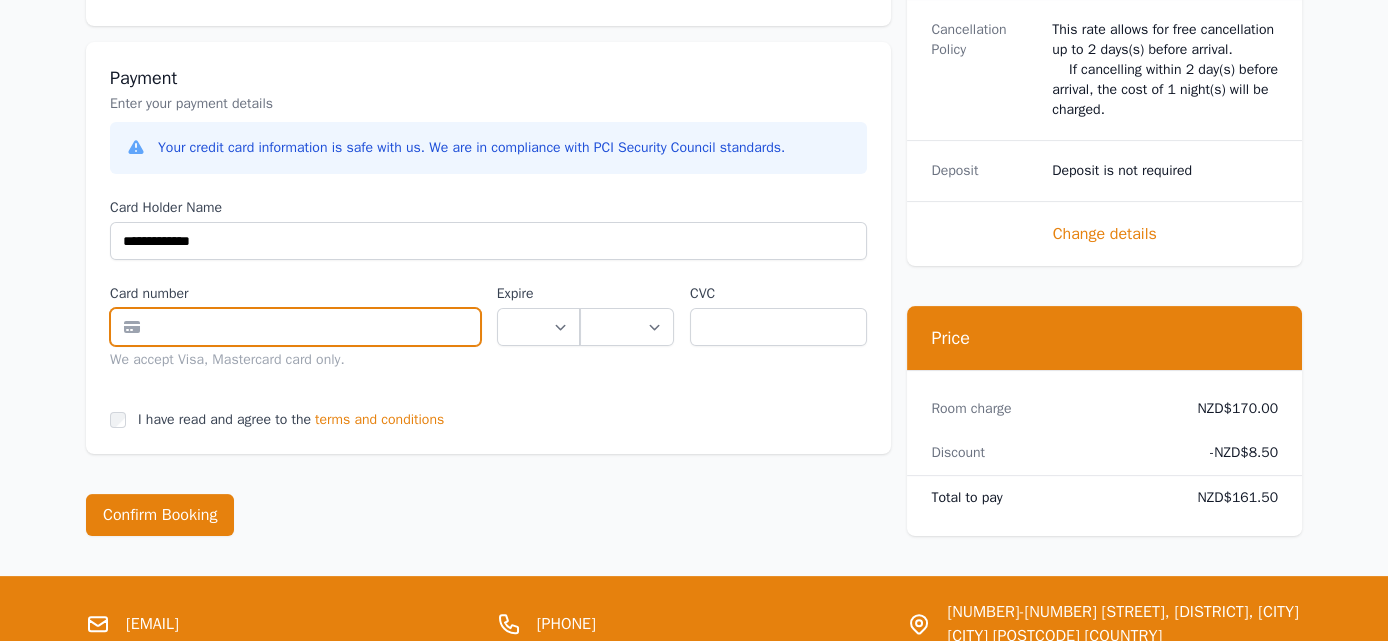 click at bounding box center (295, 327) 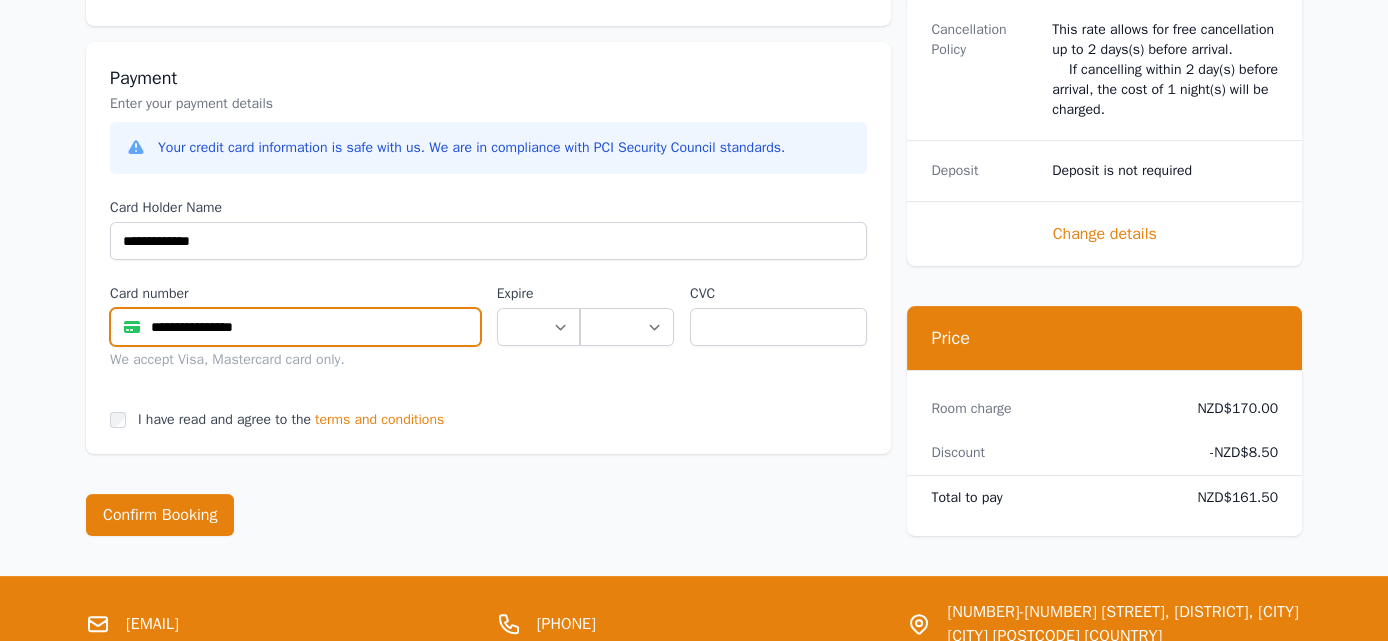 type on "**********" 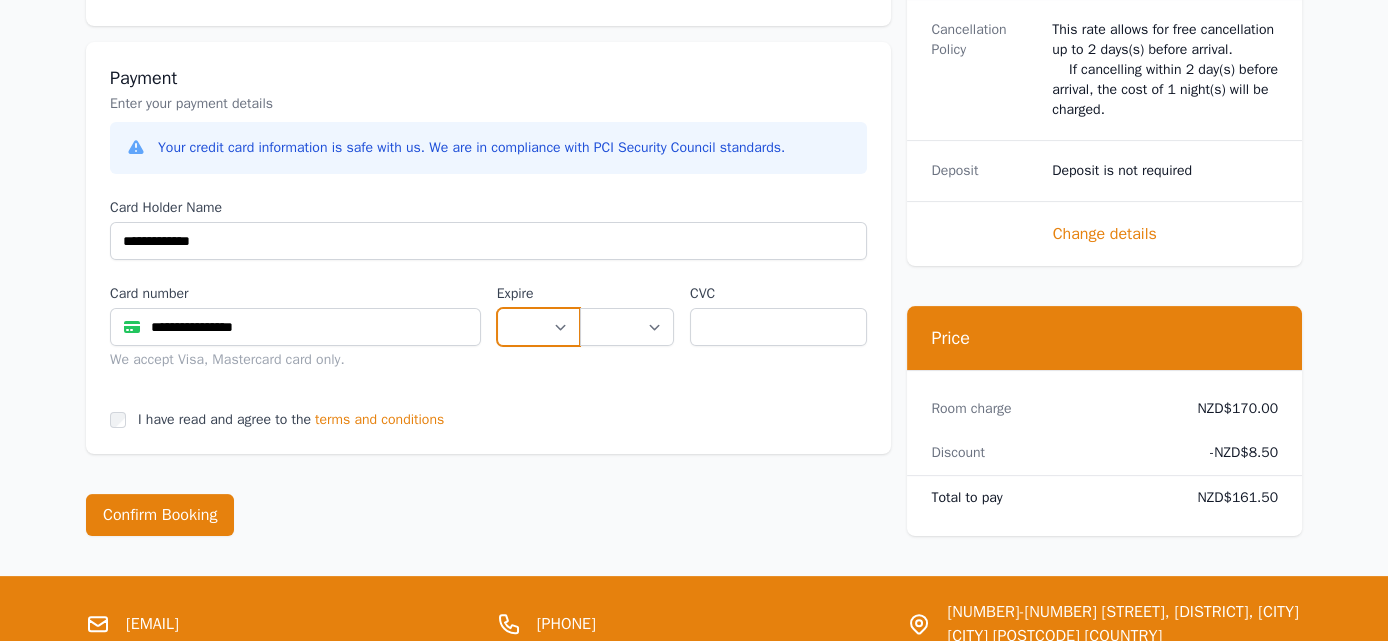 click on "** ** ** ** ** ** ** ** ** ** ** **" at bounding box center (538, 327) 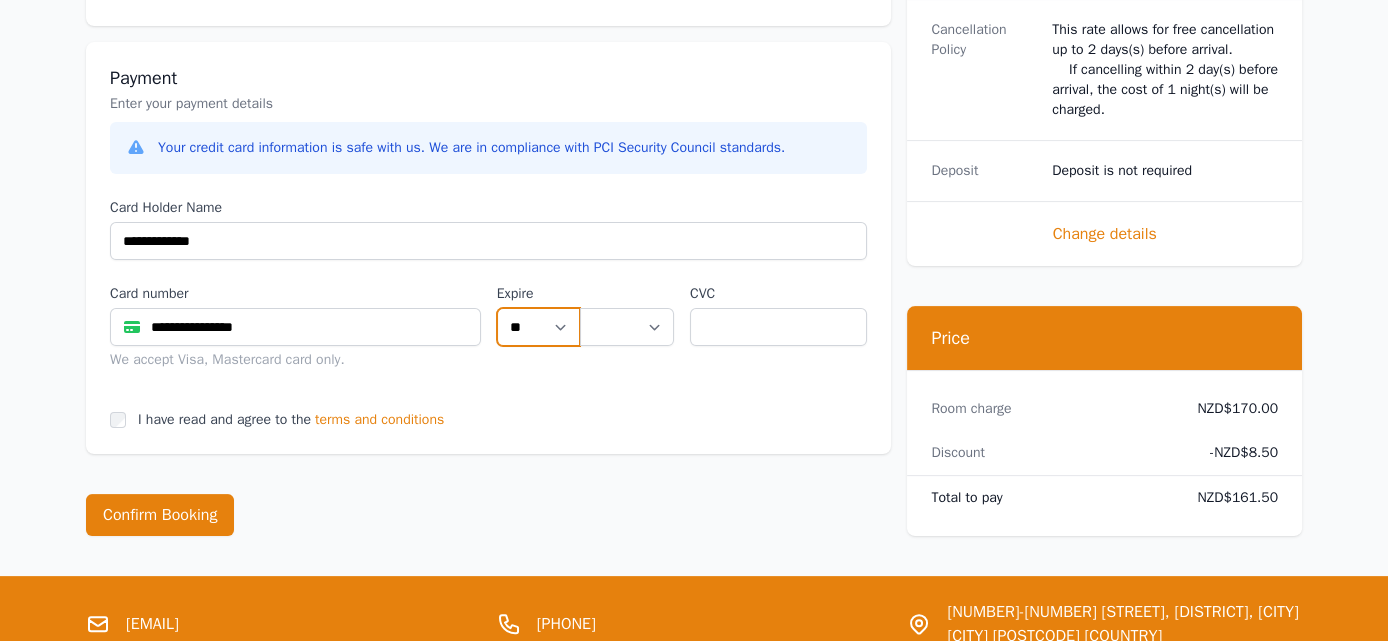 click on "** ** ** ** ** ** ** ** ** ** ** **" at bounding box center [538, 327] 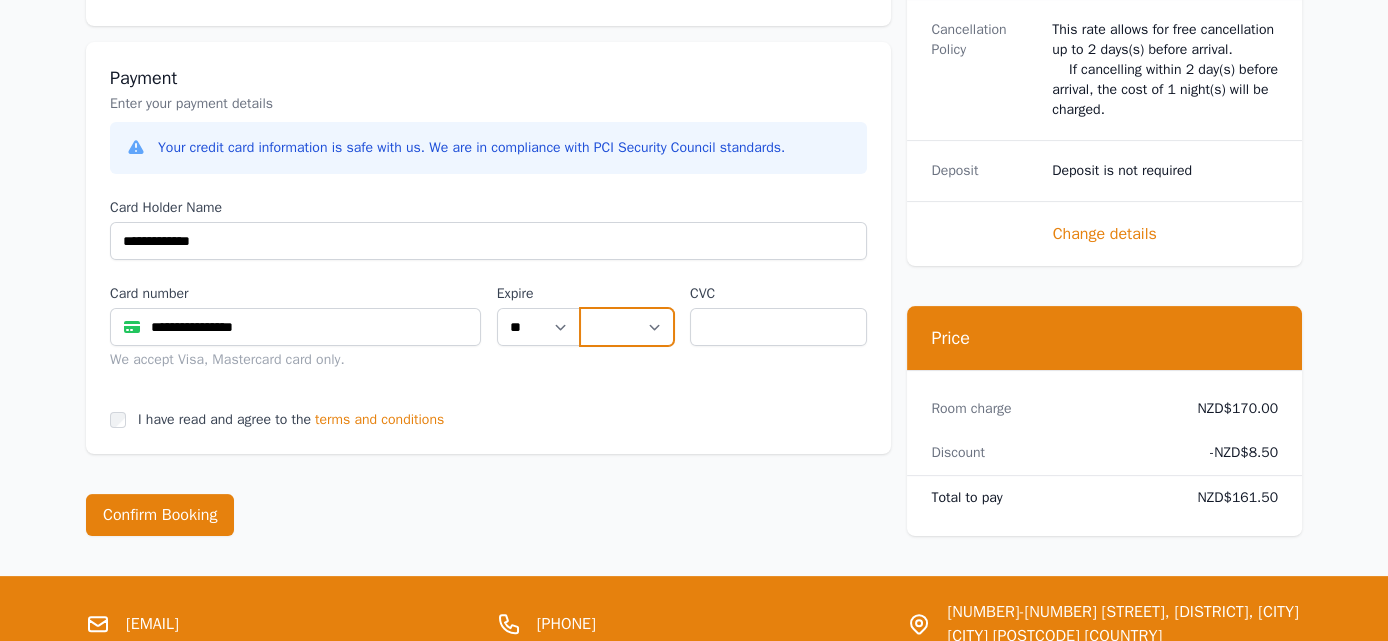 click on "**** **** **** **** **** **** **** **** ****" at bounding box center [627, 327] 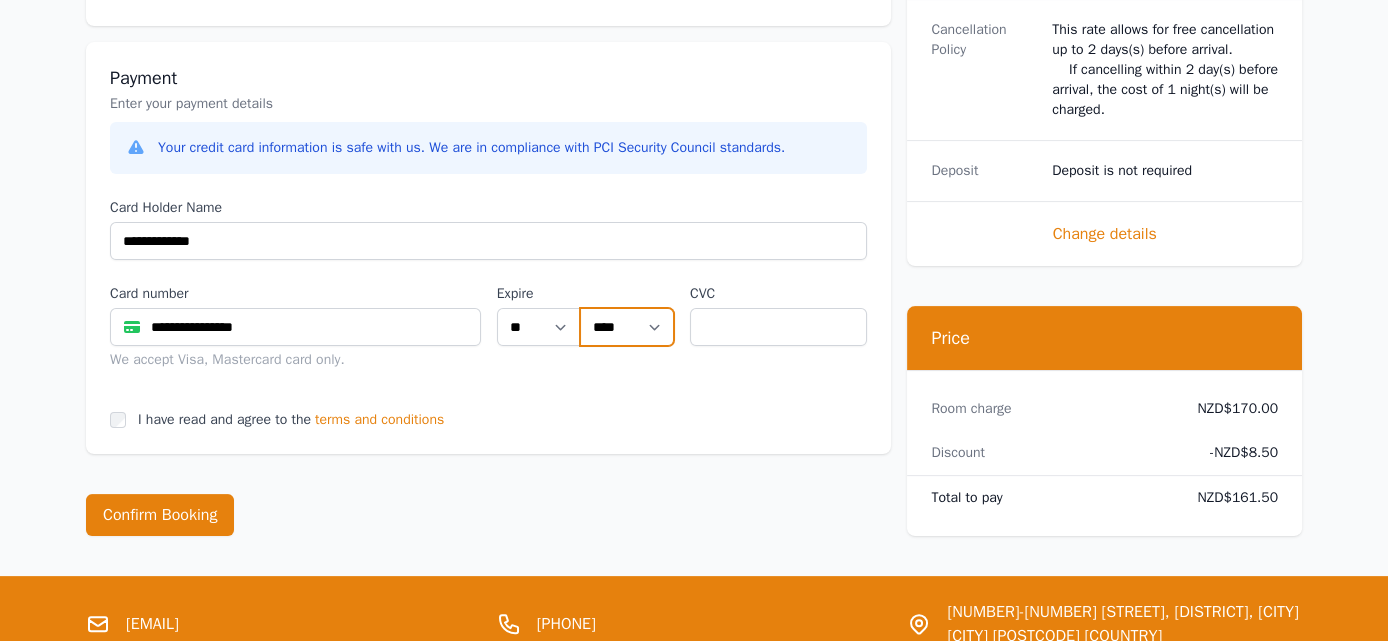 click on "**** **** **** **** **** **** **** **** ****" at bounding box center [627, 327] 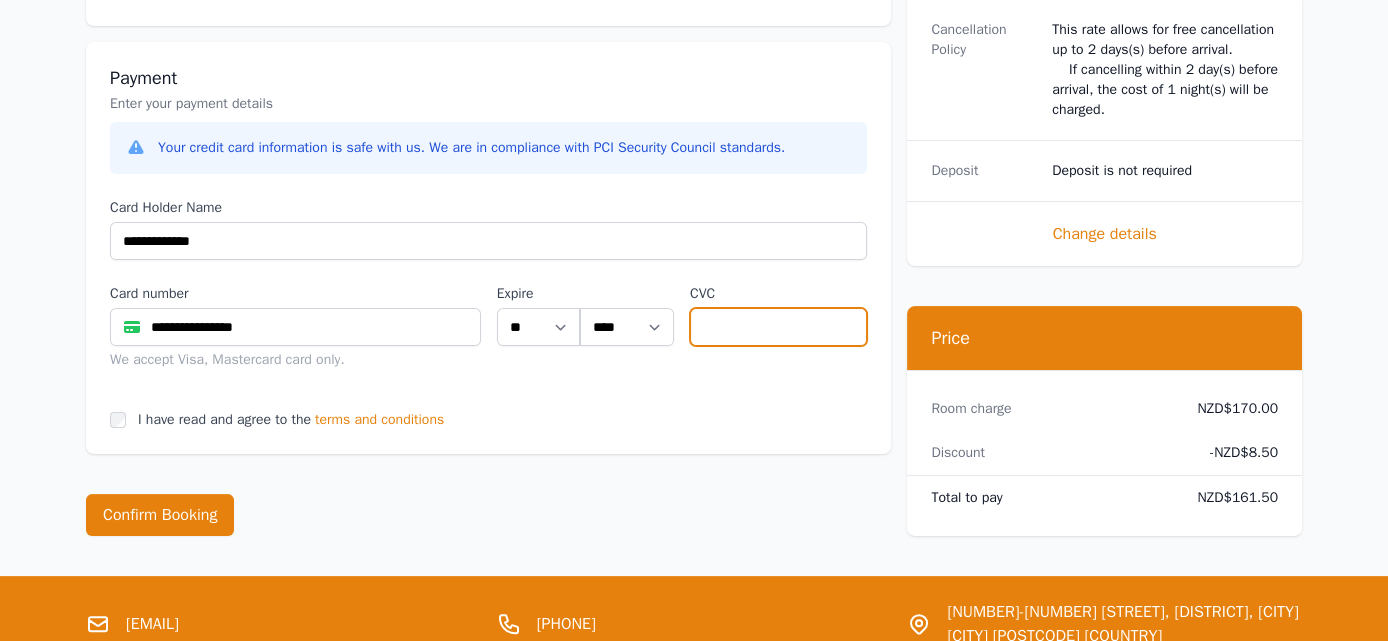 click at bounding box center (778, 327) 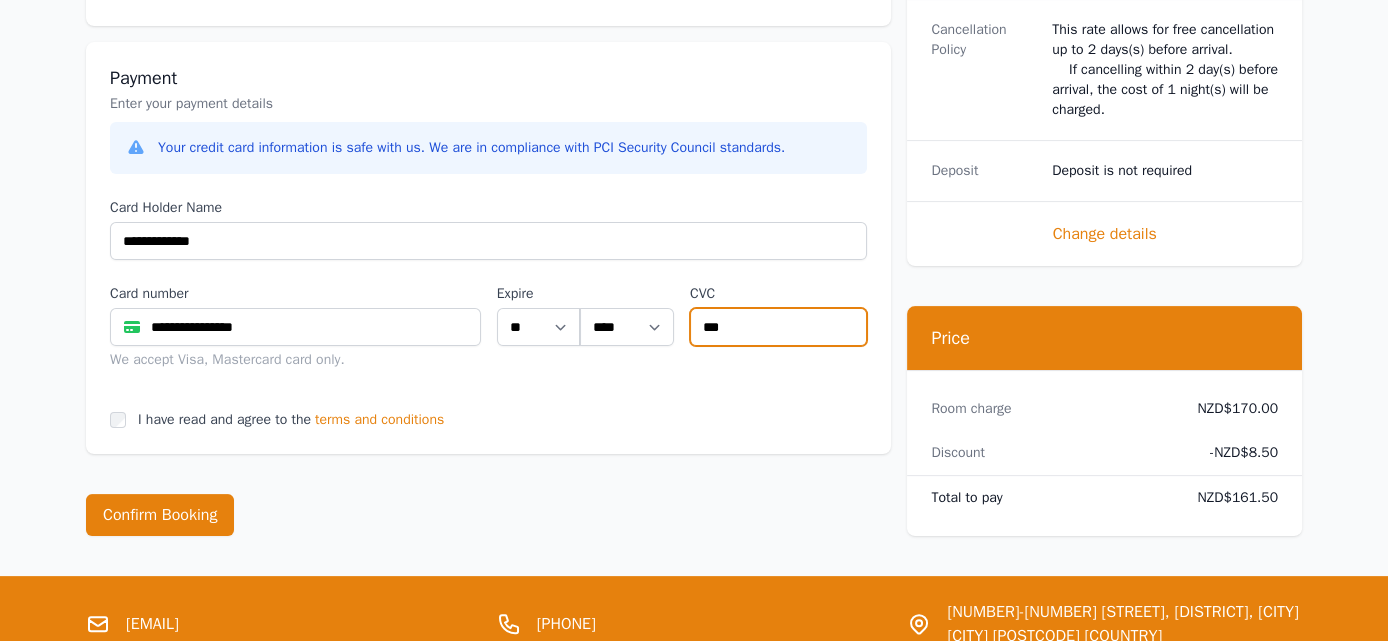 type on "***" 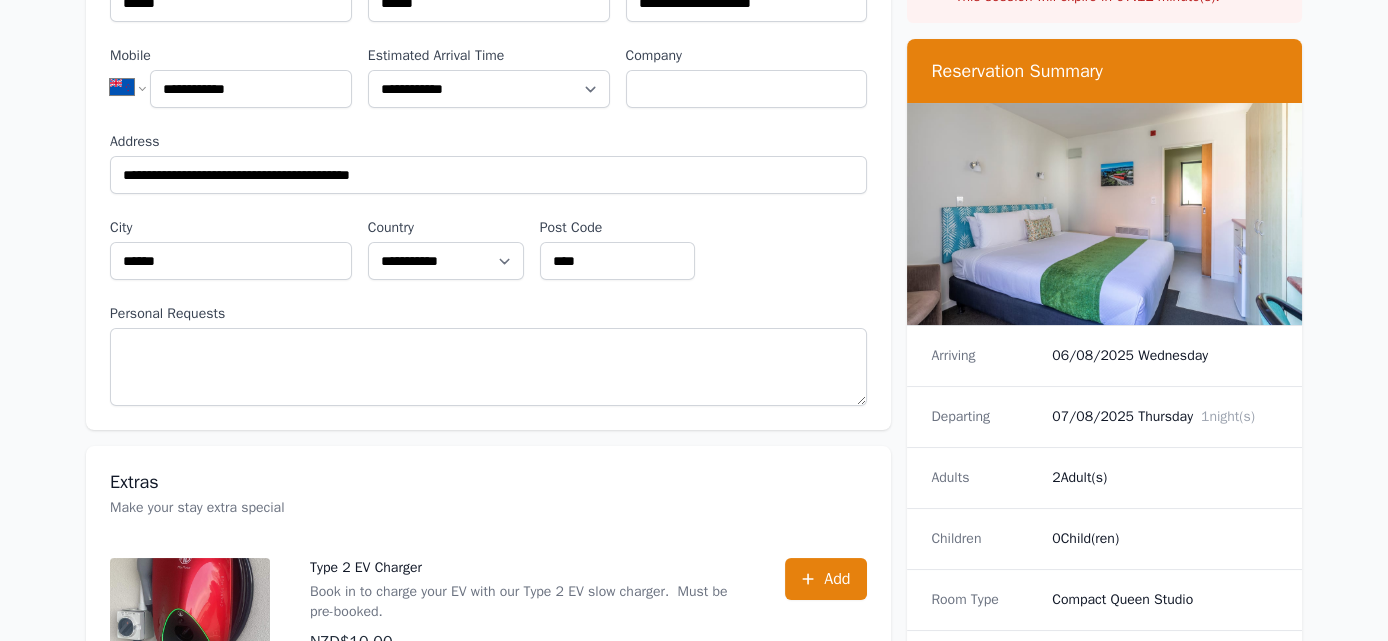scroll, scrollTop: 300, scrollLeft: 0, axis: vertical 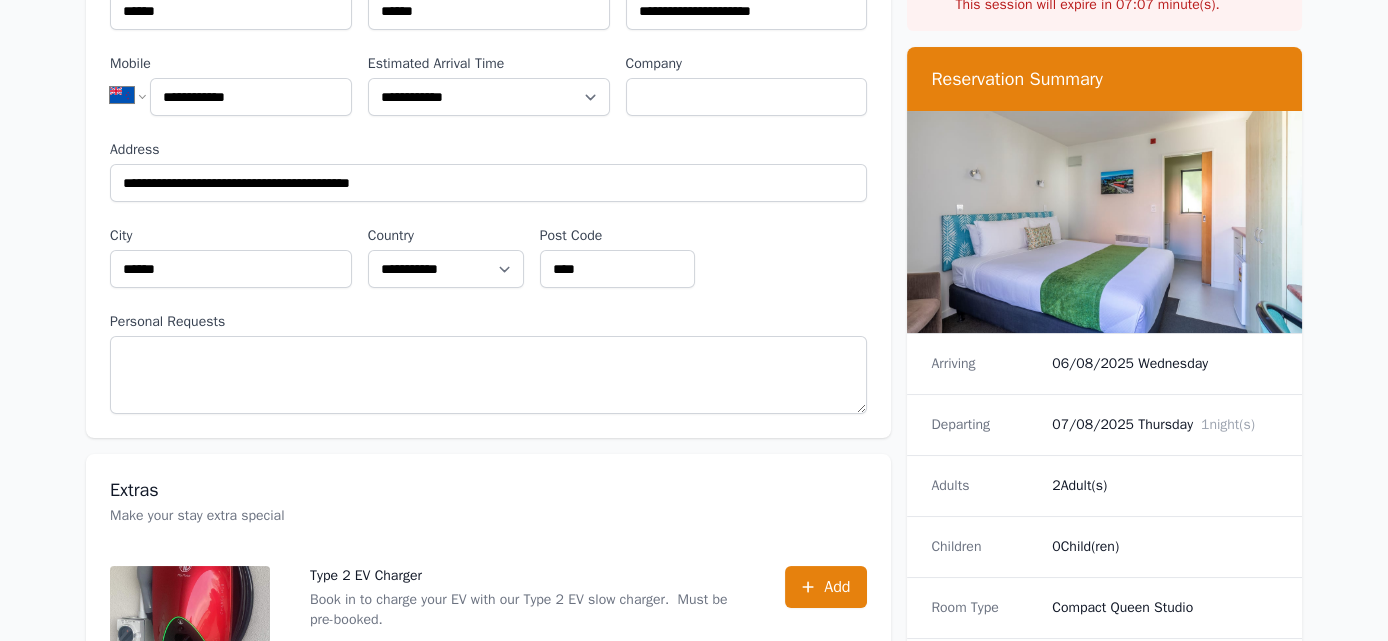 click on "06/08/2025 Wednesday" at bounding box center (1165, 364) 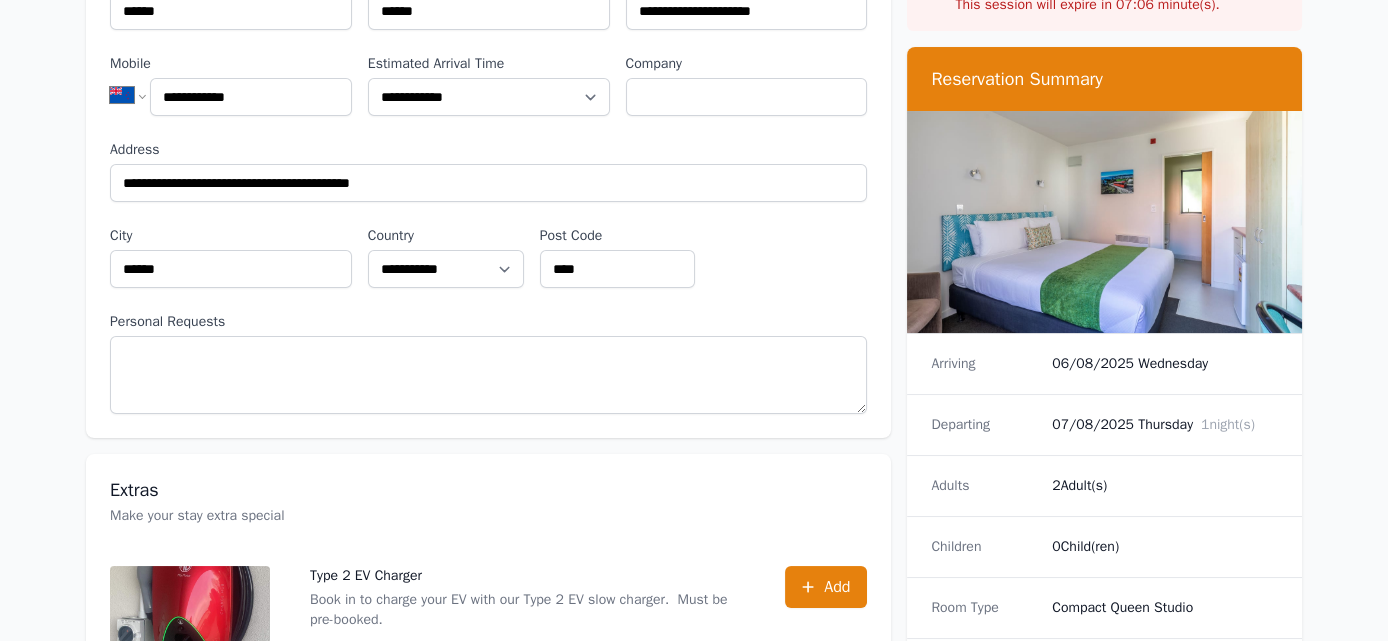 click on "06/08/2025 Wednesday" at bounding box center (1165, 364) 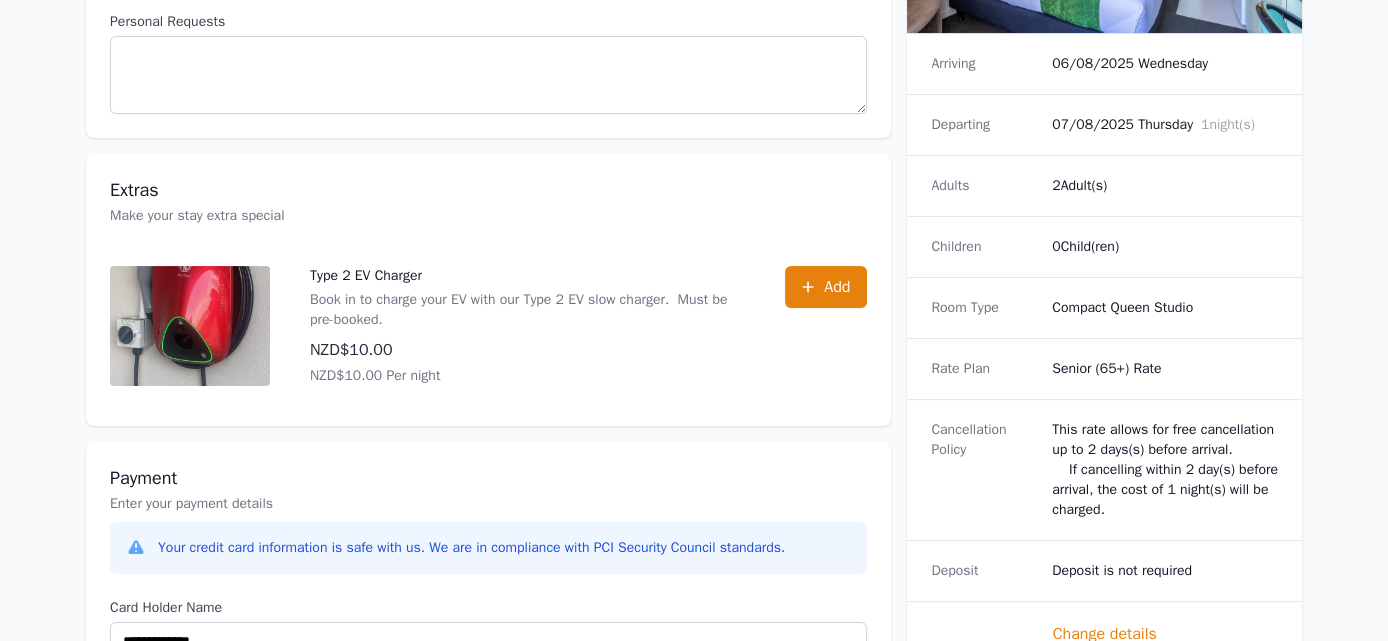 scroll, scrollTop: 899, scrollLeft: 0, axis: vertical 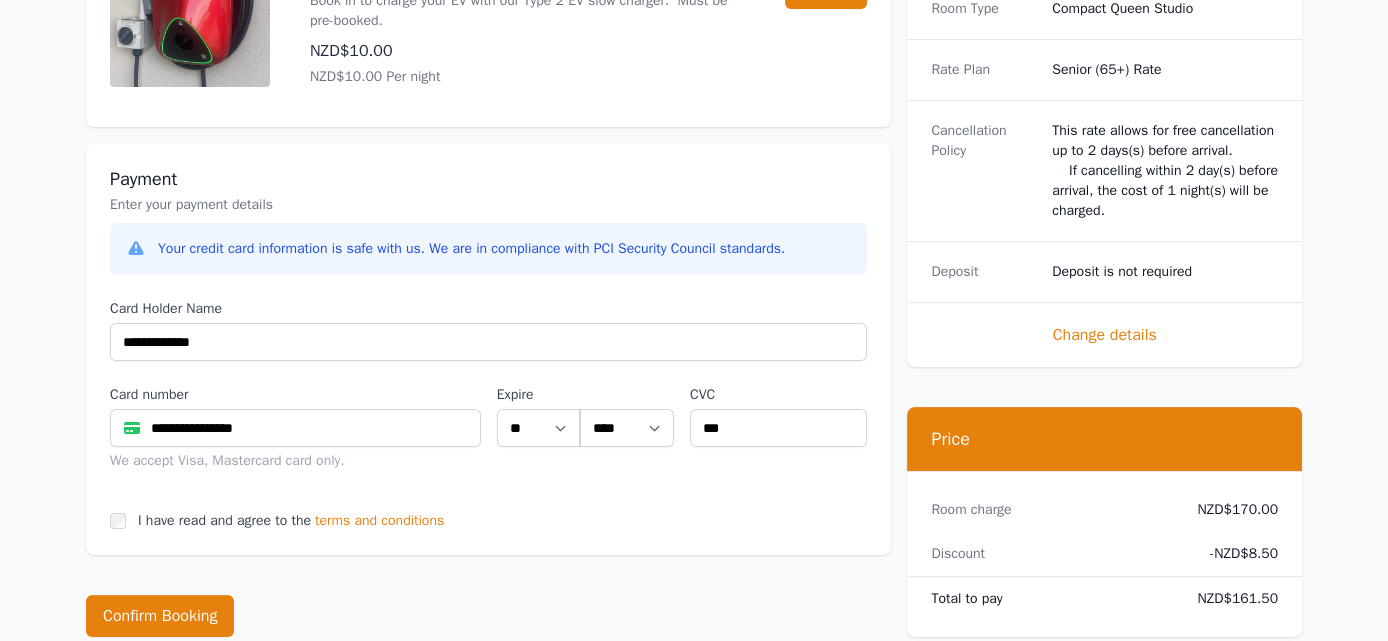 click on "Change details" at bounding box center (1104, 335) 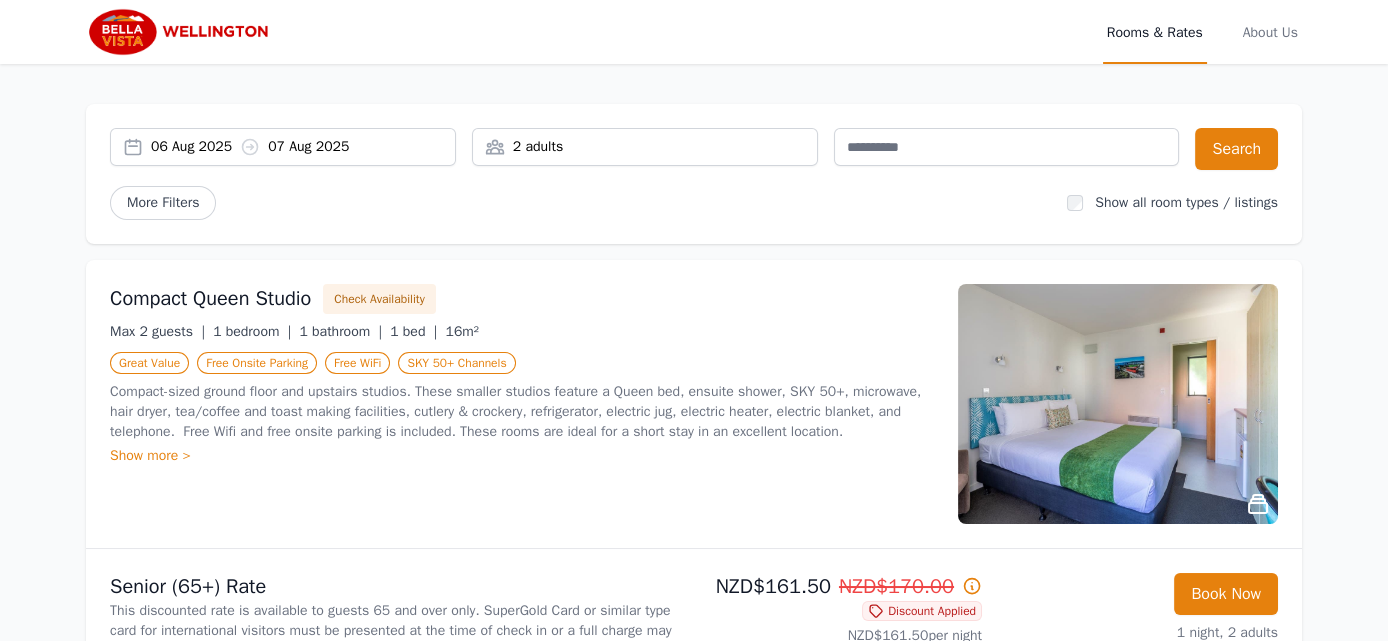 click 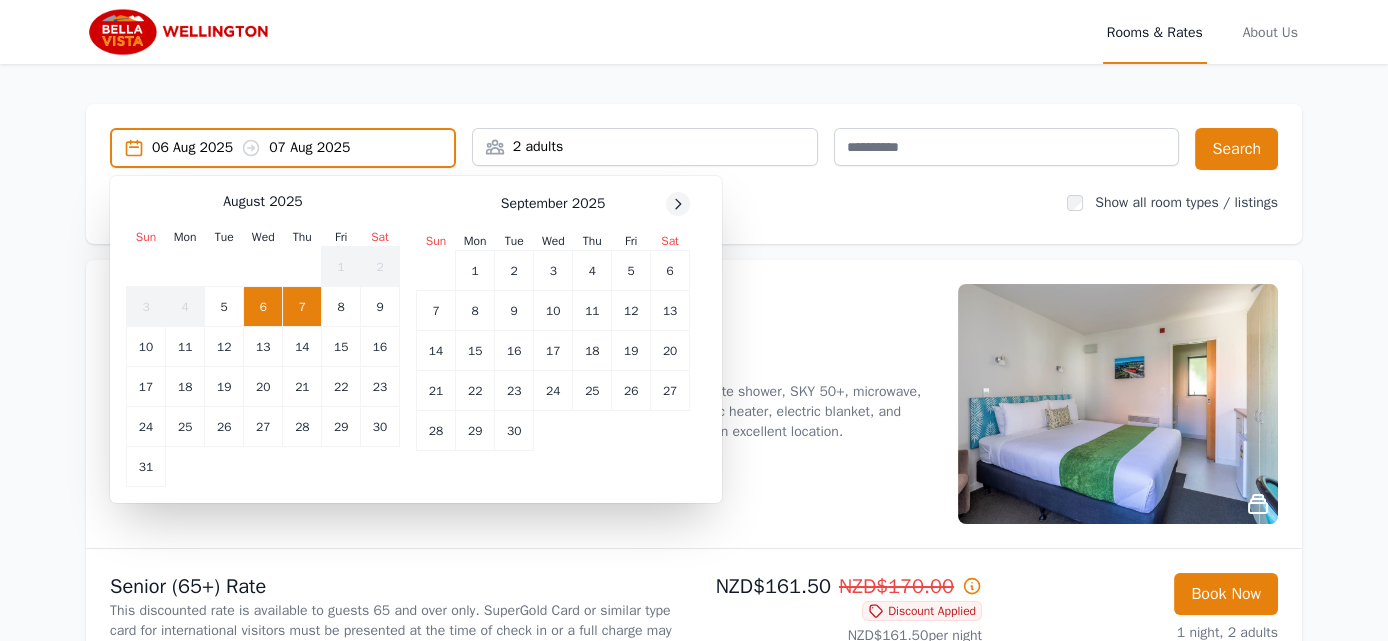 click 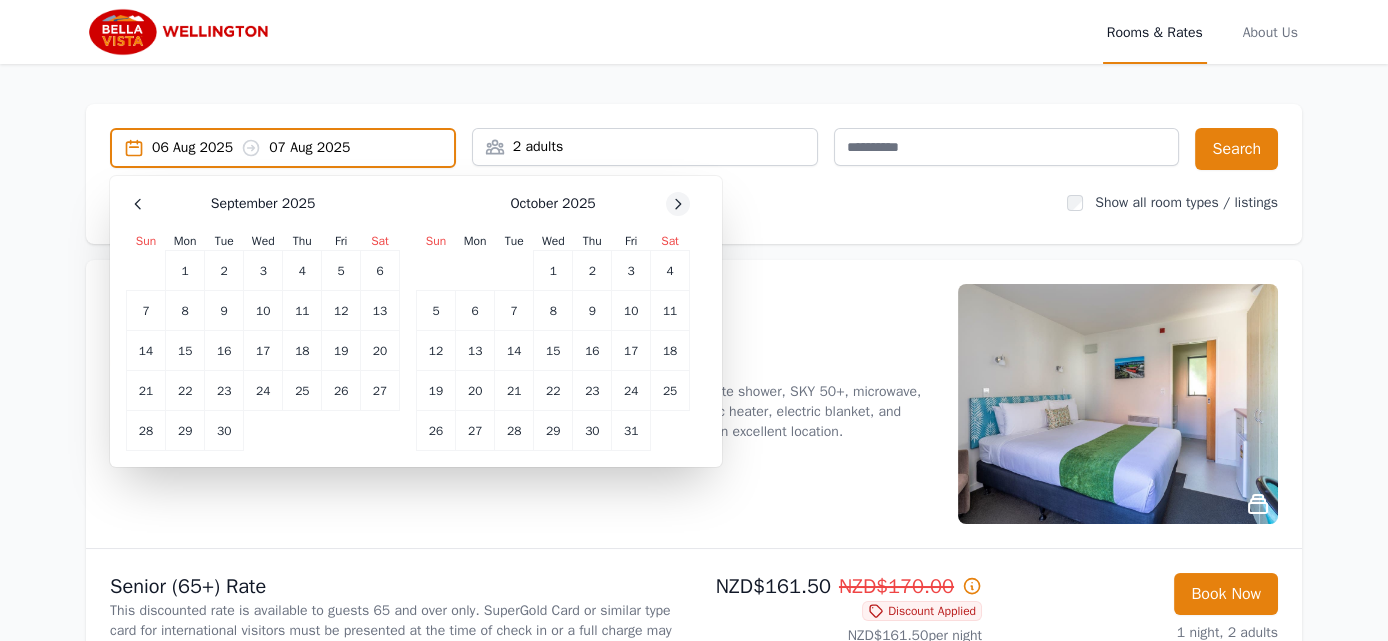 click 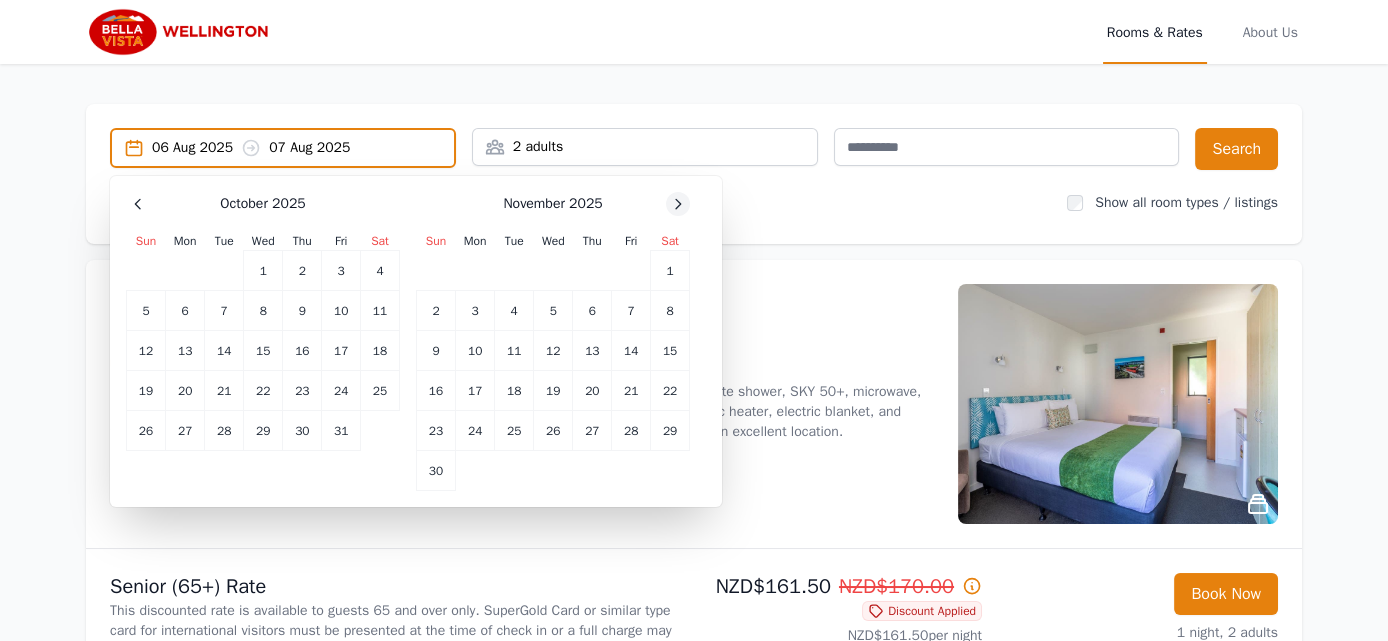 click 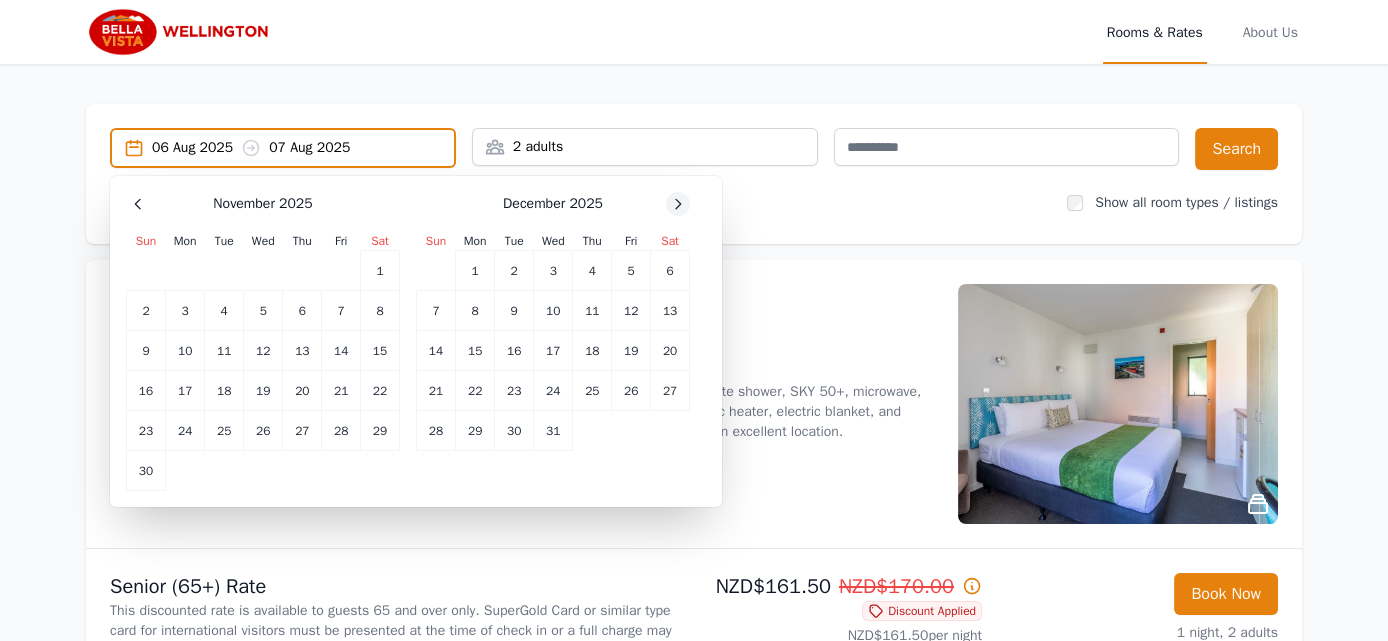 click 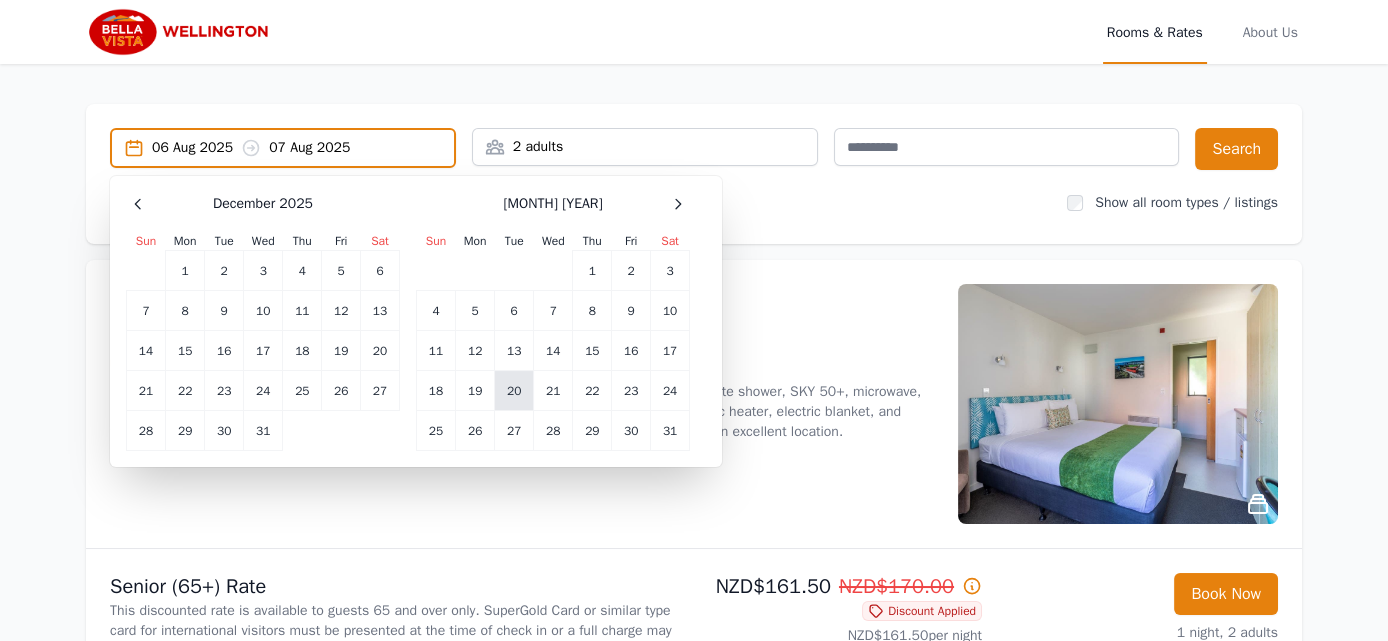 click on "20" at bounding box center [514, 391] 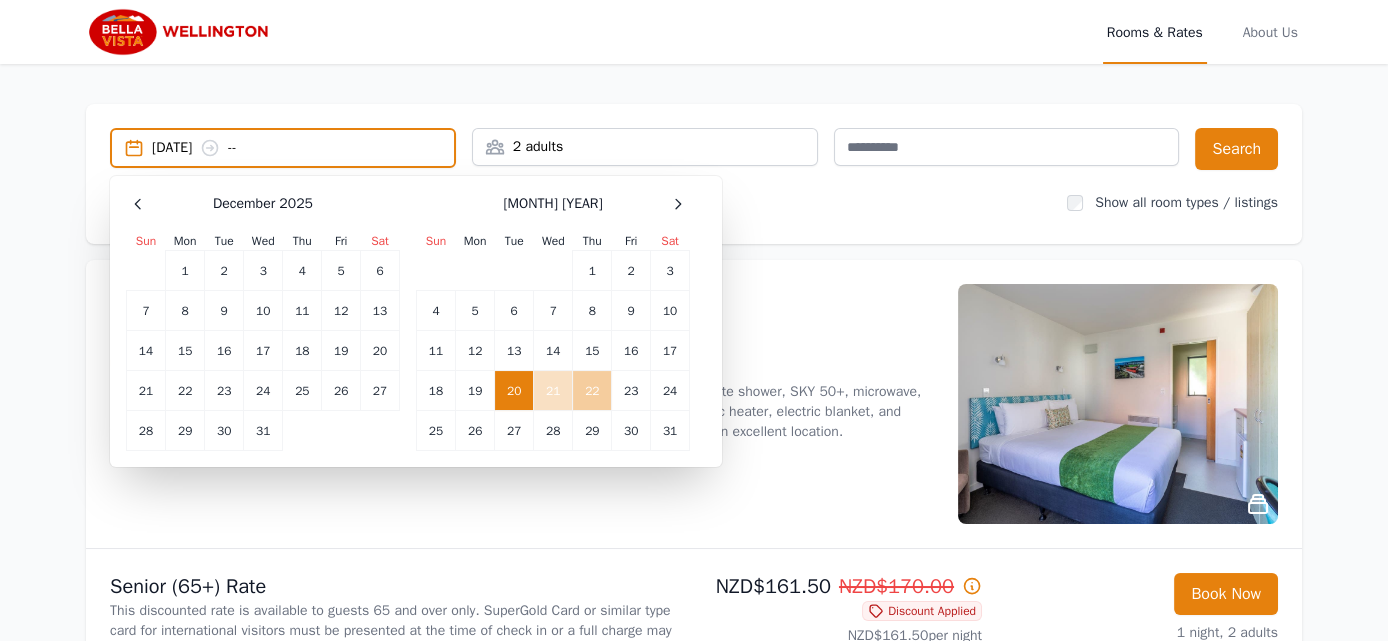 click on "22" at bounding box center [592, 391] 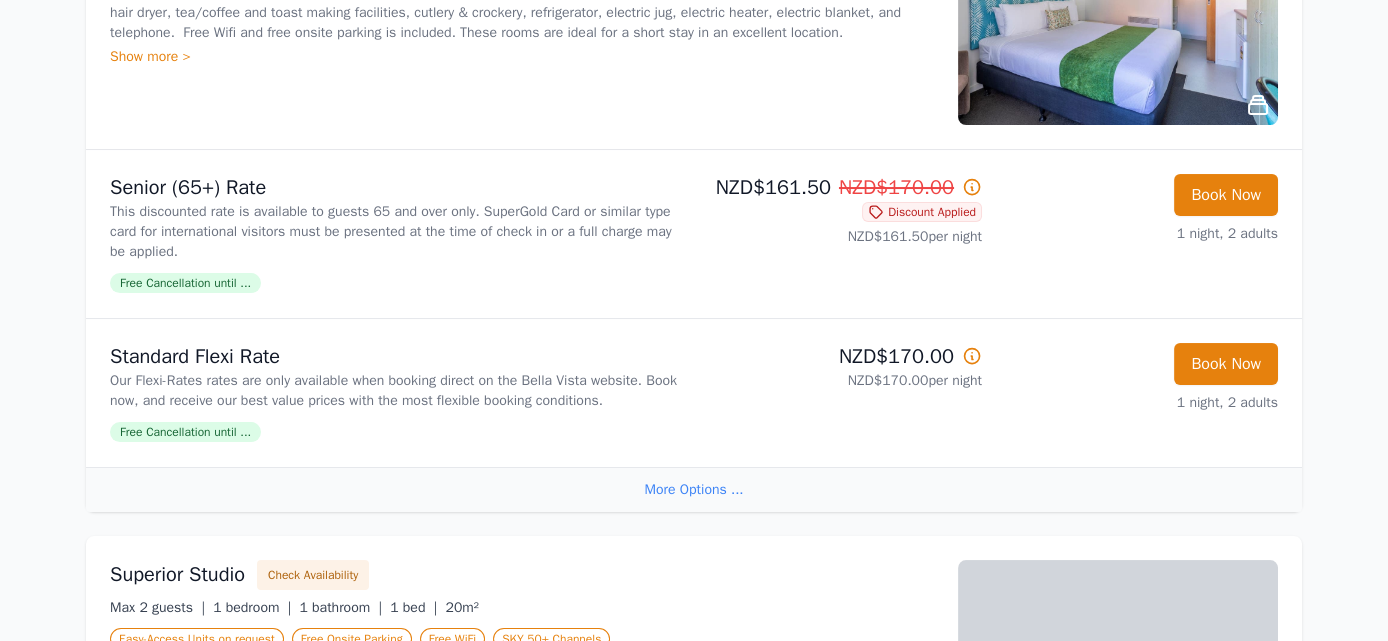 scroll, scrollTop: 499, scrollLeft: 0, axis: vertical 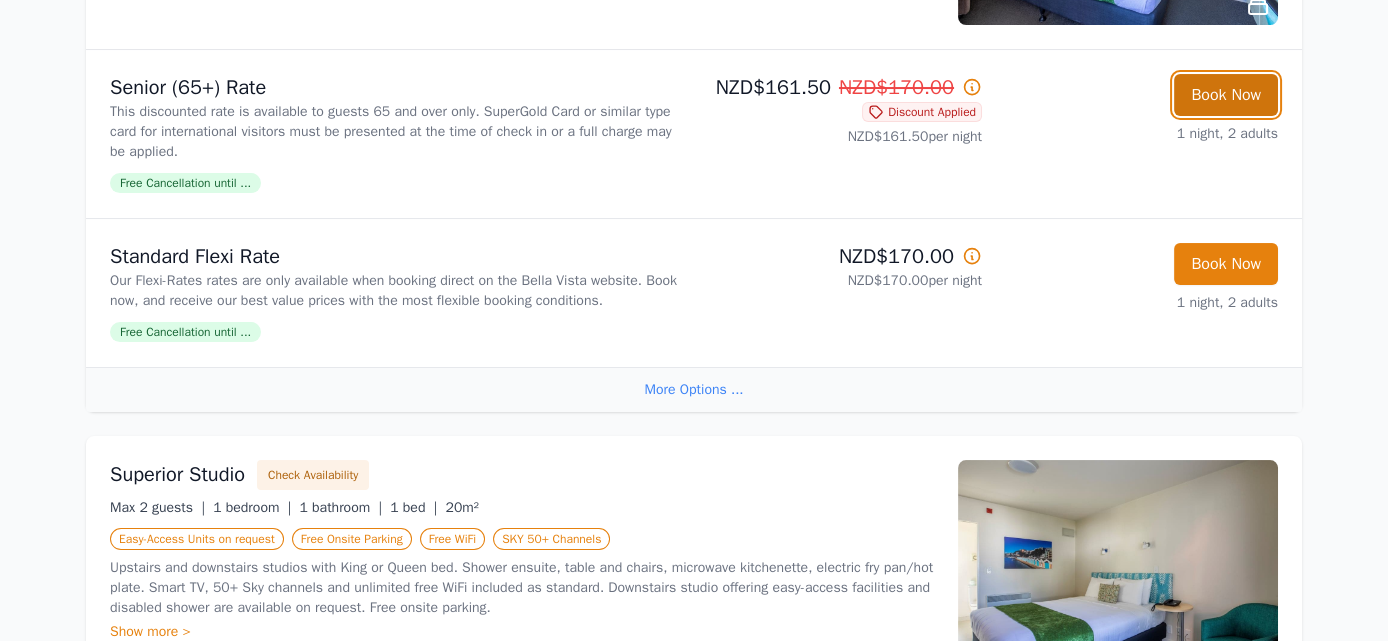 click on "Book Now" at bounding box center (1226, 95) 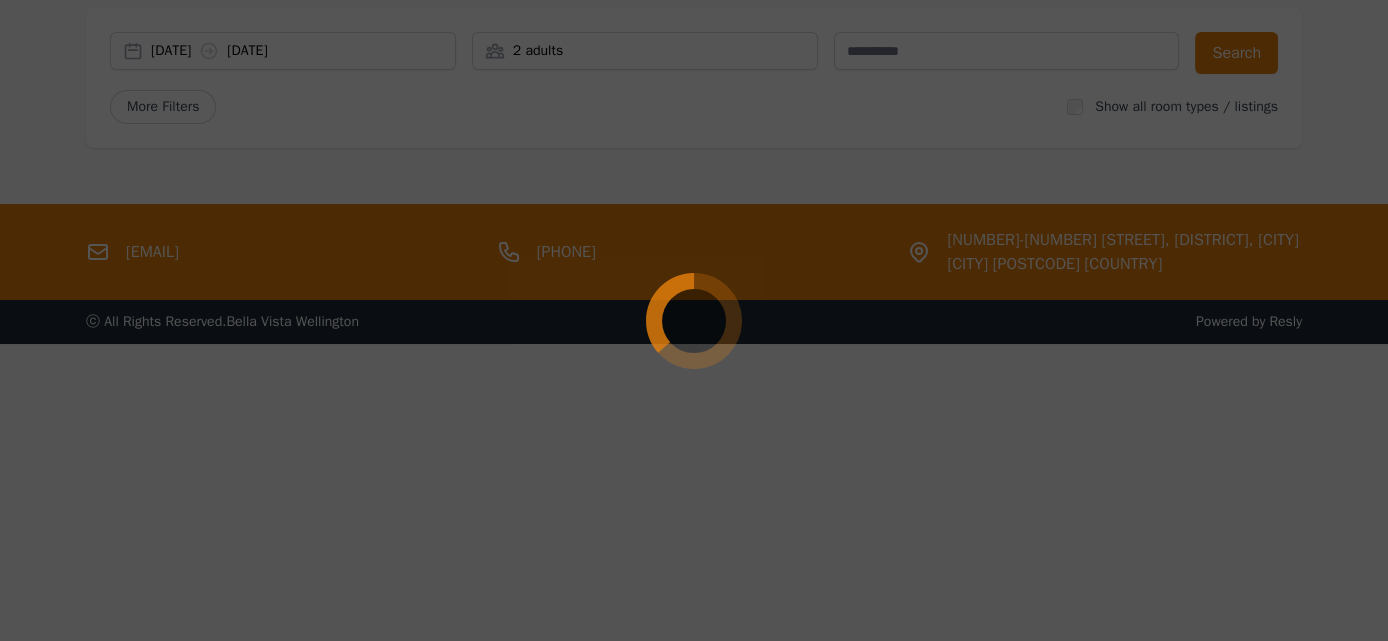 scroll, scrollTop: 96, scrollLeft: 0, axis: vertical 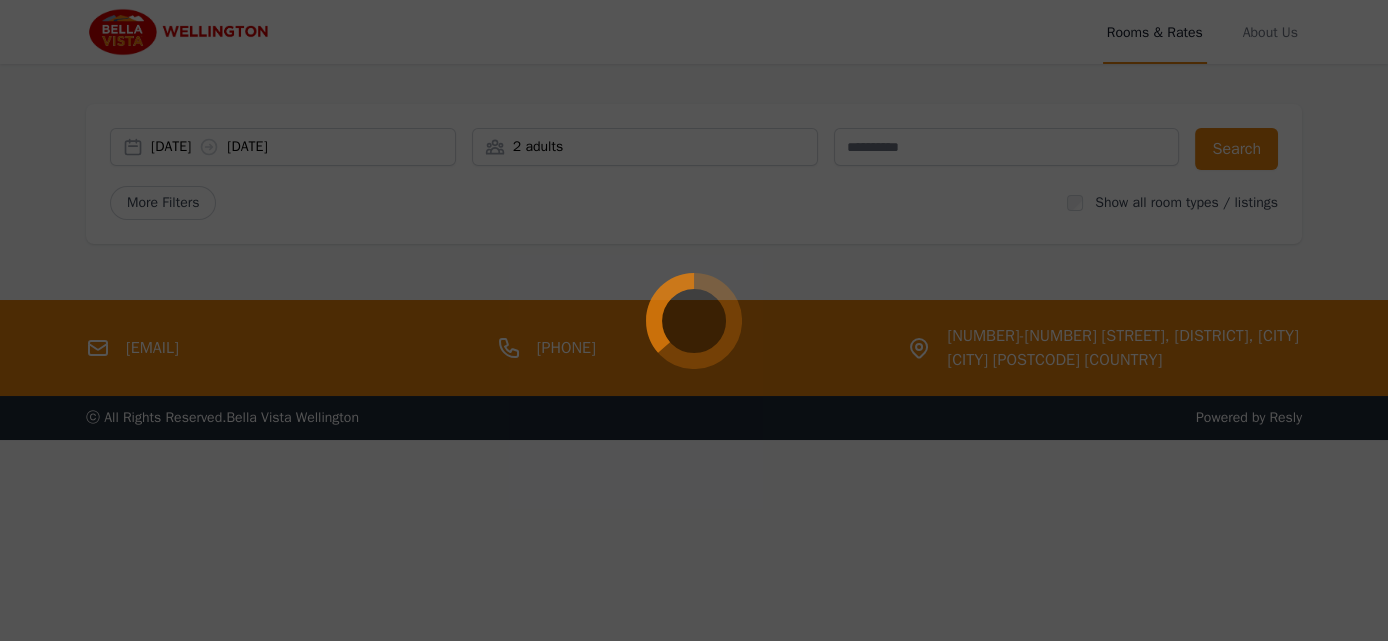 select on "**" 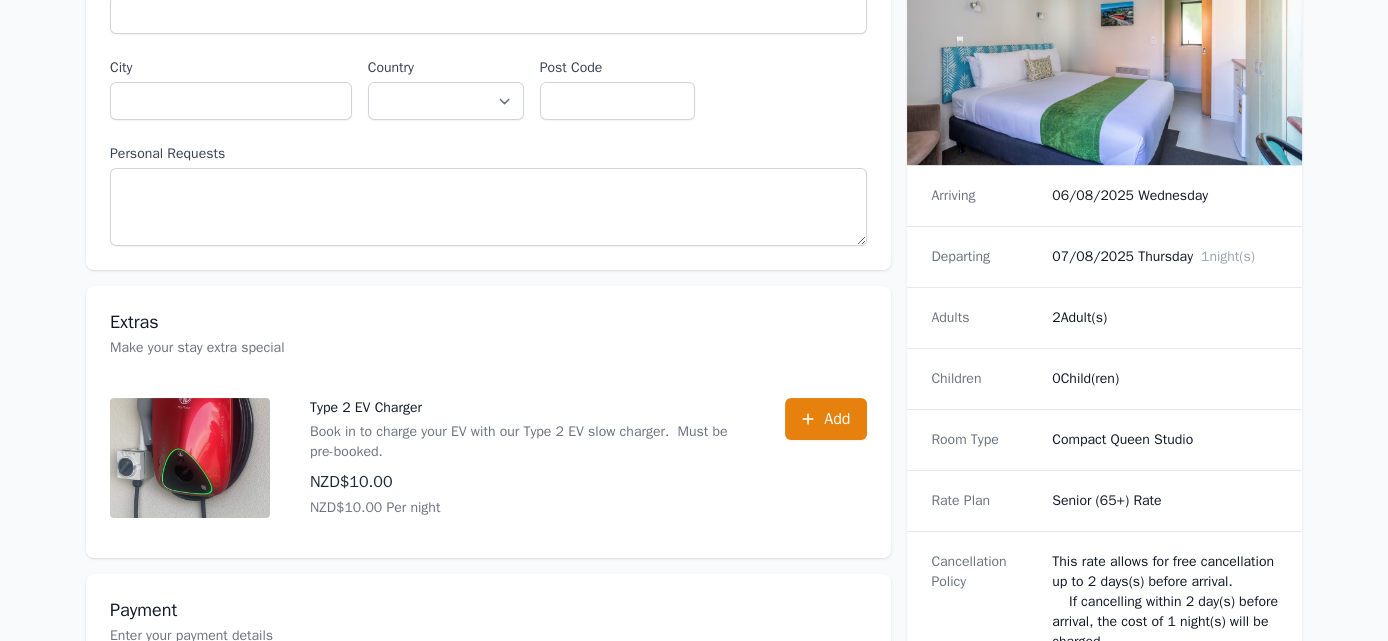 scroll, scrollTop: 700, scrollLeft: 0, axis: vertical 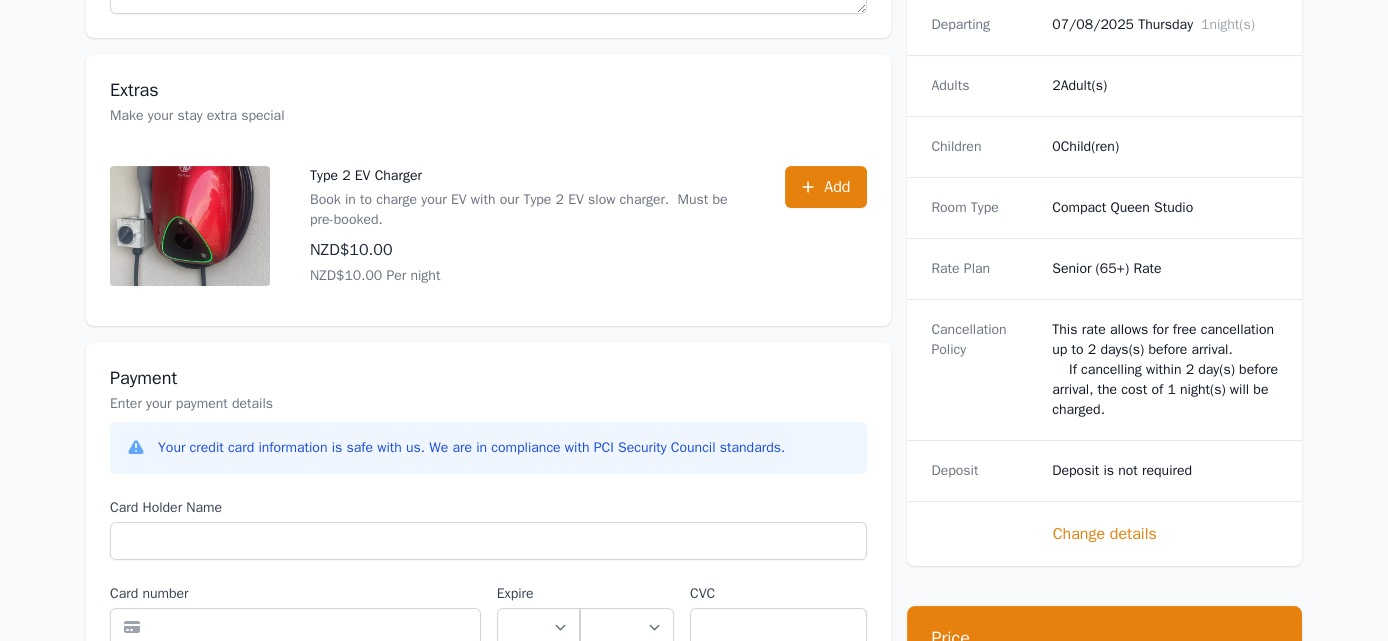 click on "Change details" at bounding box center (1104, 534) 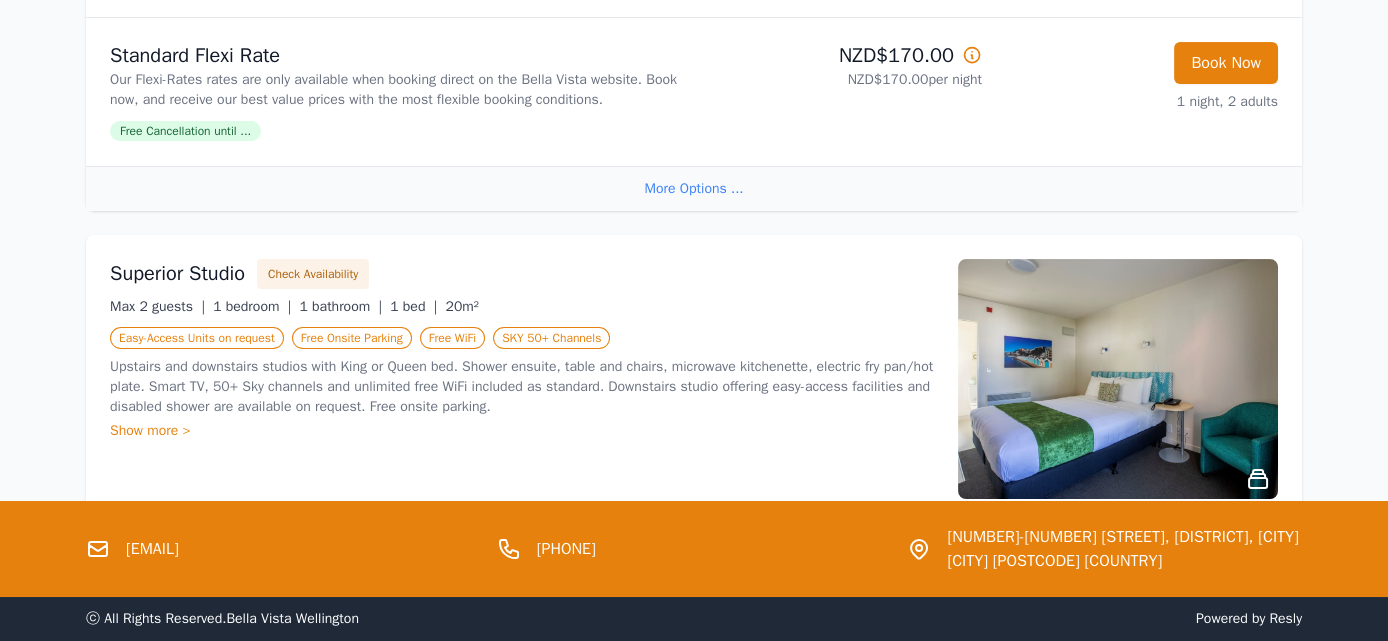 scroll, scrollTop: 0, scrollLeft: 0, axis: both 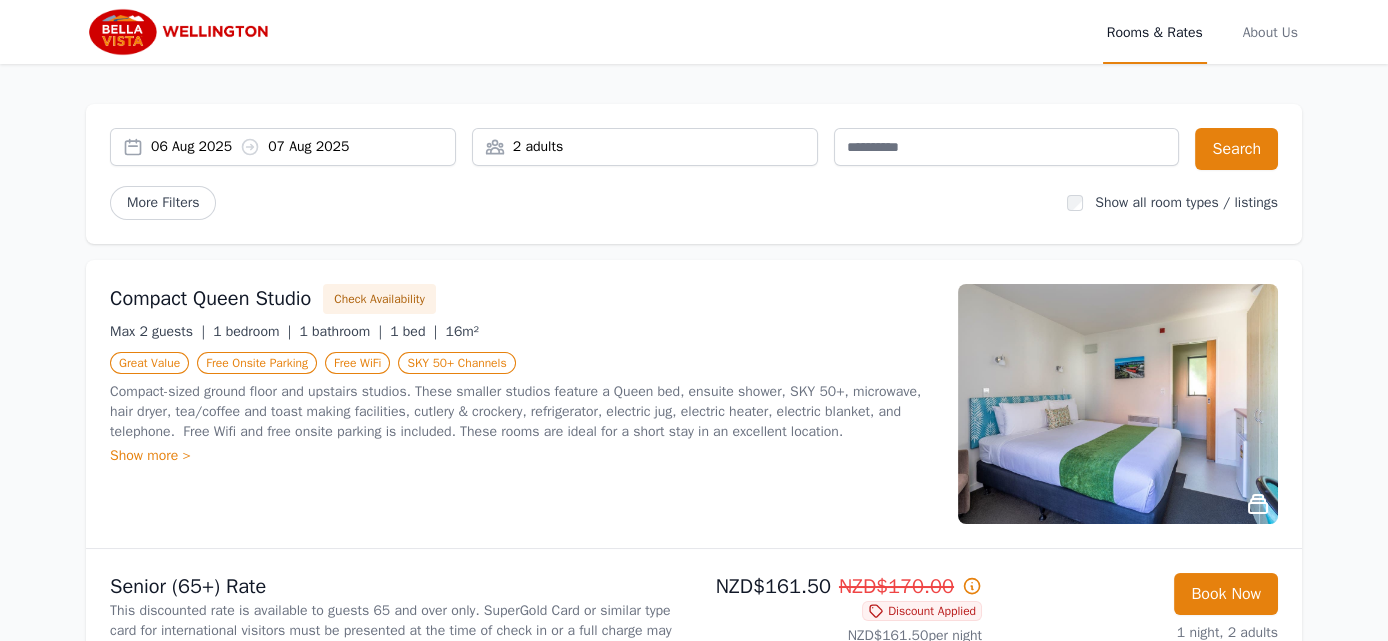 click on "06 Aug 2025 07 Aug 2025" at bounding box center [303, 147] 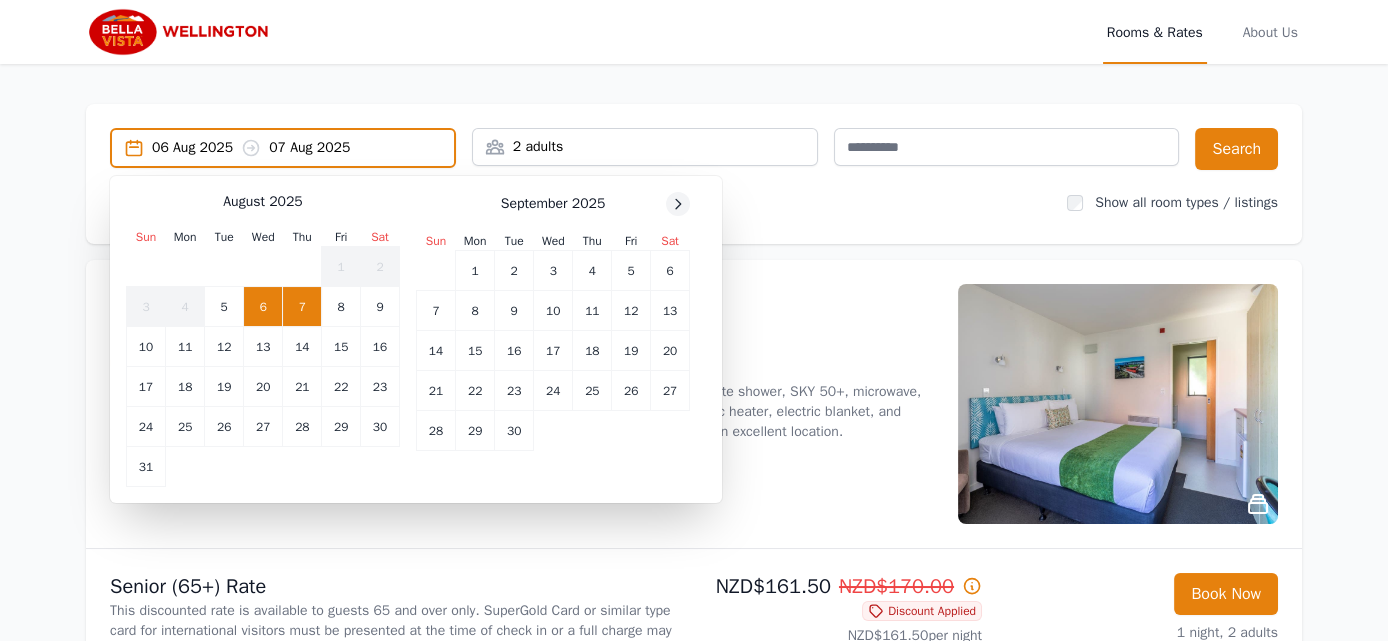 click 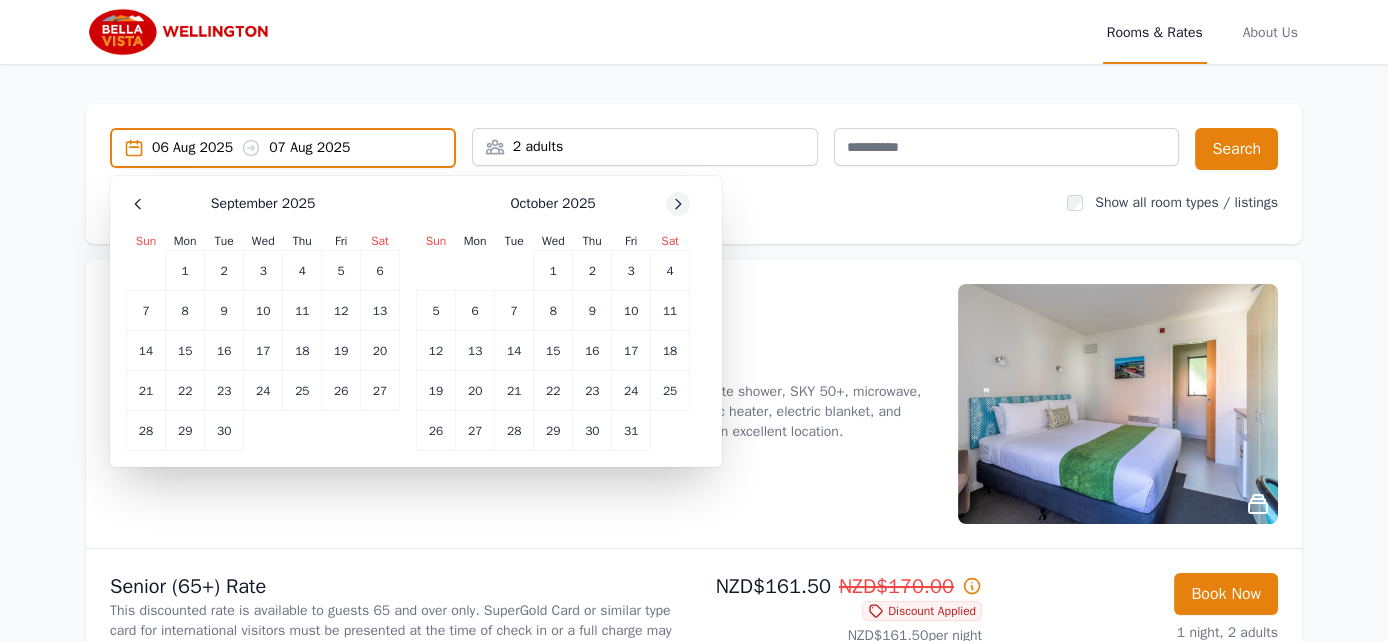 click 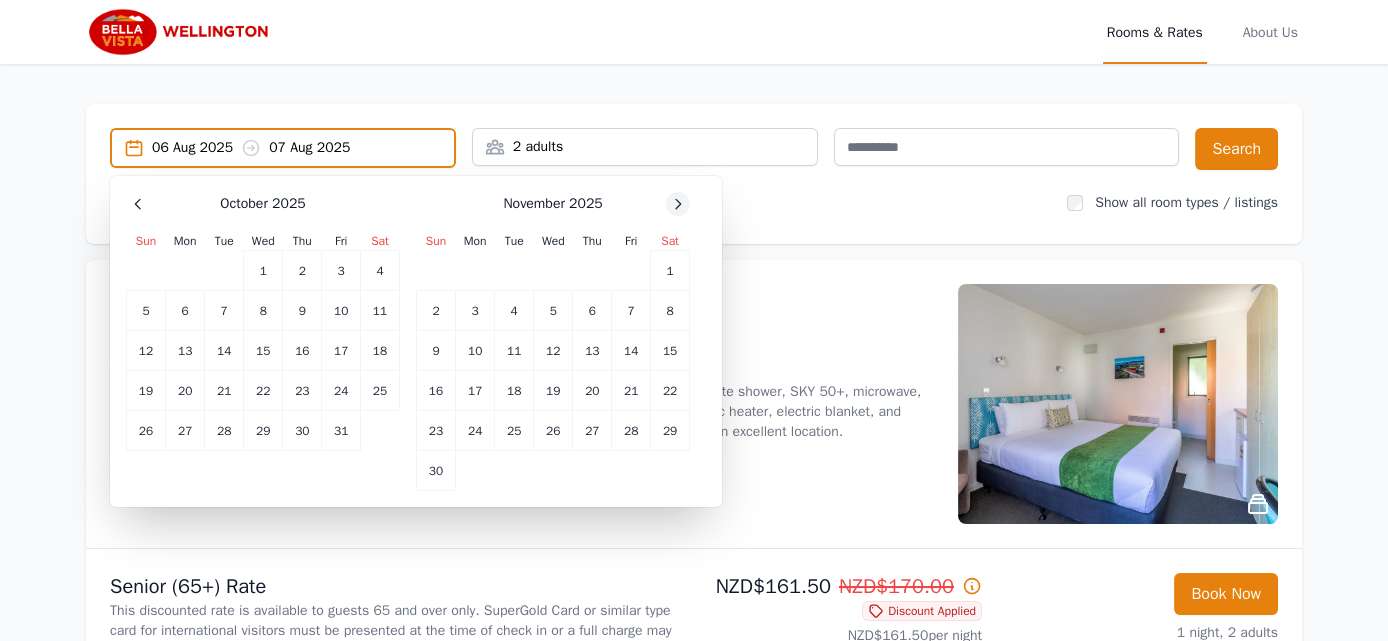 click 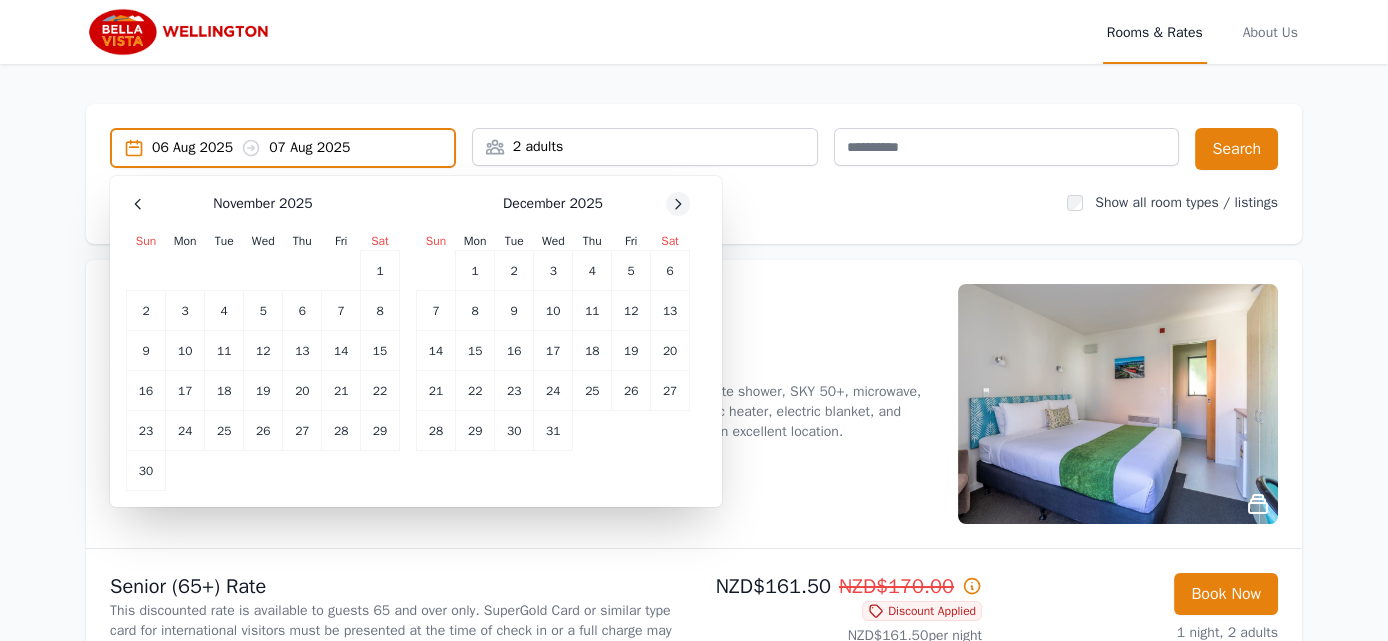 click 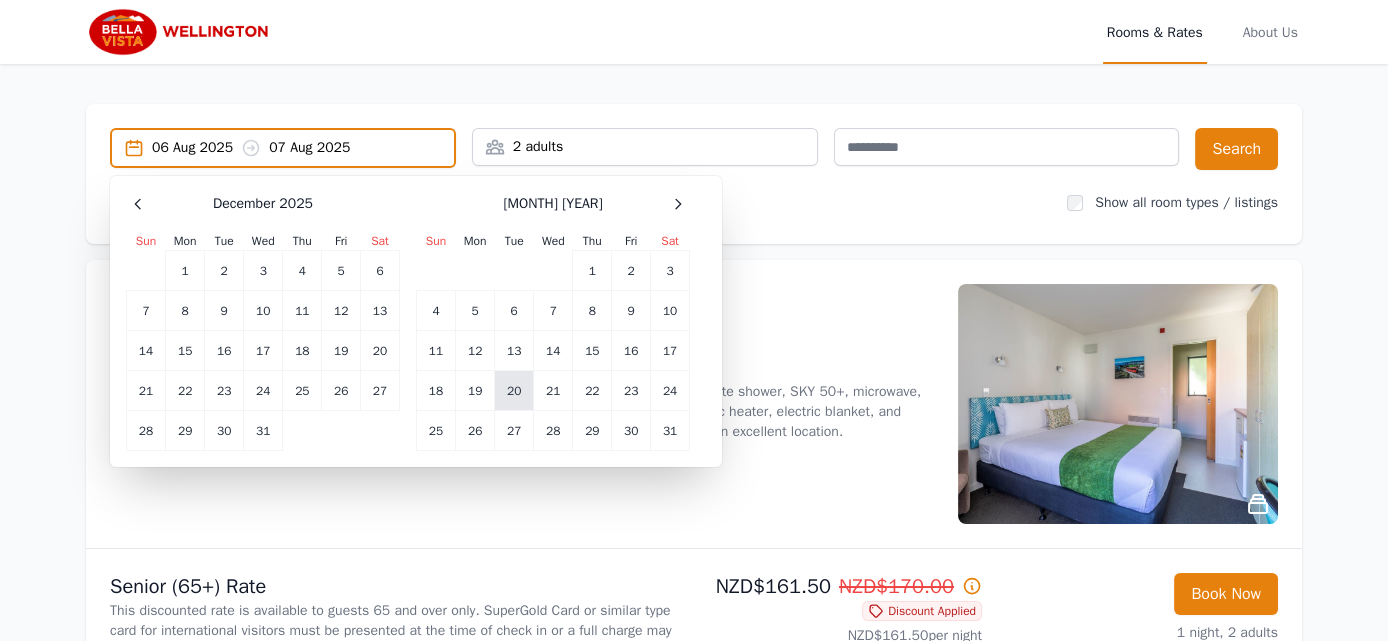 click on "20" at bounding box center (514, 391) 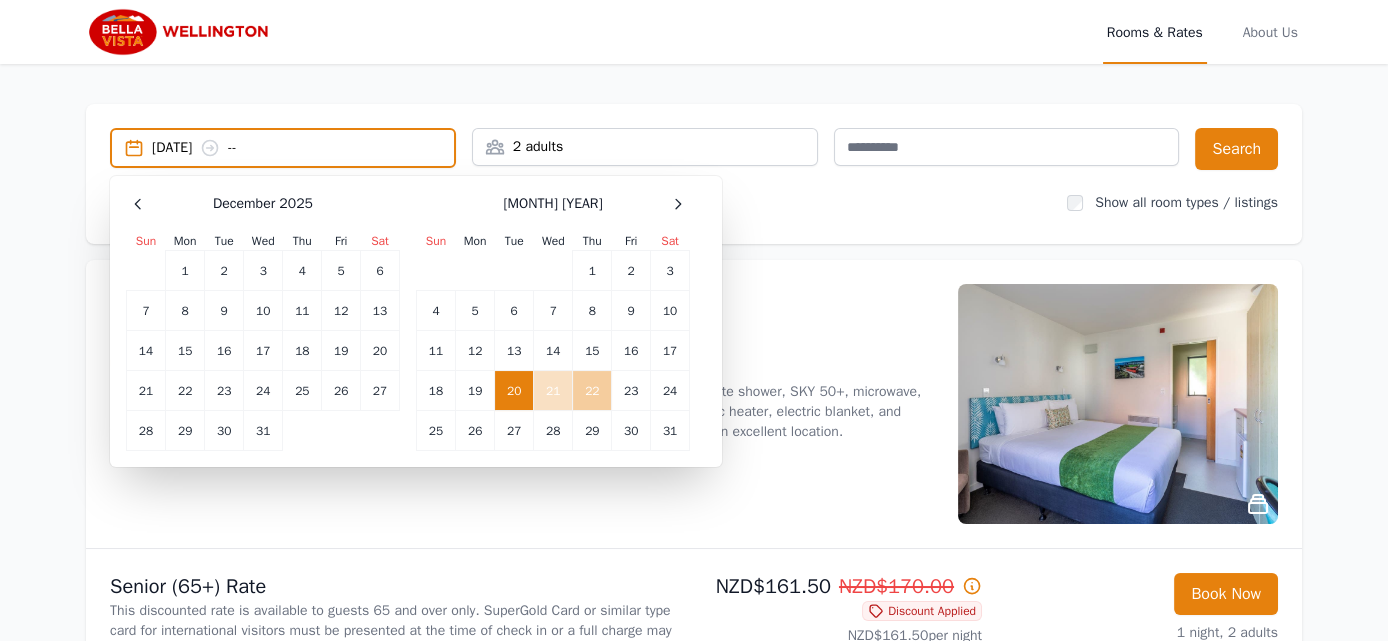 click on "22" at bounding box center (592, 391) 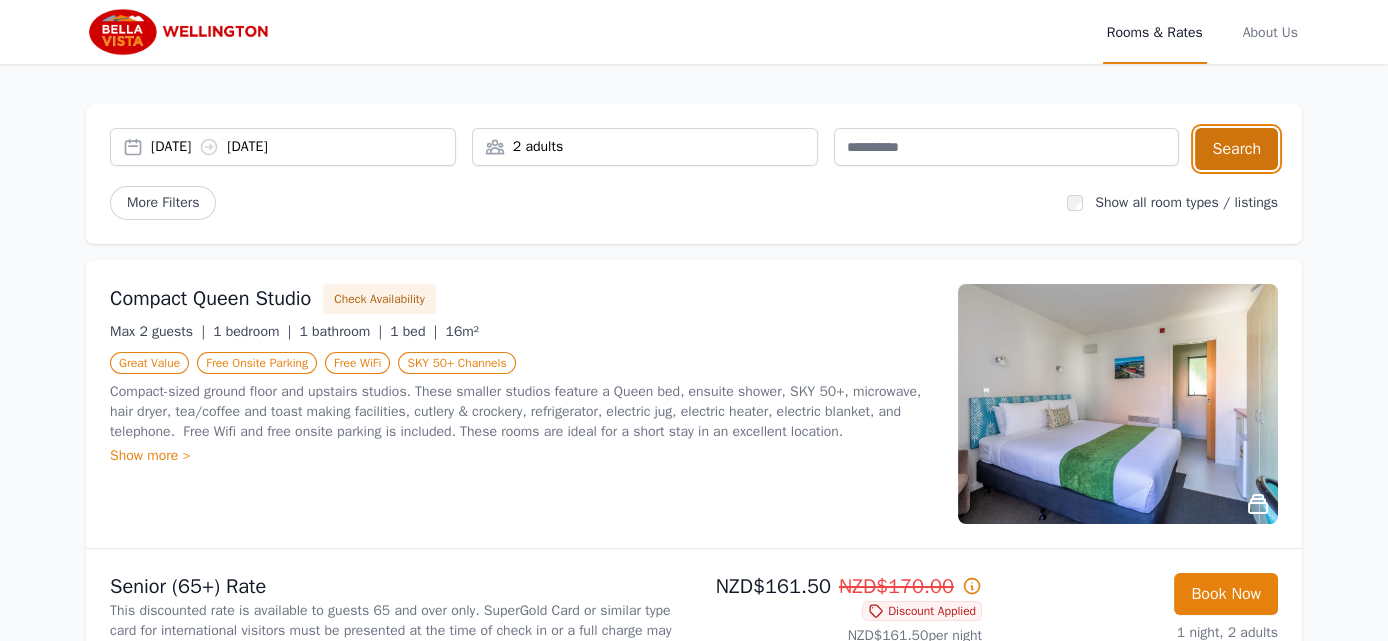 click on "Search" at bounding box center (1236, 149) 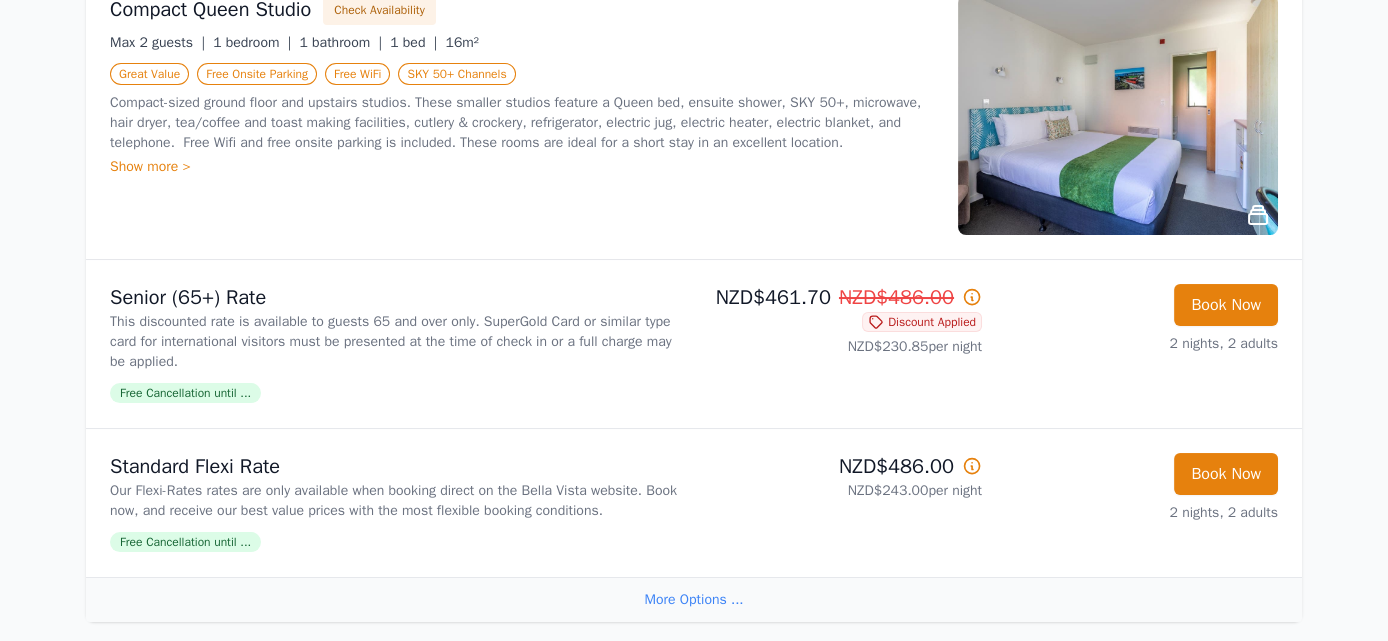 scroll, scrollTop: 300, scrollLeft: 0, axis: vertical 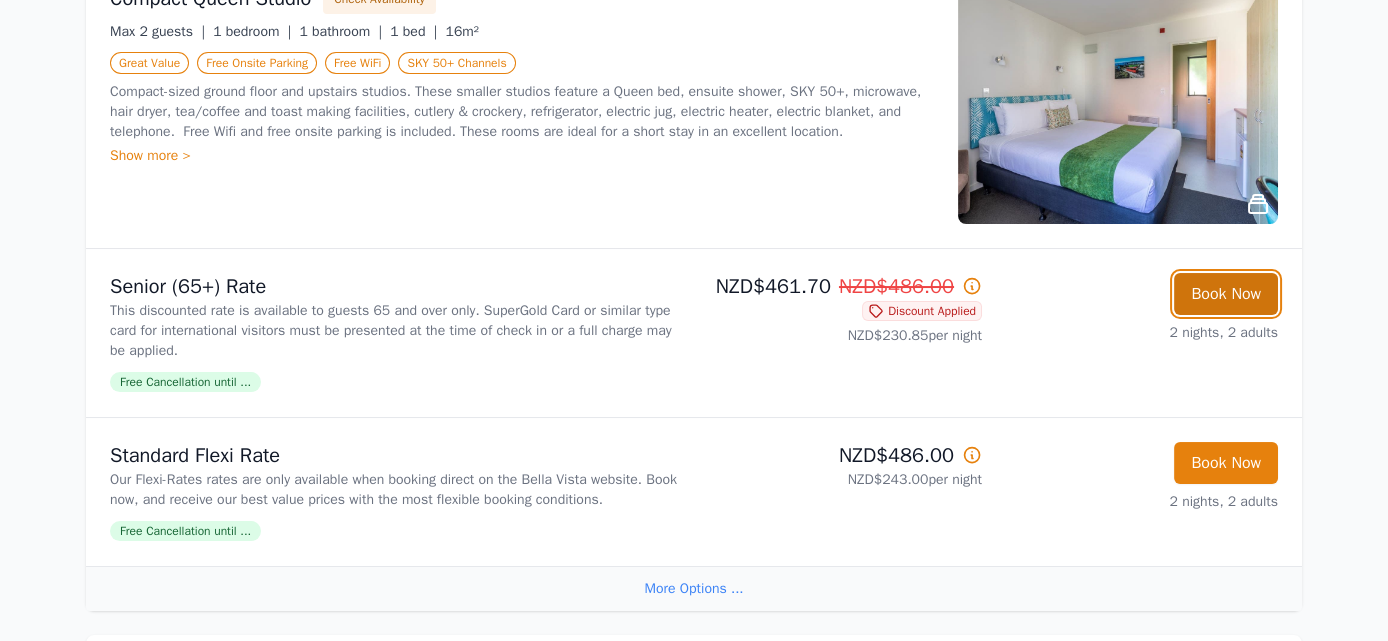 click on "Book Now" at bounding box center [1226, 294] 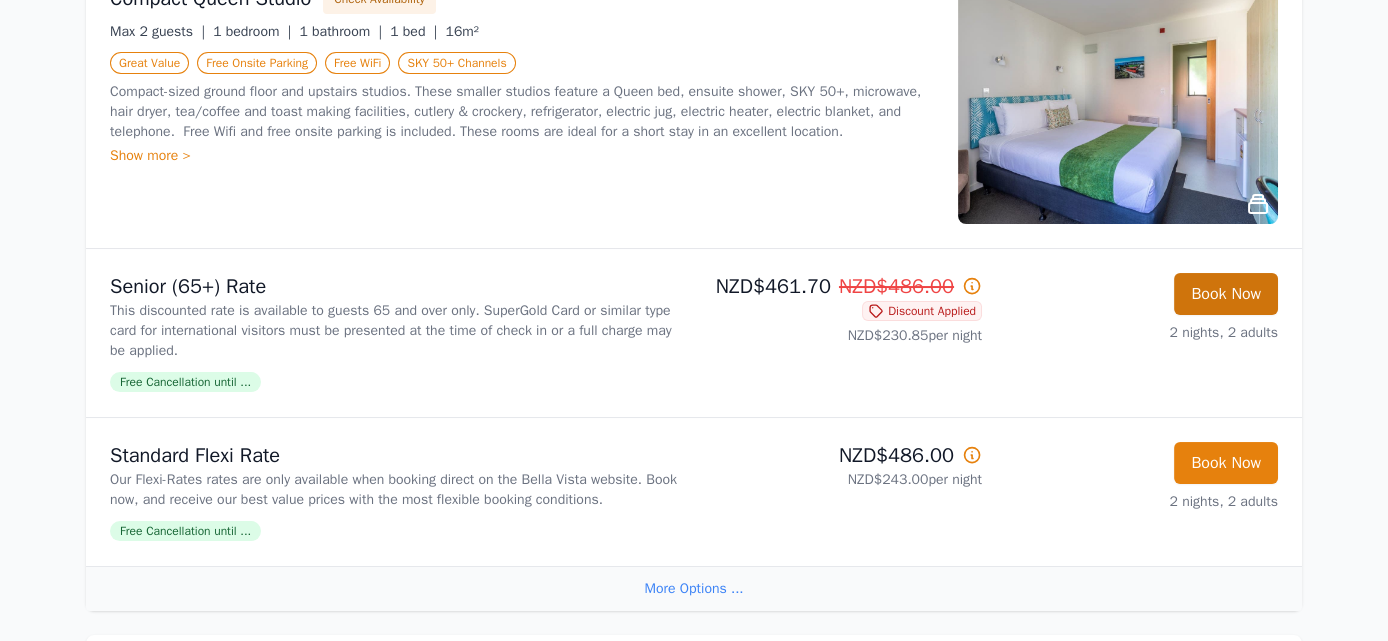 select on "**" 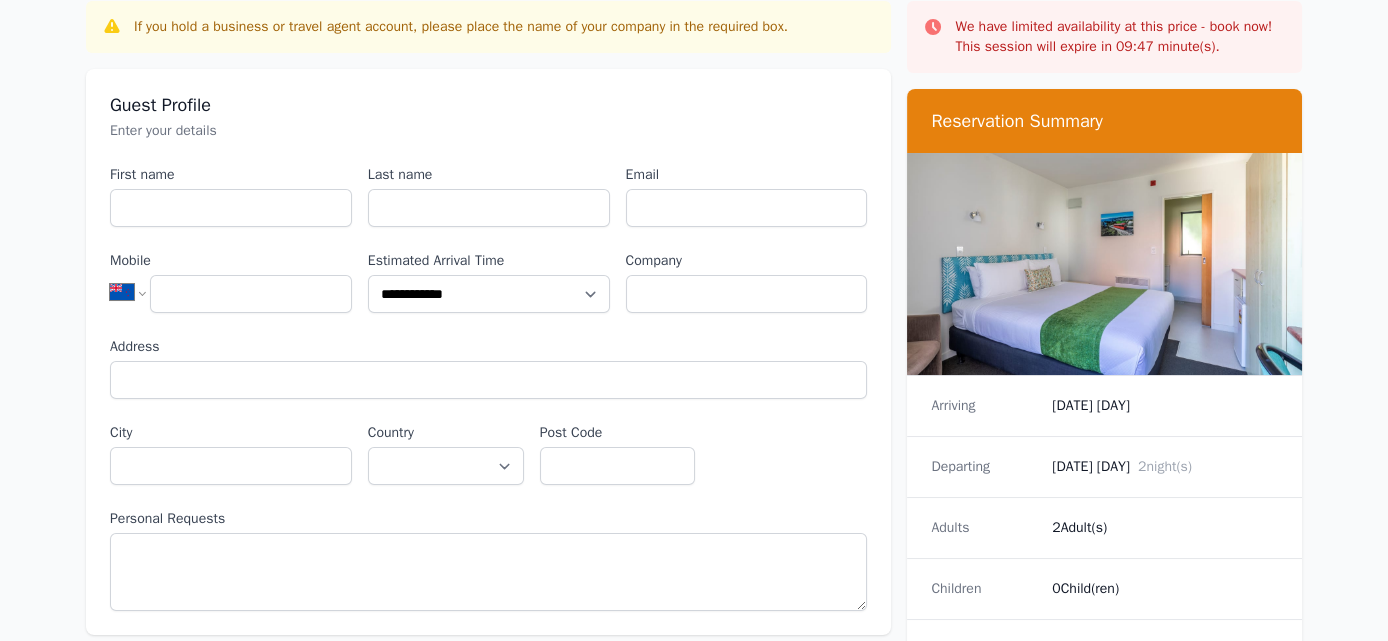 scroll, scrollTop: 0, scrollLeft: 0, axis: both 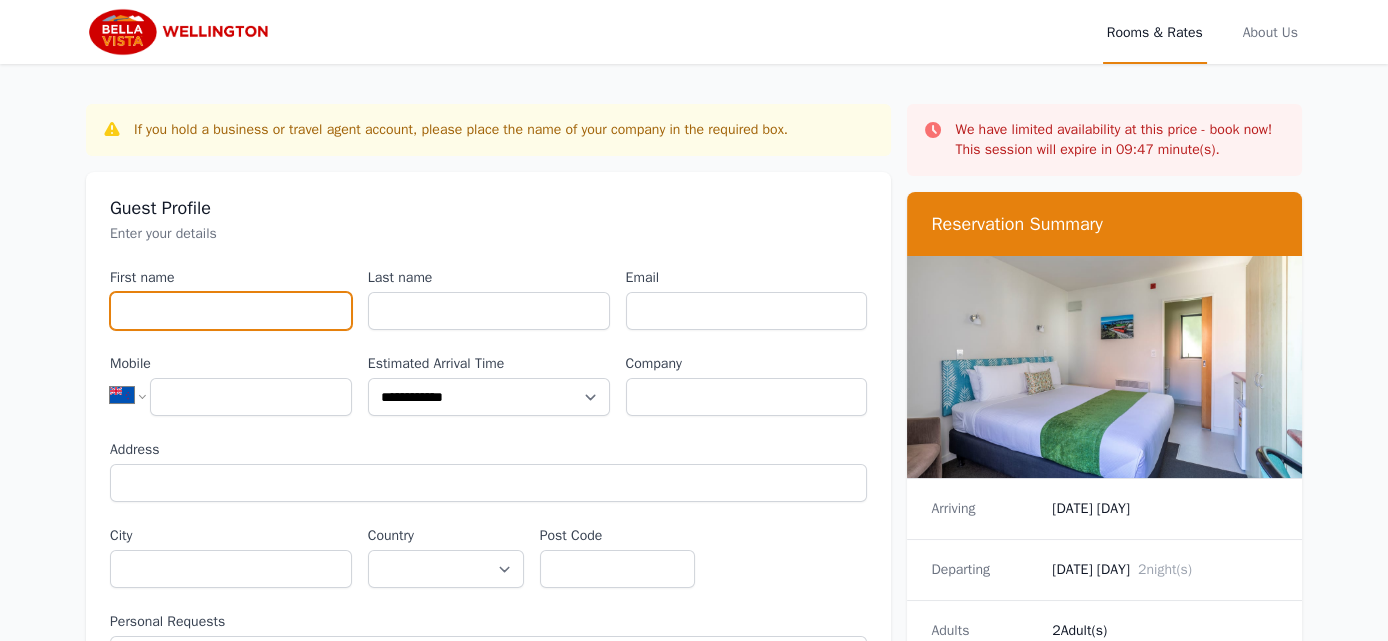 click on "First name" at bounding box center (231, 311) 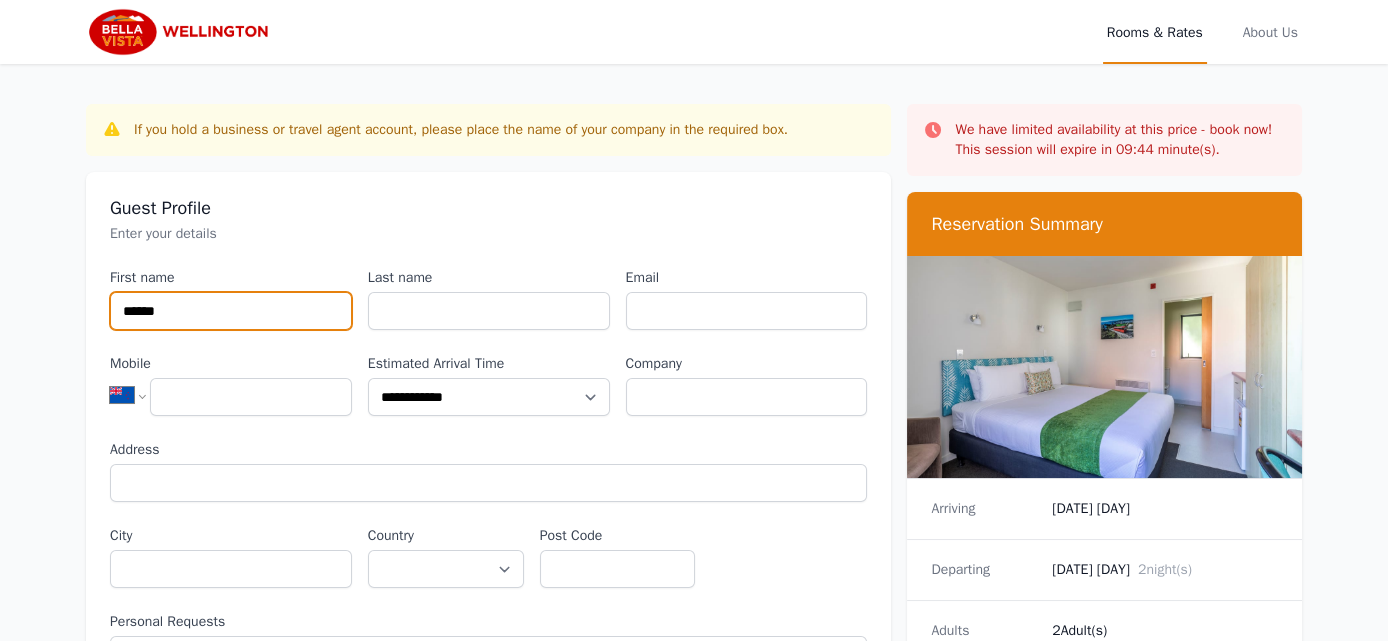 type on "******" 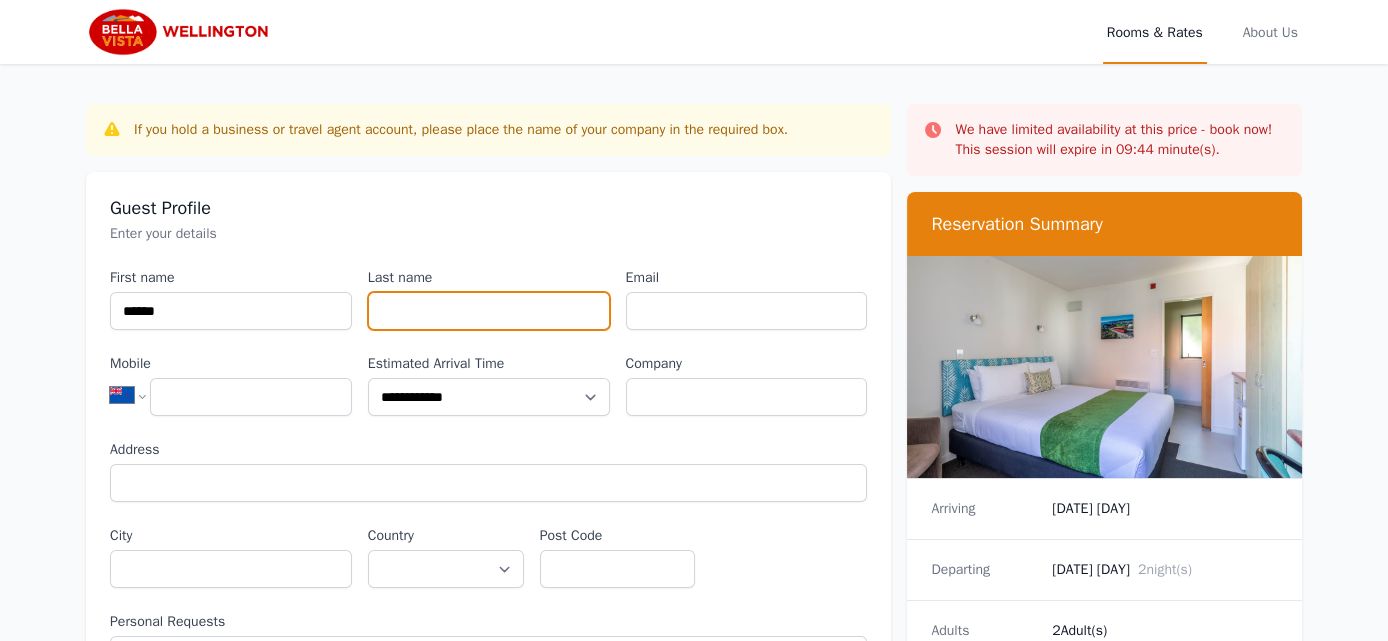 click on "Last name" at bounding box center (489, 311) 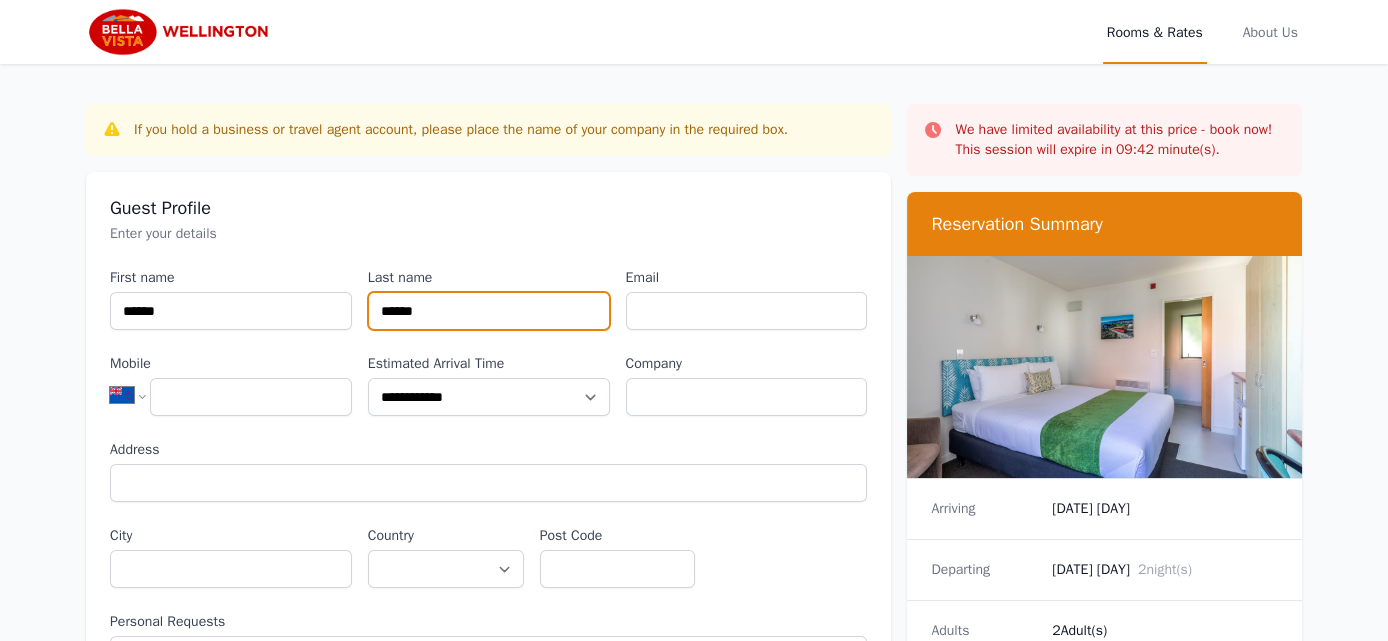 type on "******" 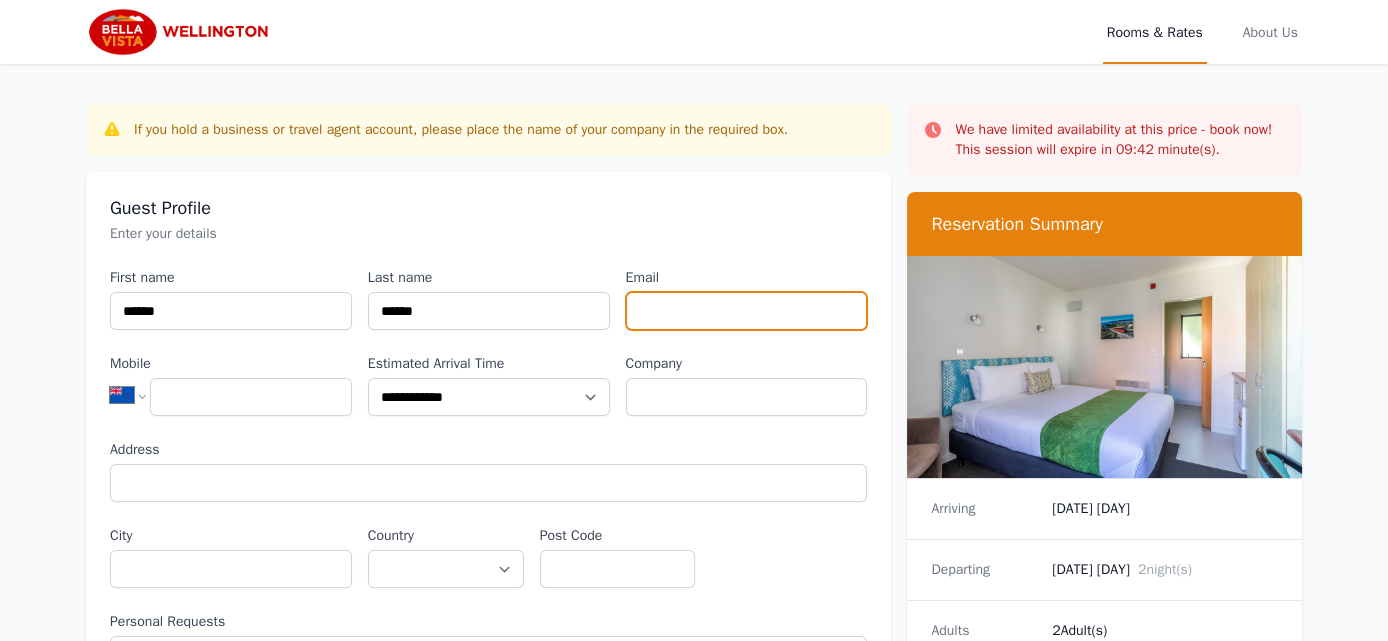 click on "Email" at bounding box center [747, 311] 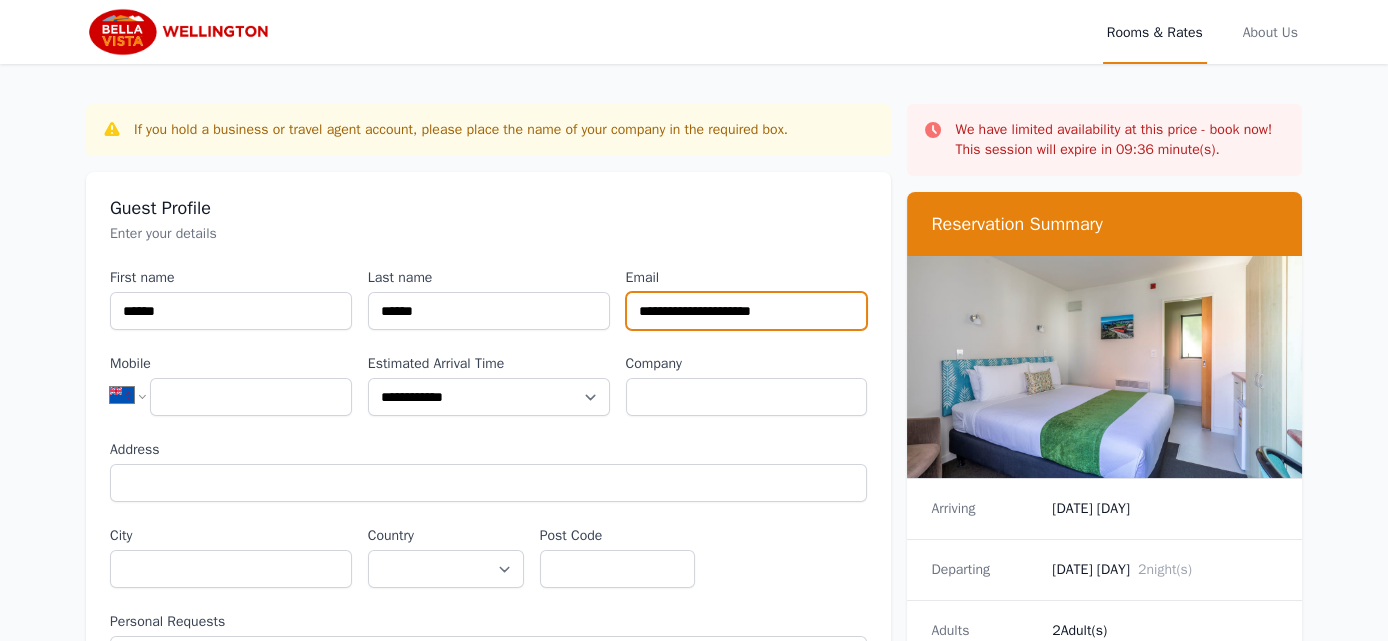 type on "**********" 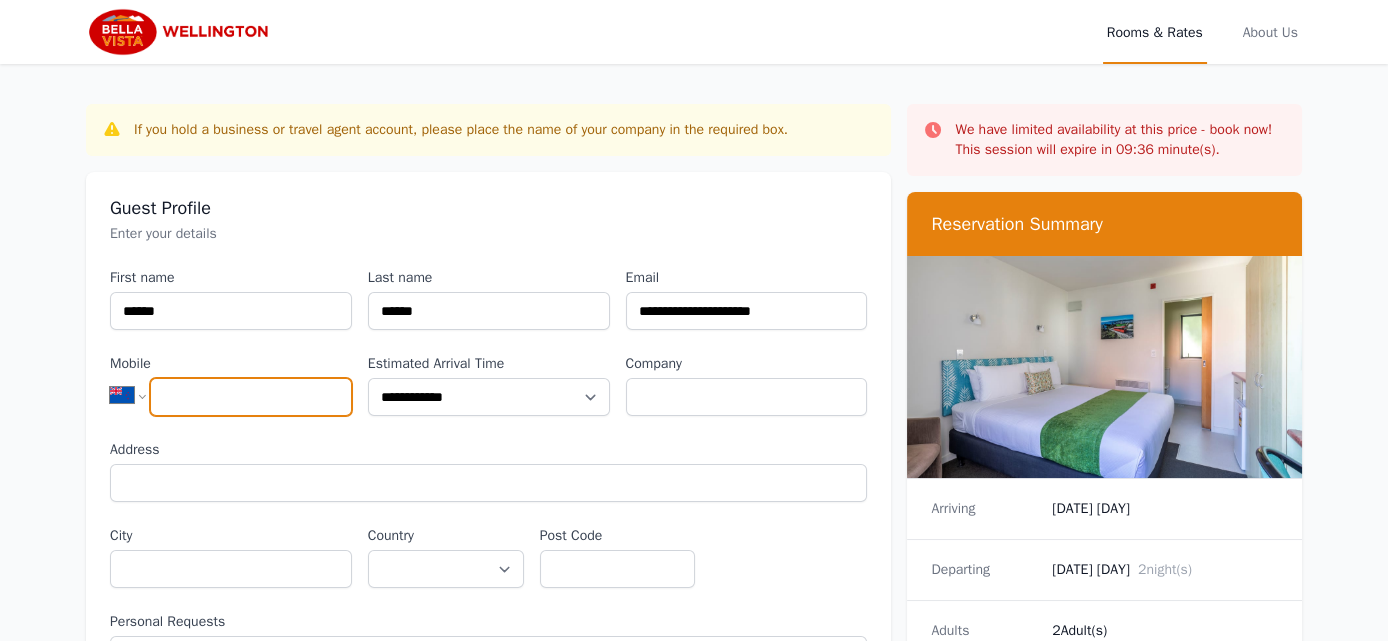click on "Mobile" at bounding box center (251, 397) 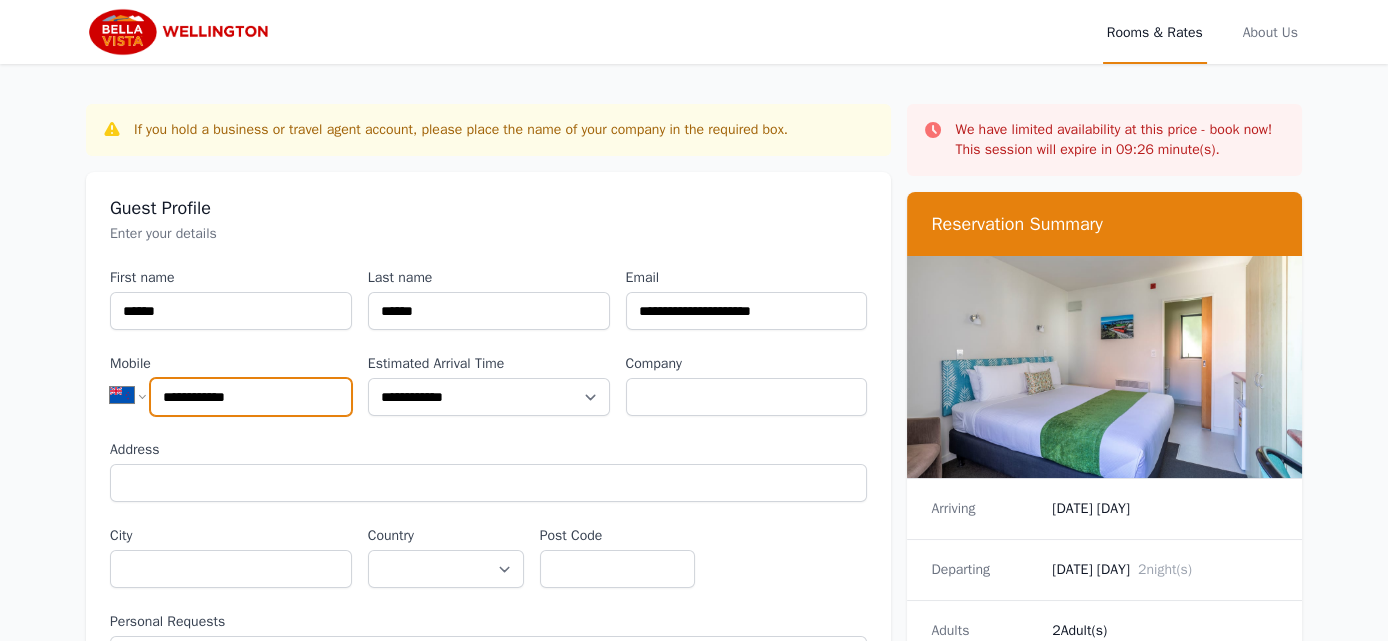 type on "**********" 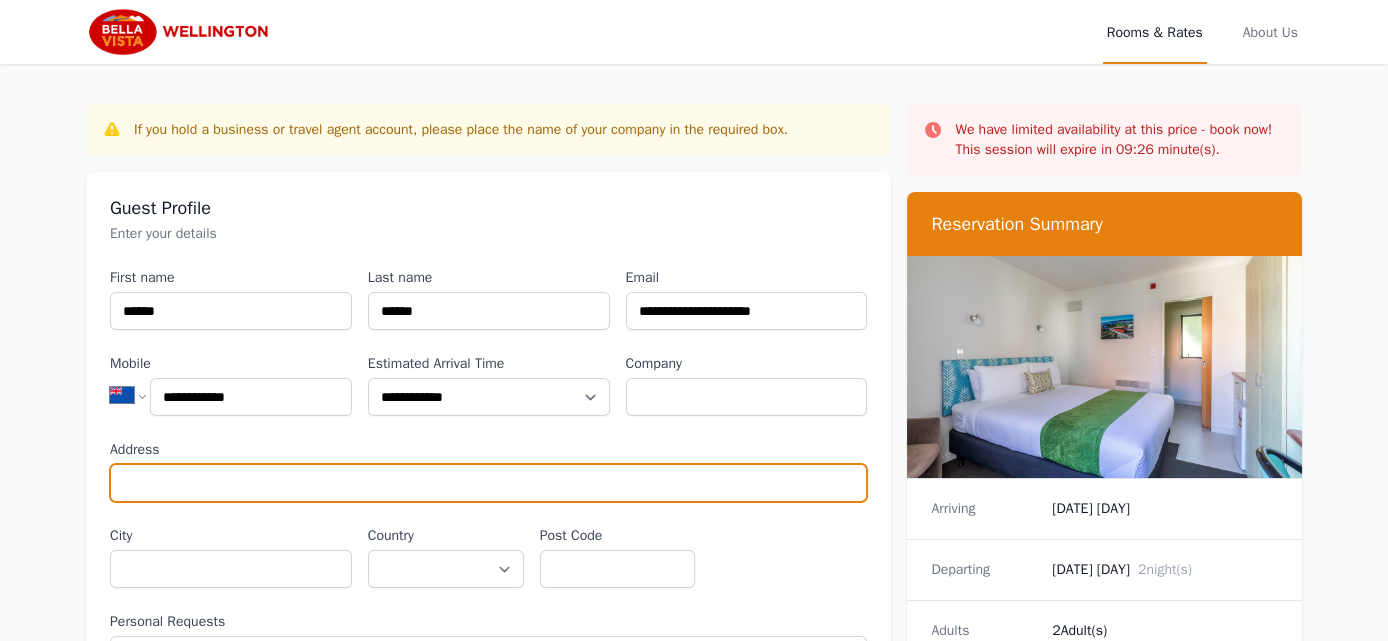 click on "Address" at bounding box center [488, 483] 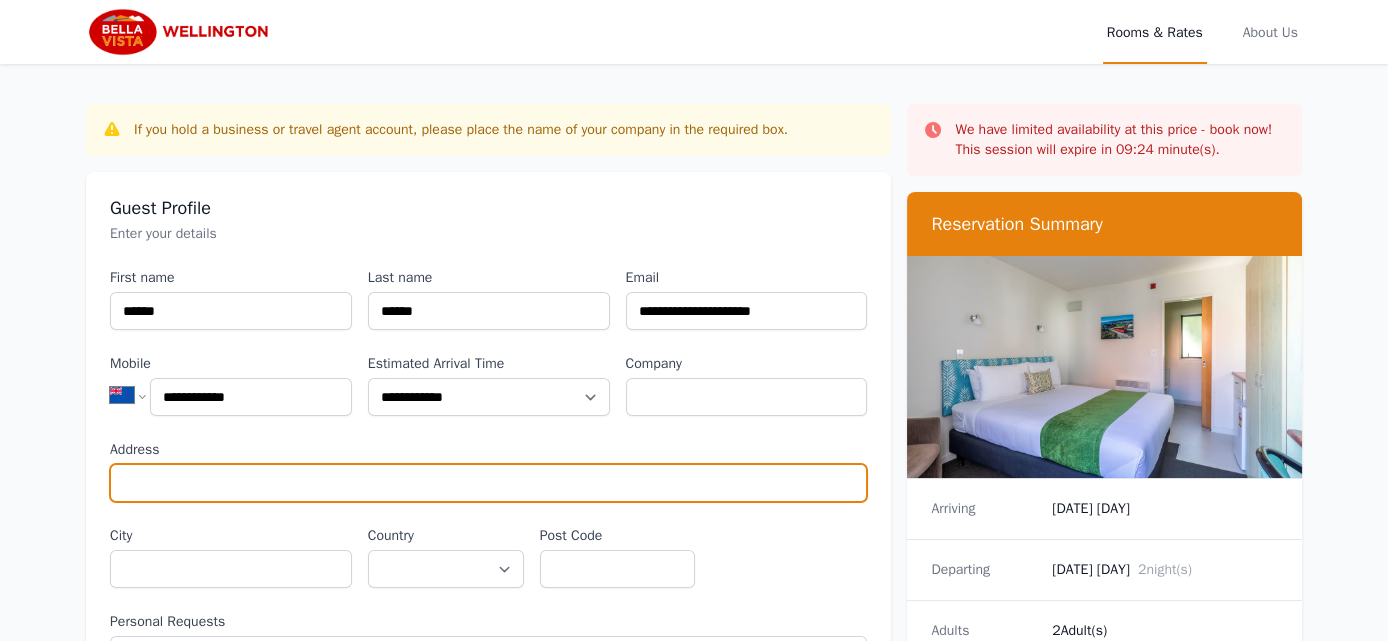 type on "**********" 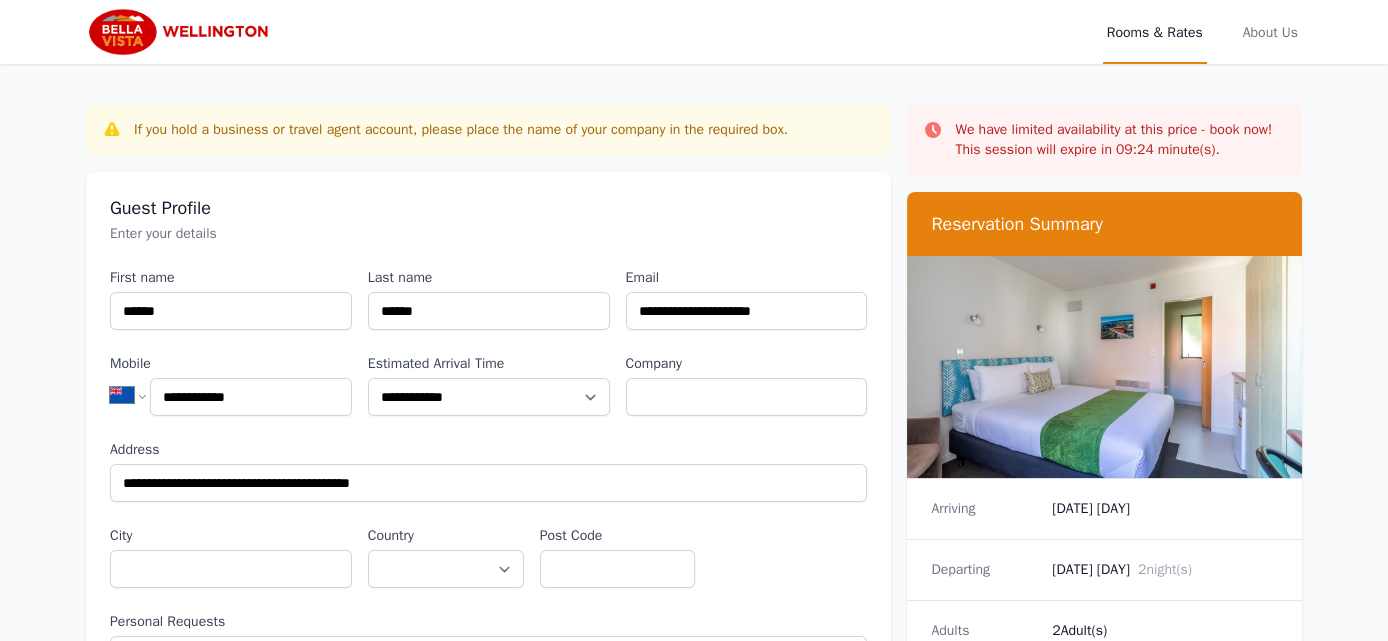 select on "**********" 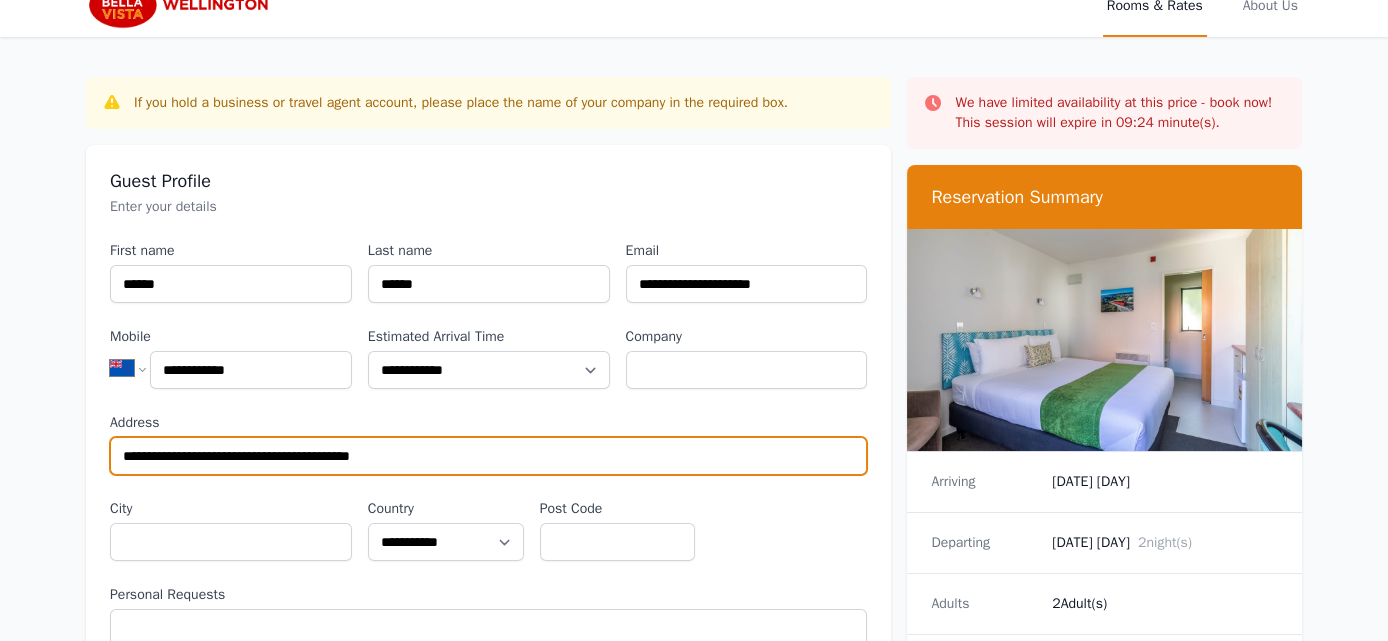 scroll, scrollTop: 99, scrollLeft: 0, axis: vertical 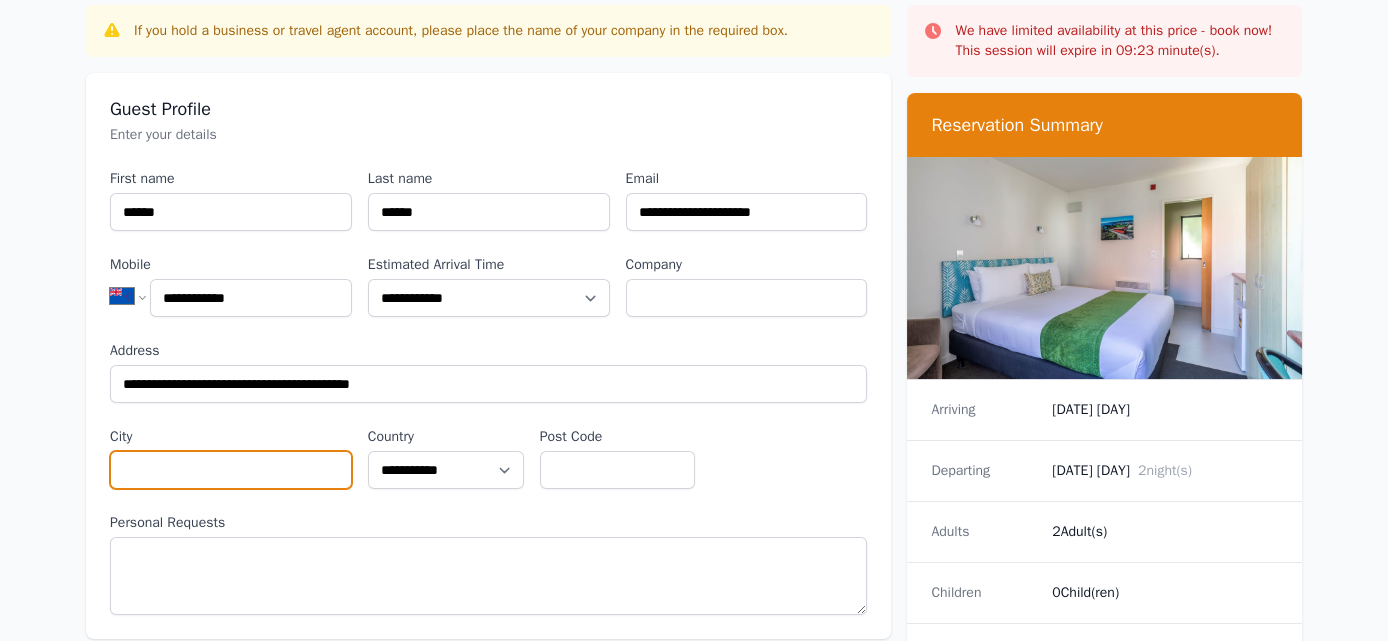 click on "City" at bounding box center [231, 470] 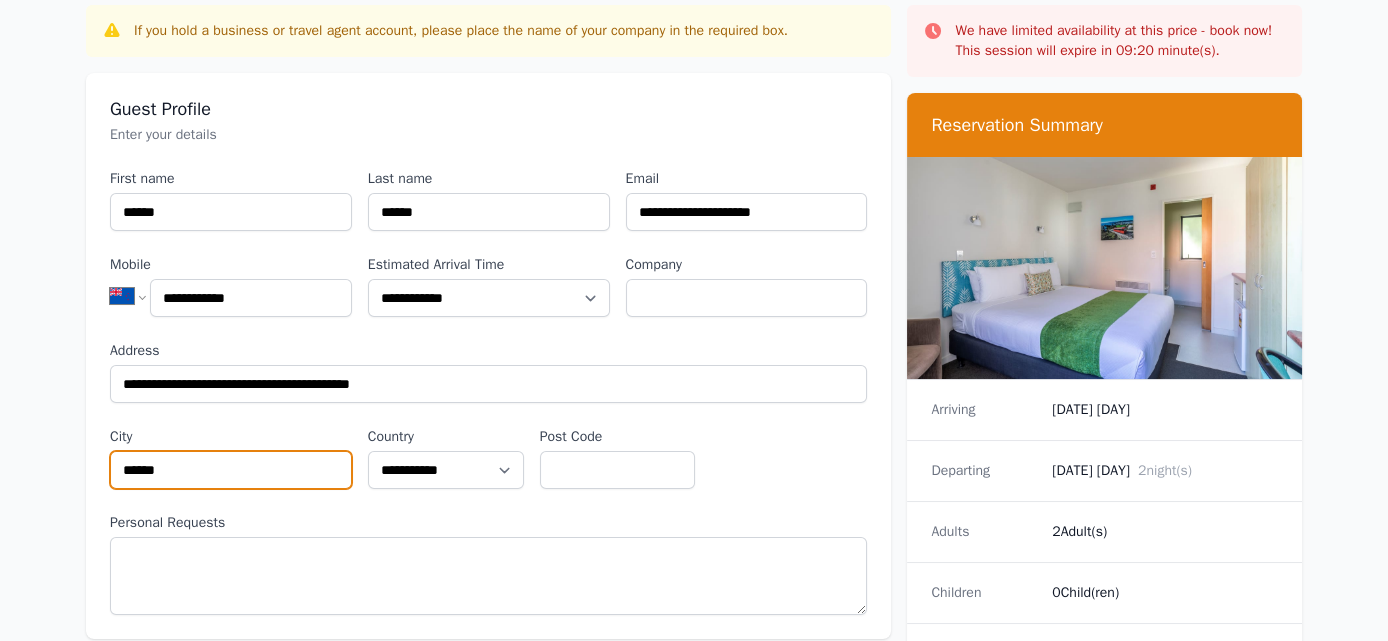 type on "******" 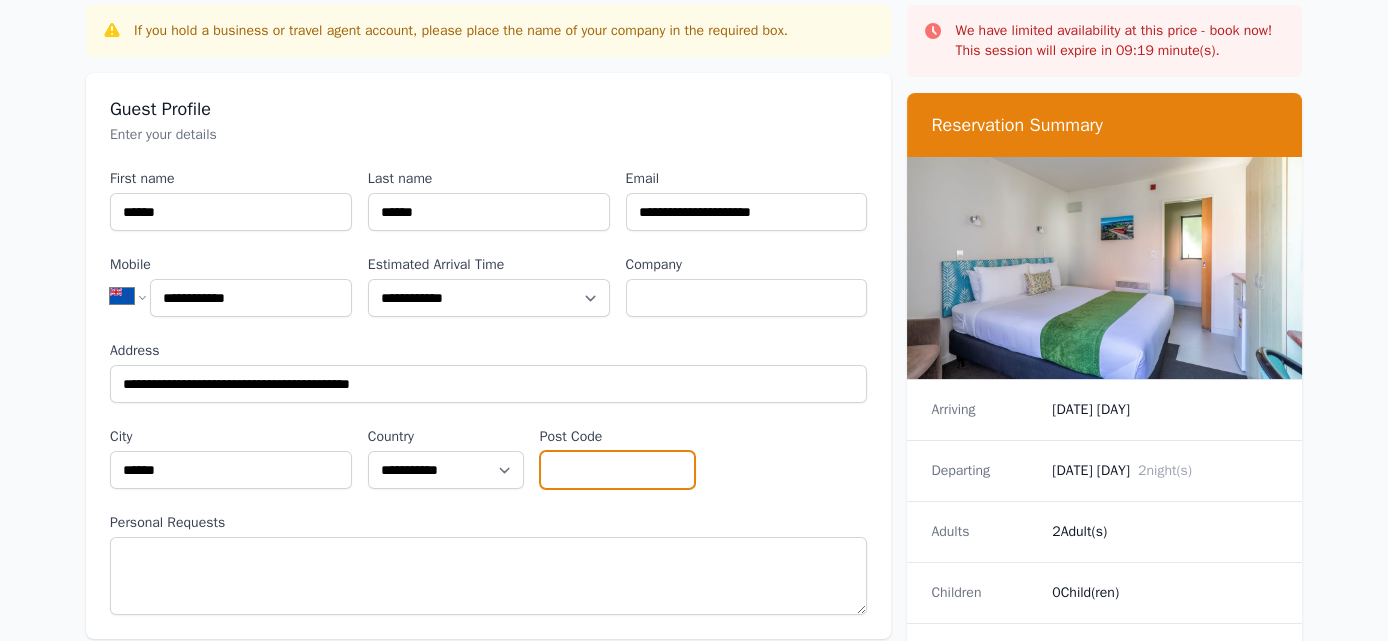 click on "Post Code" at bounding box center [618, 470] 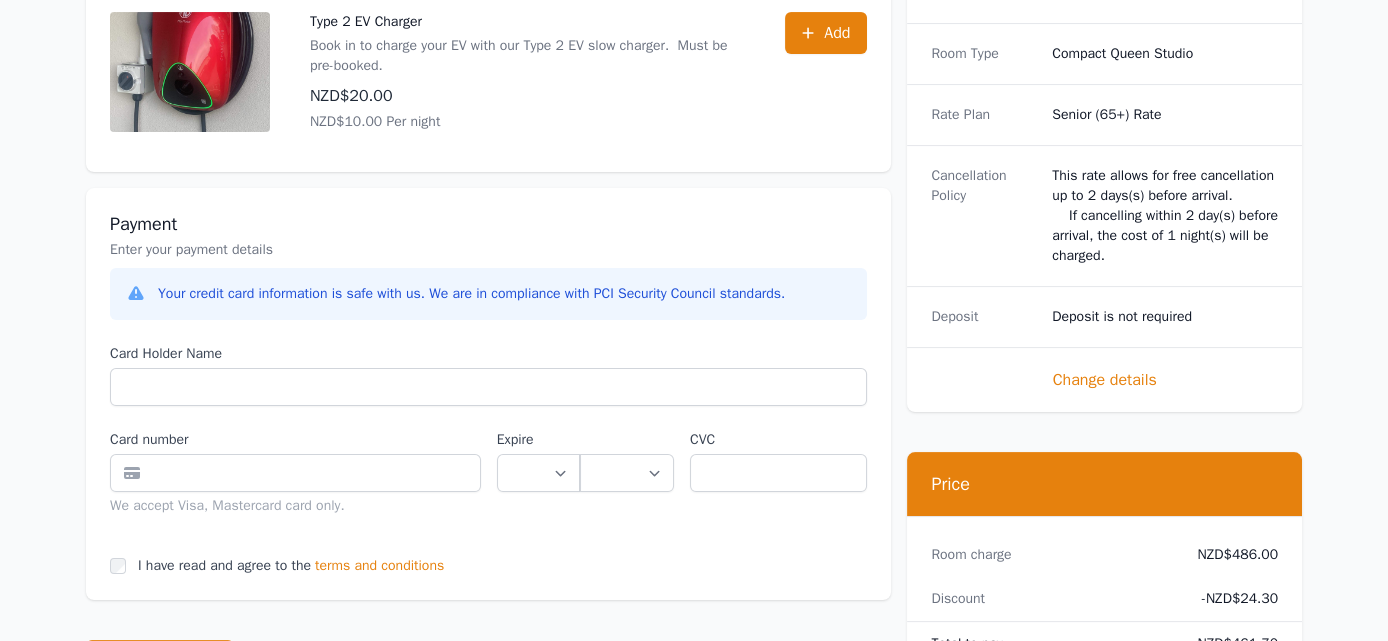 scroll, scrollTop: 899, scrollLeft: 0, axis: vertical 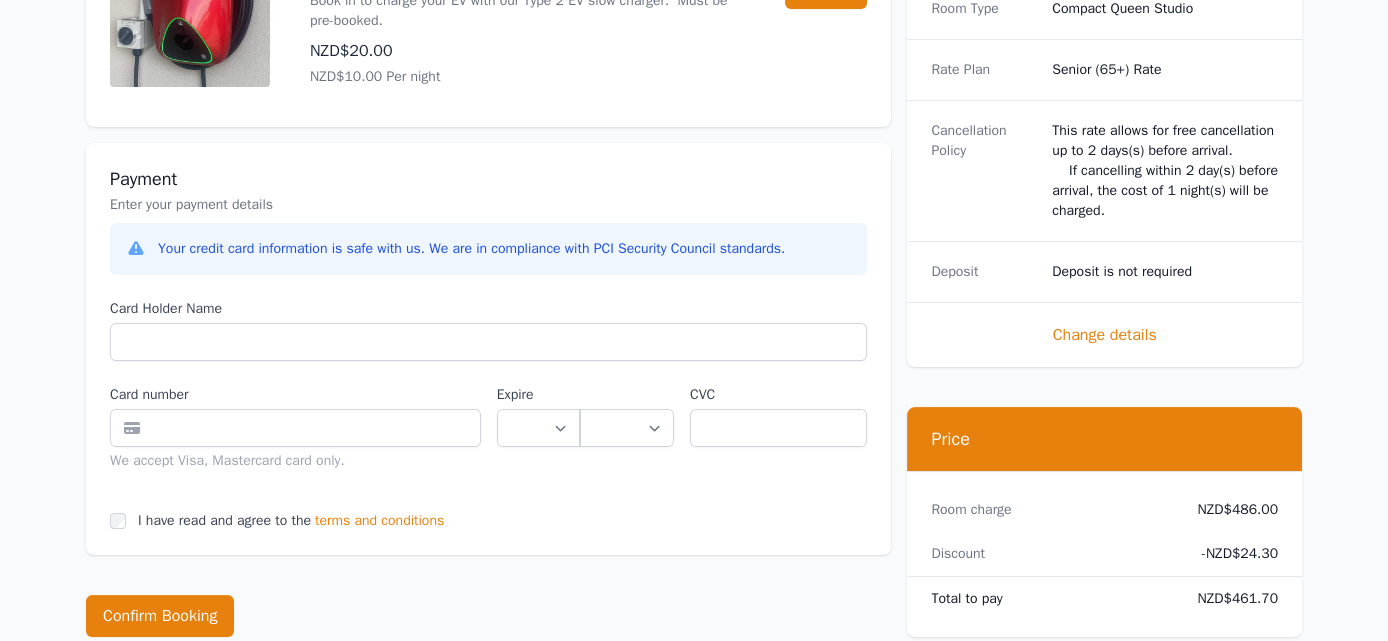 type on "****" 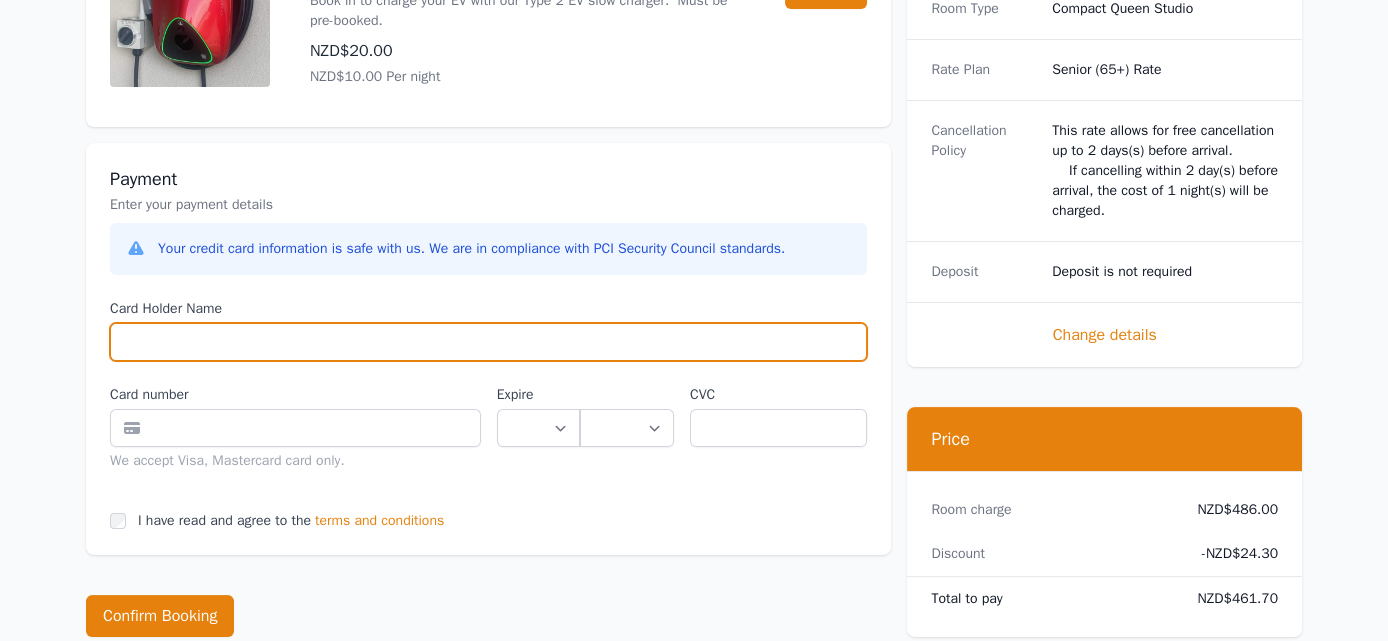 click on "Card Holder Name" at bounding box center [488, 342] 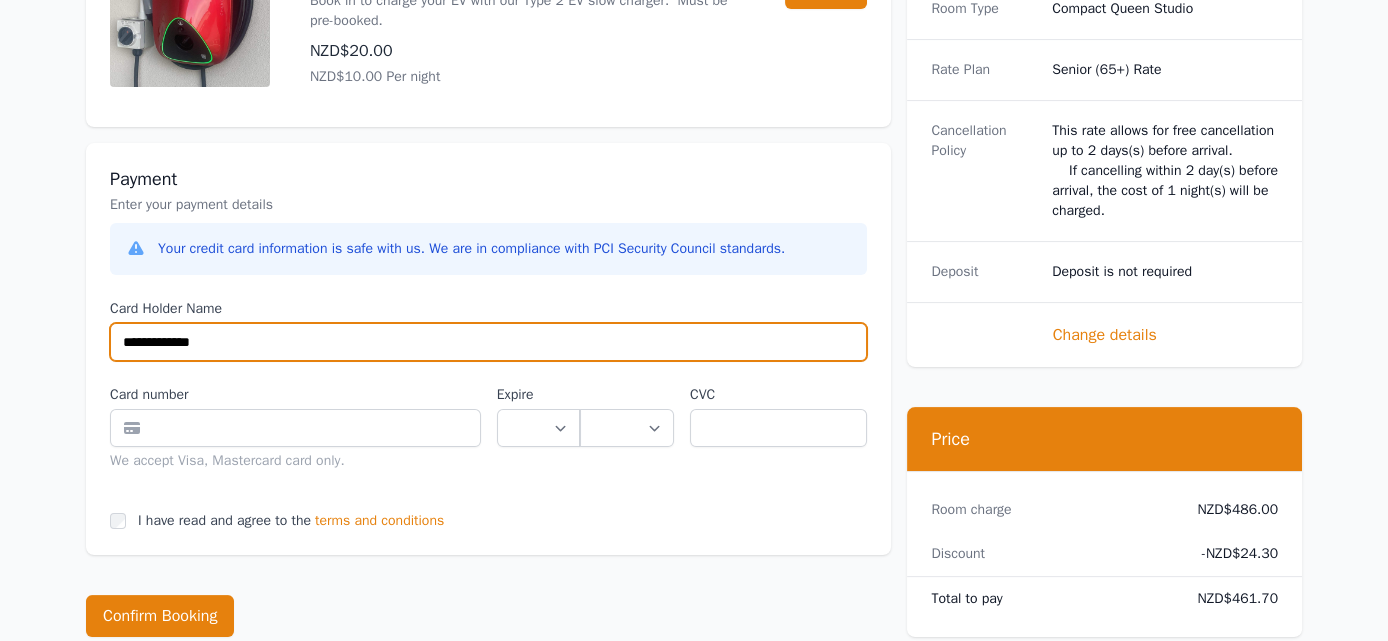 type on "**********" 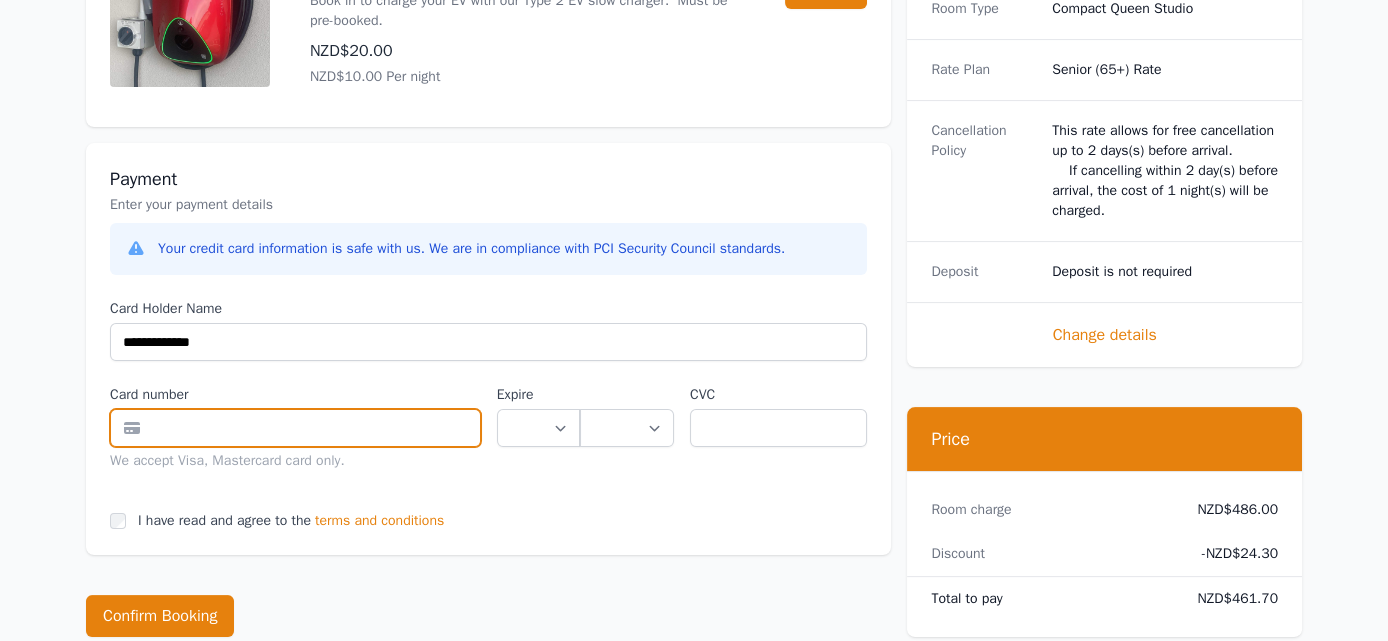 click at bounding box center [295, 428] 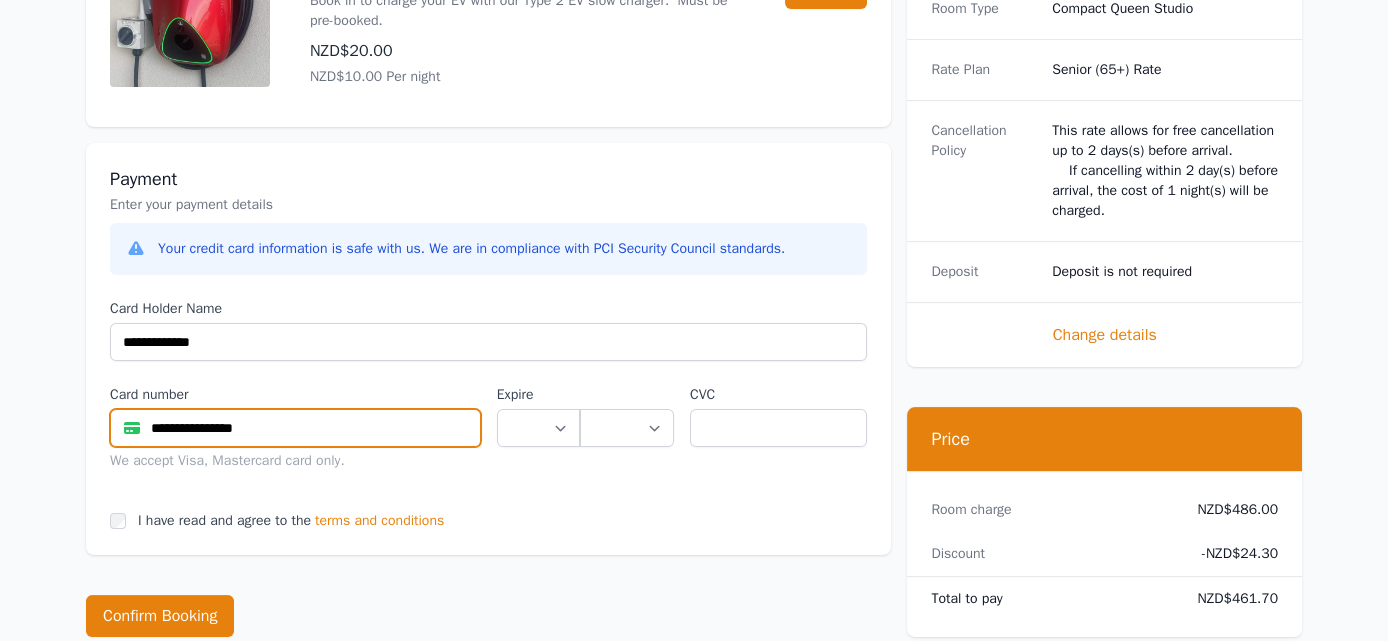 type on "**********" 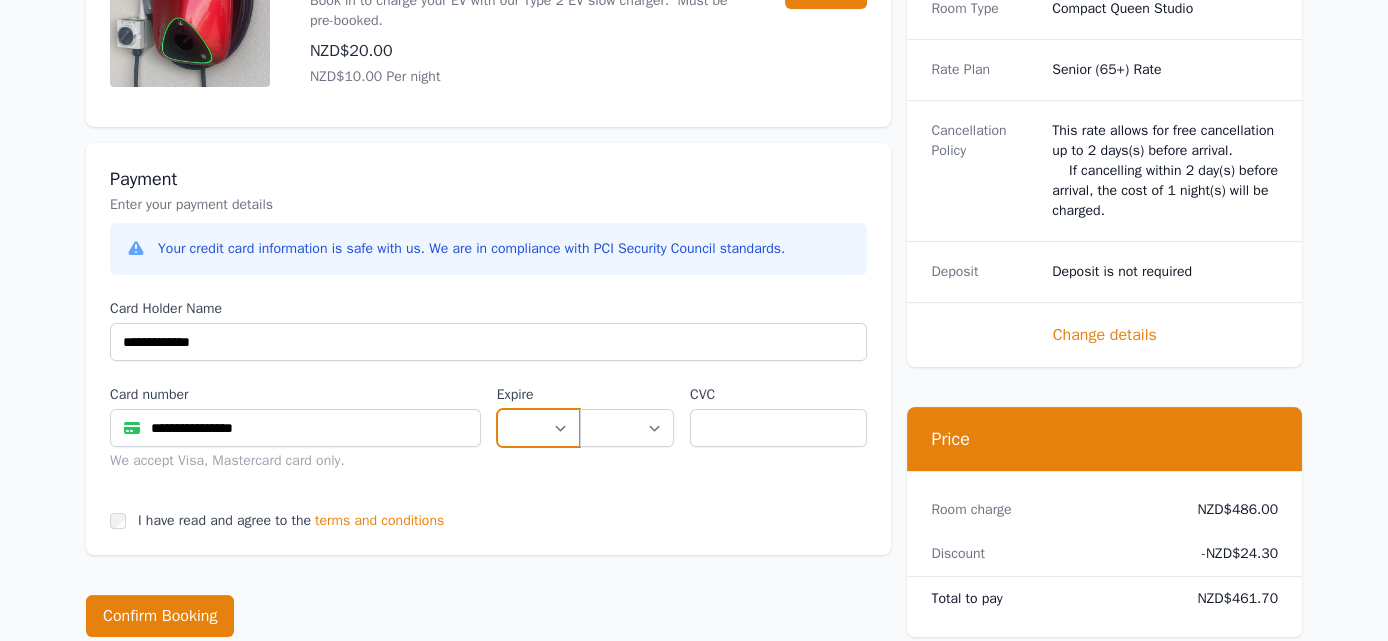 click on "** ** ** ** ** ** ** ** ** ** ** **" at bounding box center (538, 428) 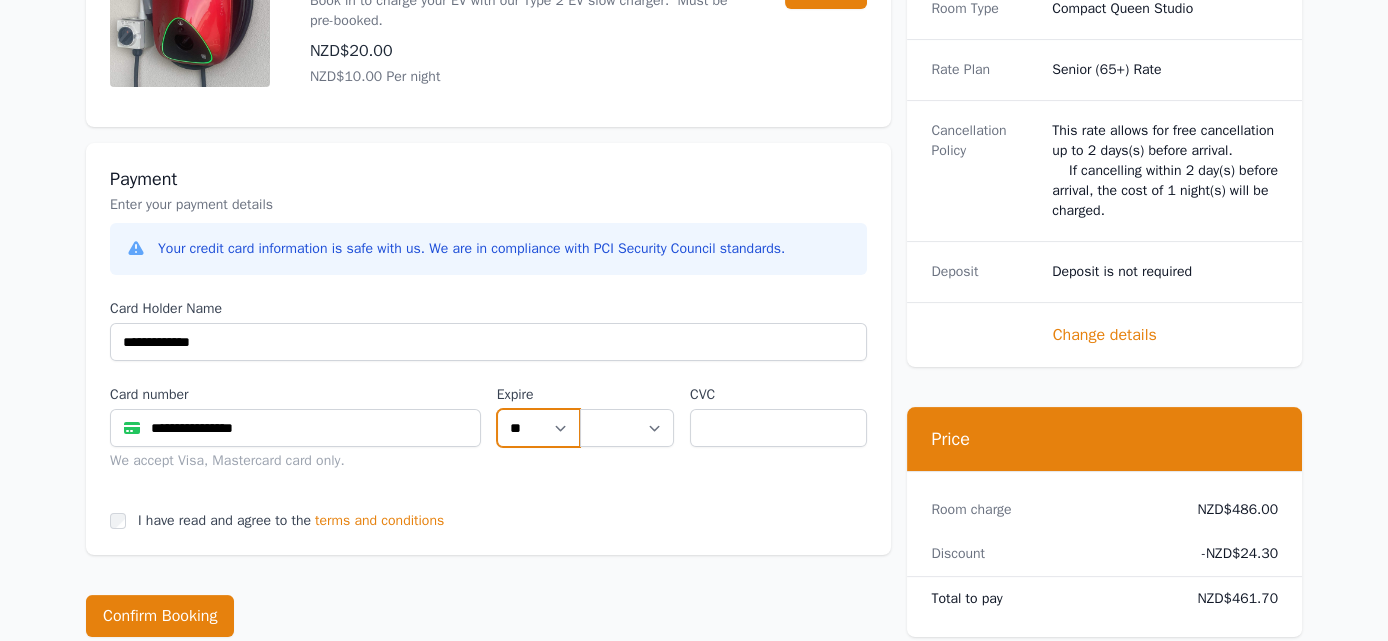click on "** ** ** ** ** ** ** ** ** ** ** **" at bounding box center [538, 428] 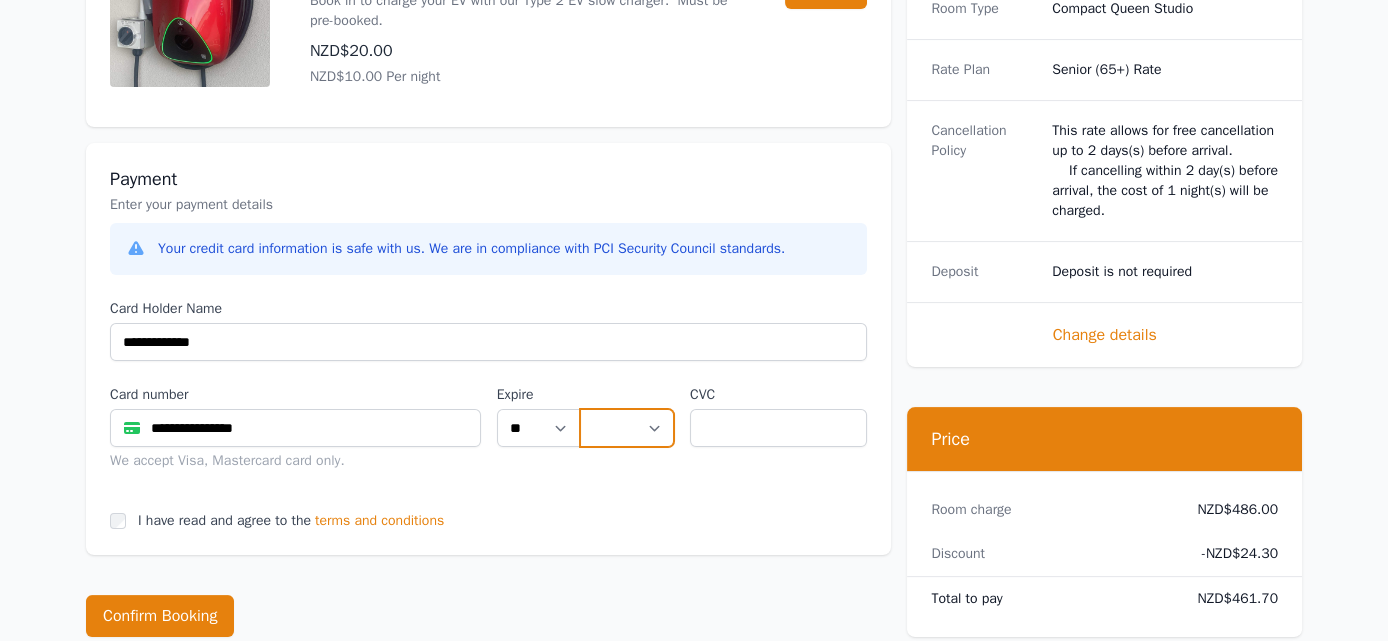 click on "**** **** **** **** **** **** **** **** ****" at bounding box center [627, 428] 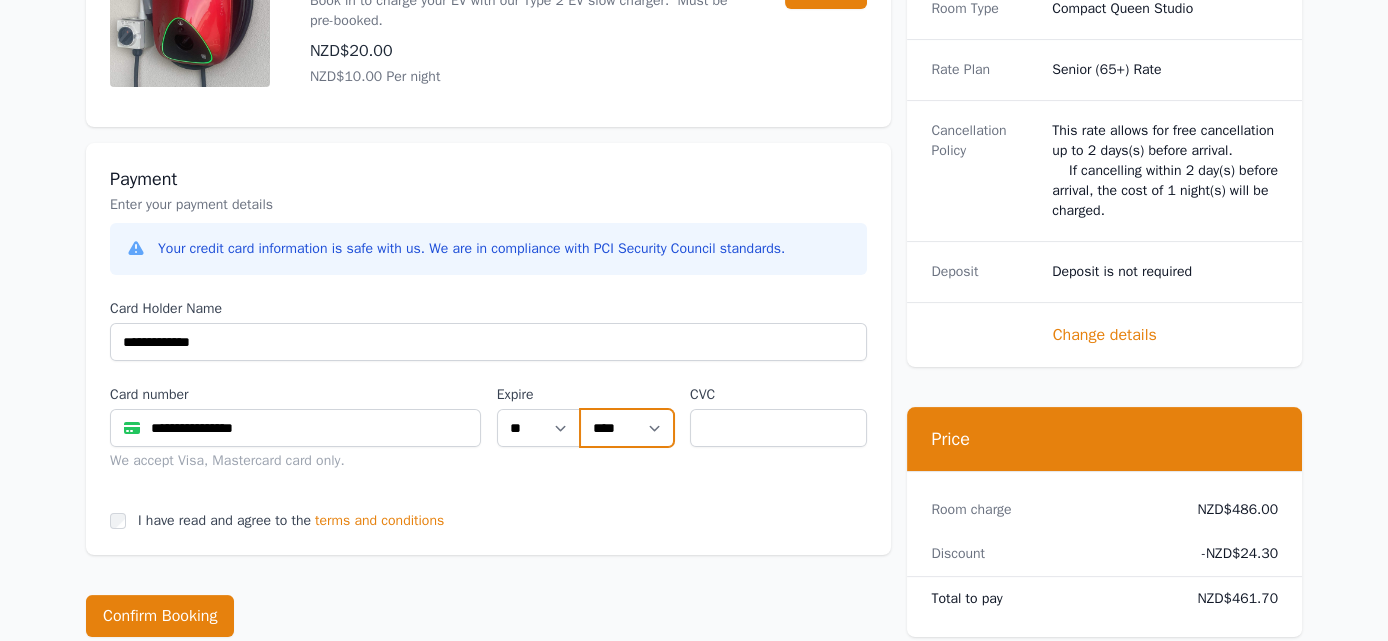 click on "**** **** **** **** **** **** **** **** ****" at bounding box center (627, 428) 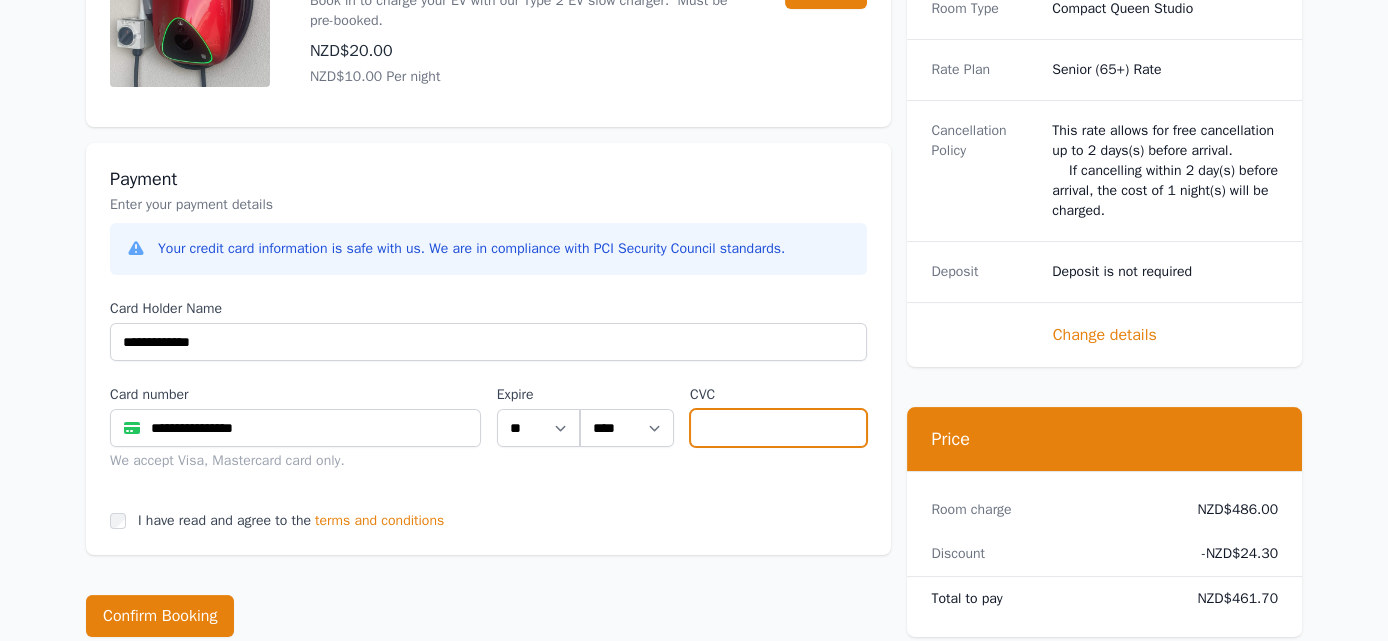 click at bounding box center (778, 428) 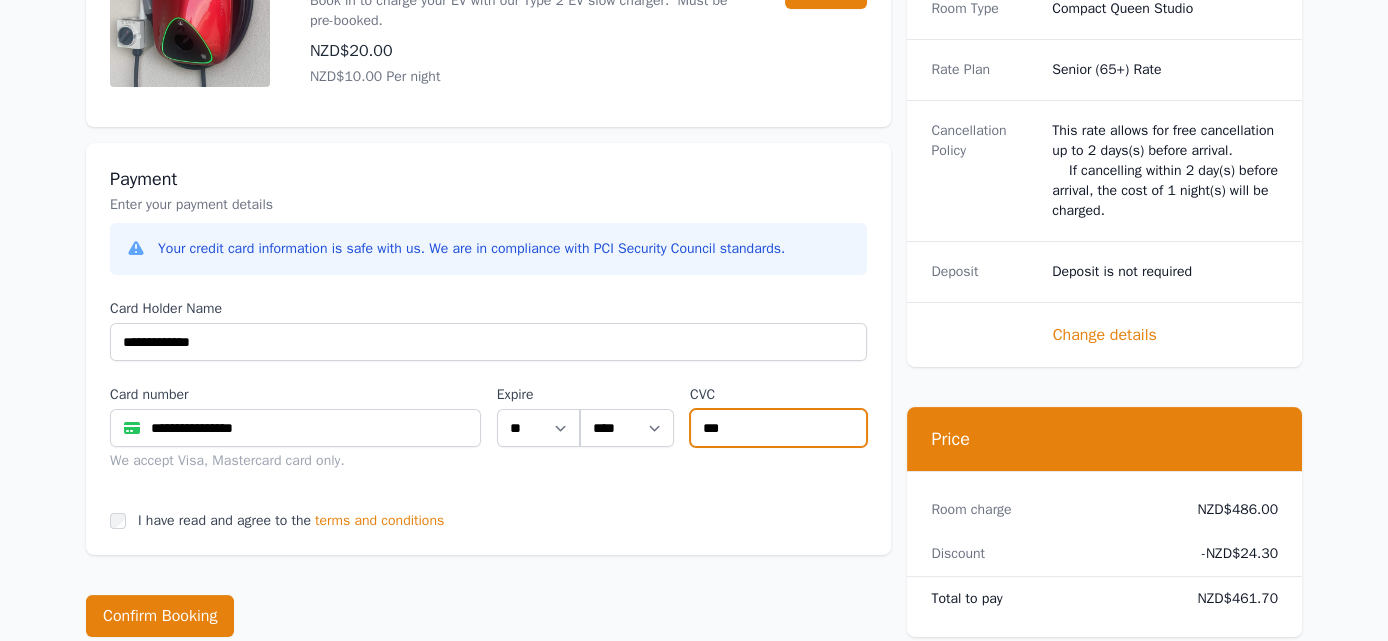 type on "***" 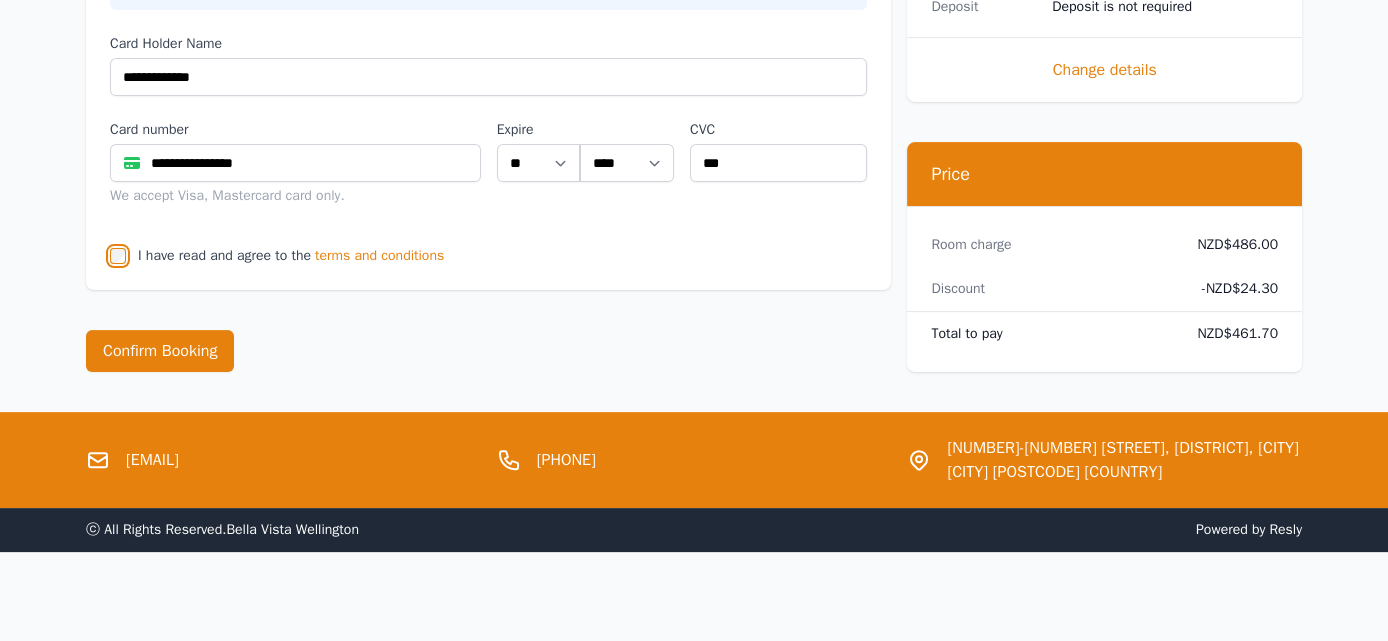 scroll, scrollTop: 1165, scrollLeft: 0, axis: vertical 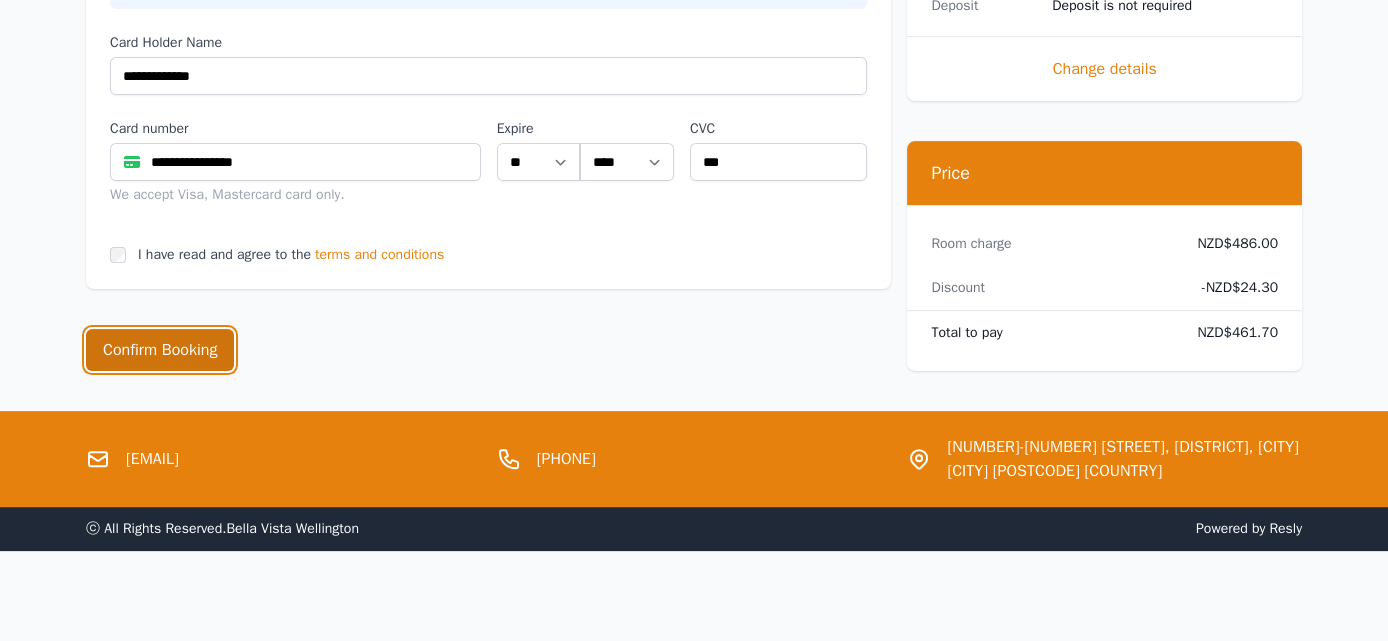click on "Confirm Booking" at bounding box center [160, 350] 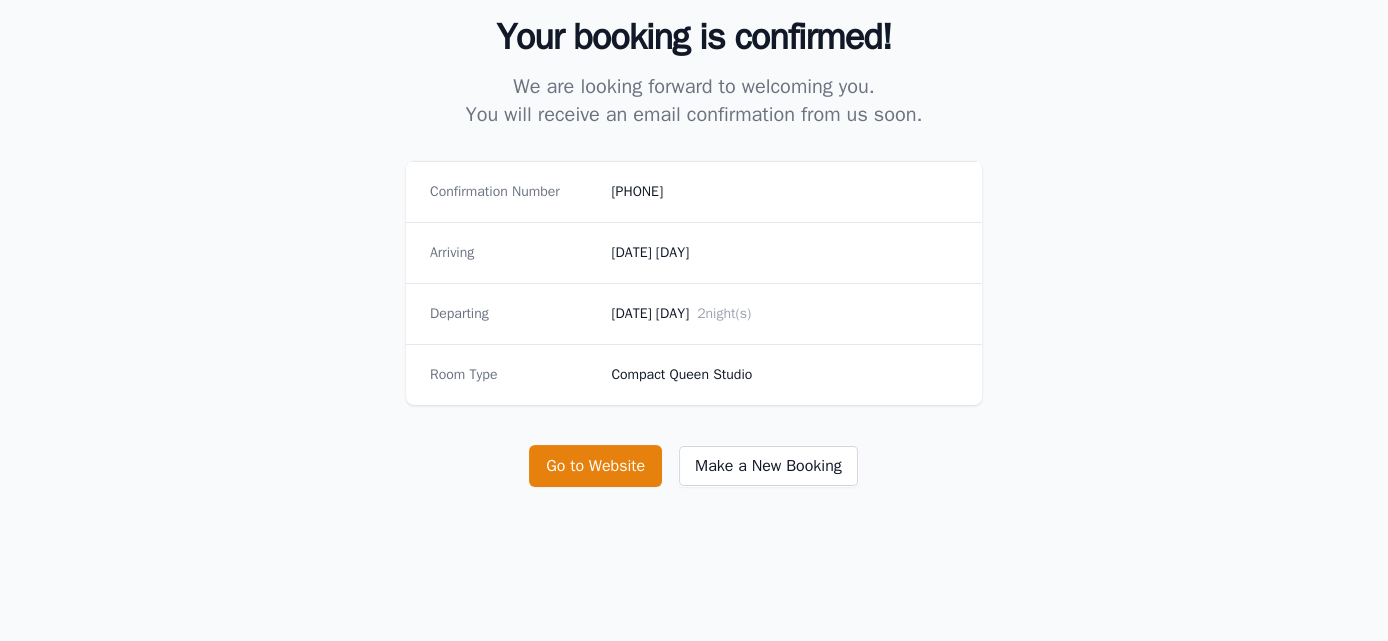 scroll, scrollTop: 0, scrollLeft: 0, axis: both 